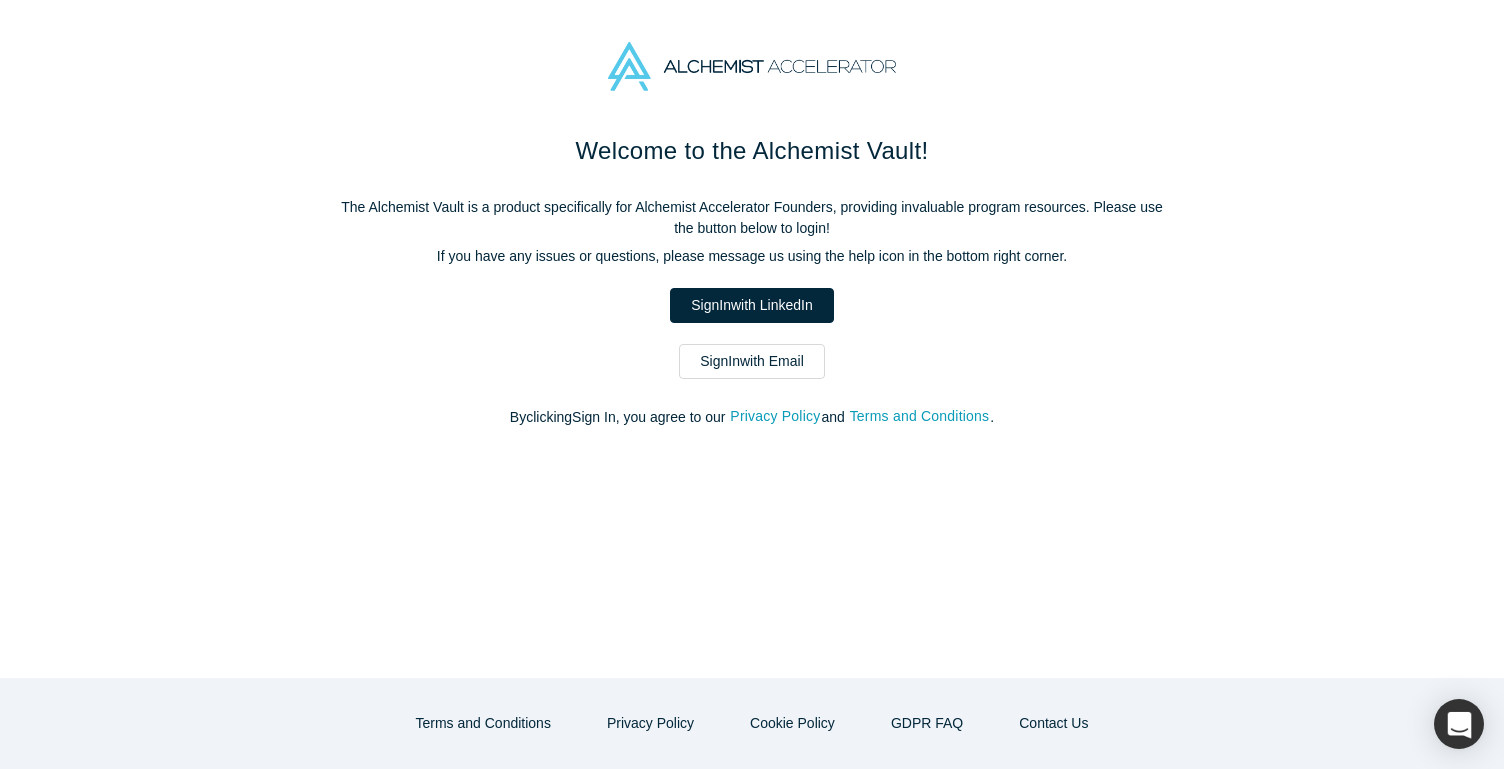 scroll, scrollTop: 0, scrollLeft: 0, axis: both 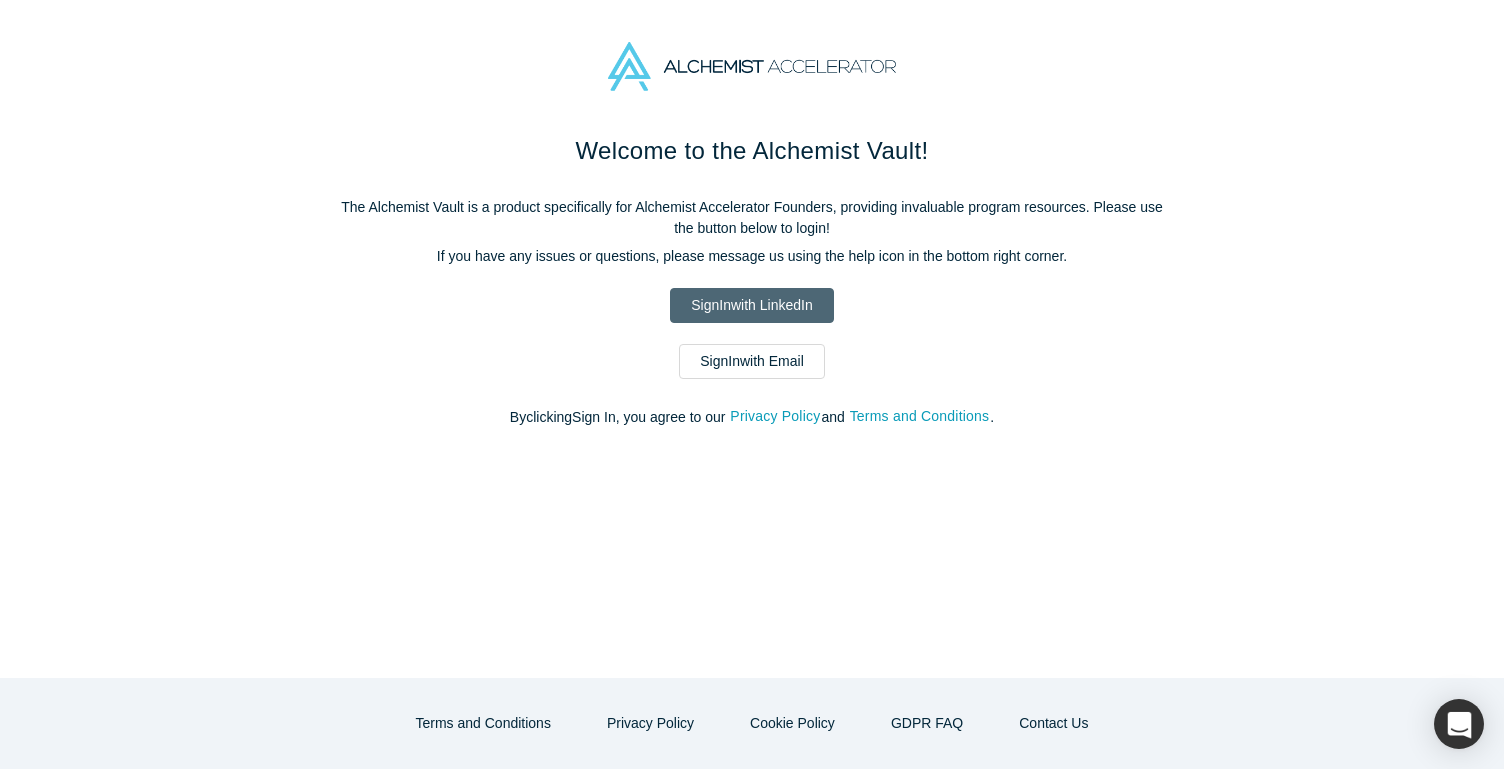 click on "Sign  In  with LinkedIn" at bounding box center (751, 305) 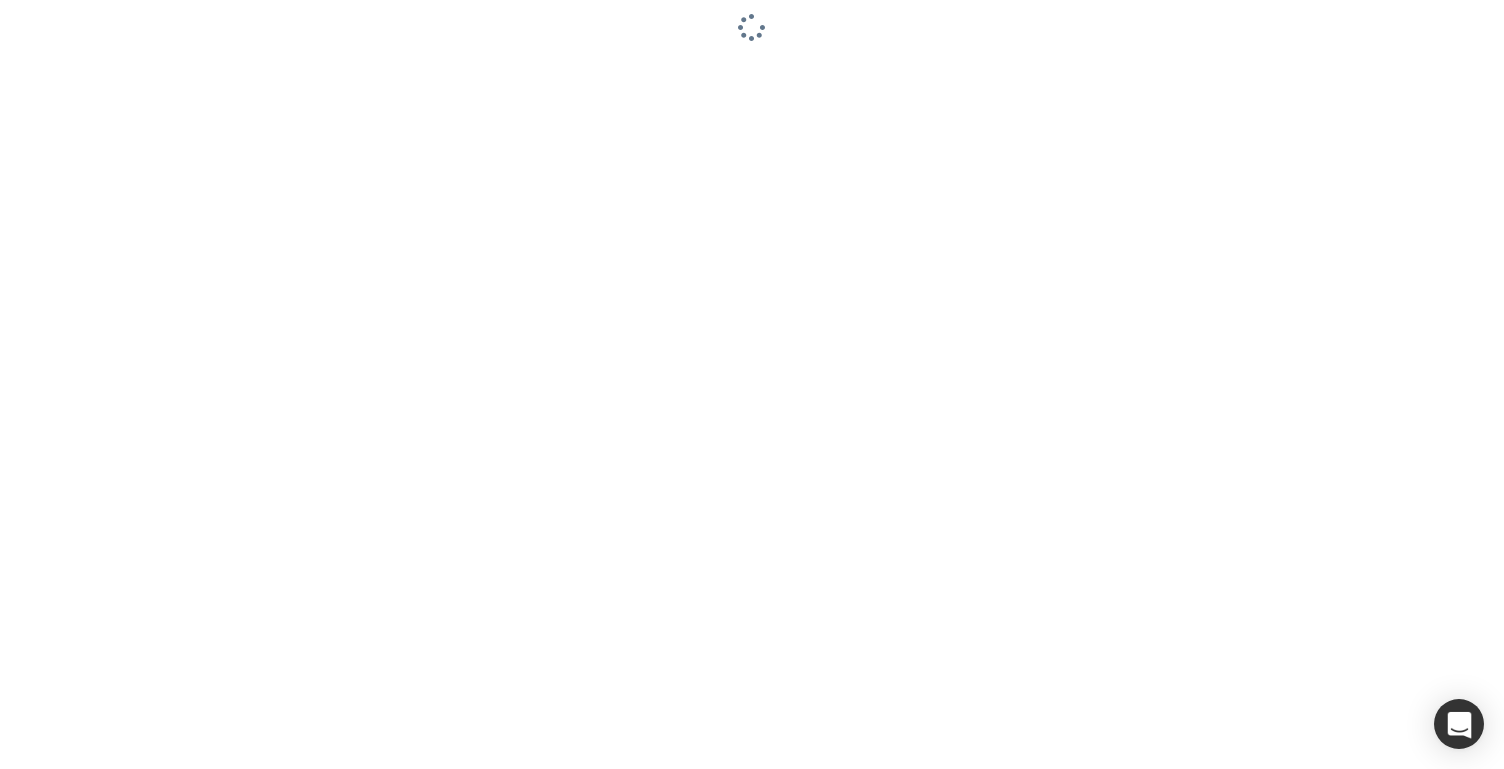 scroll, scrollTop: 0, scrollLeft: 0, axis: both 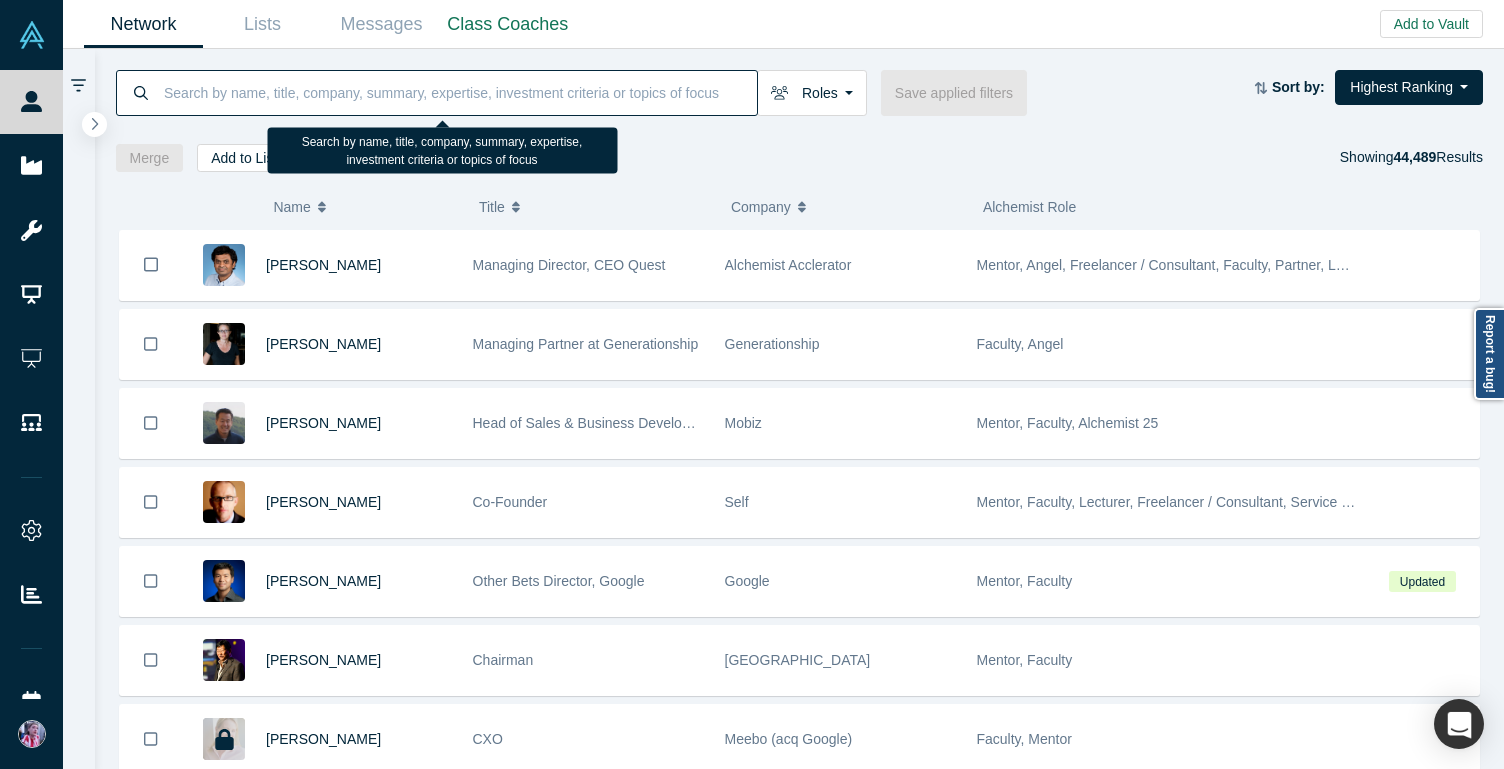 click at bounding box center [459, 92] 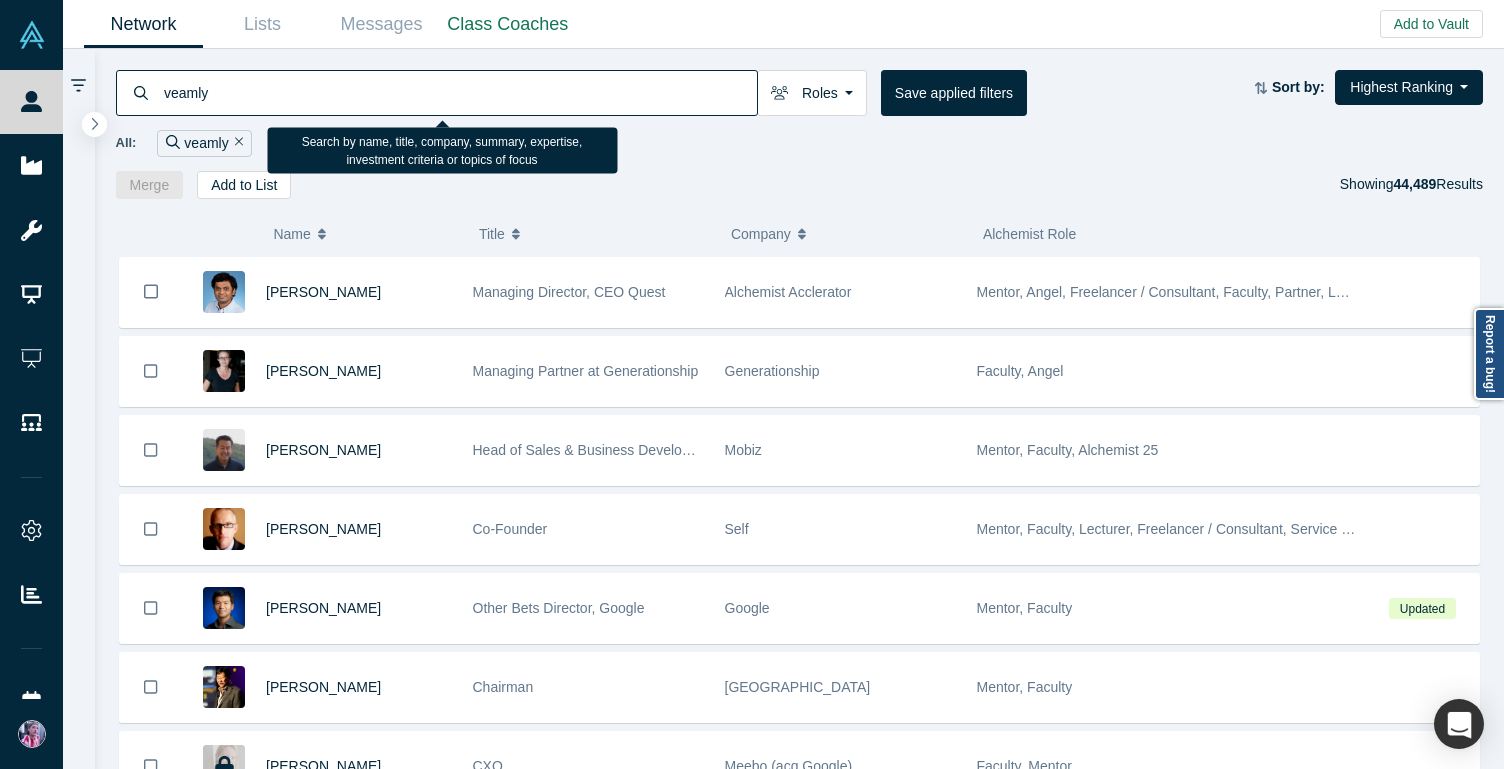 type on "veamly" 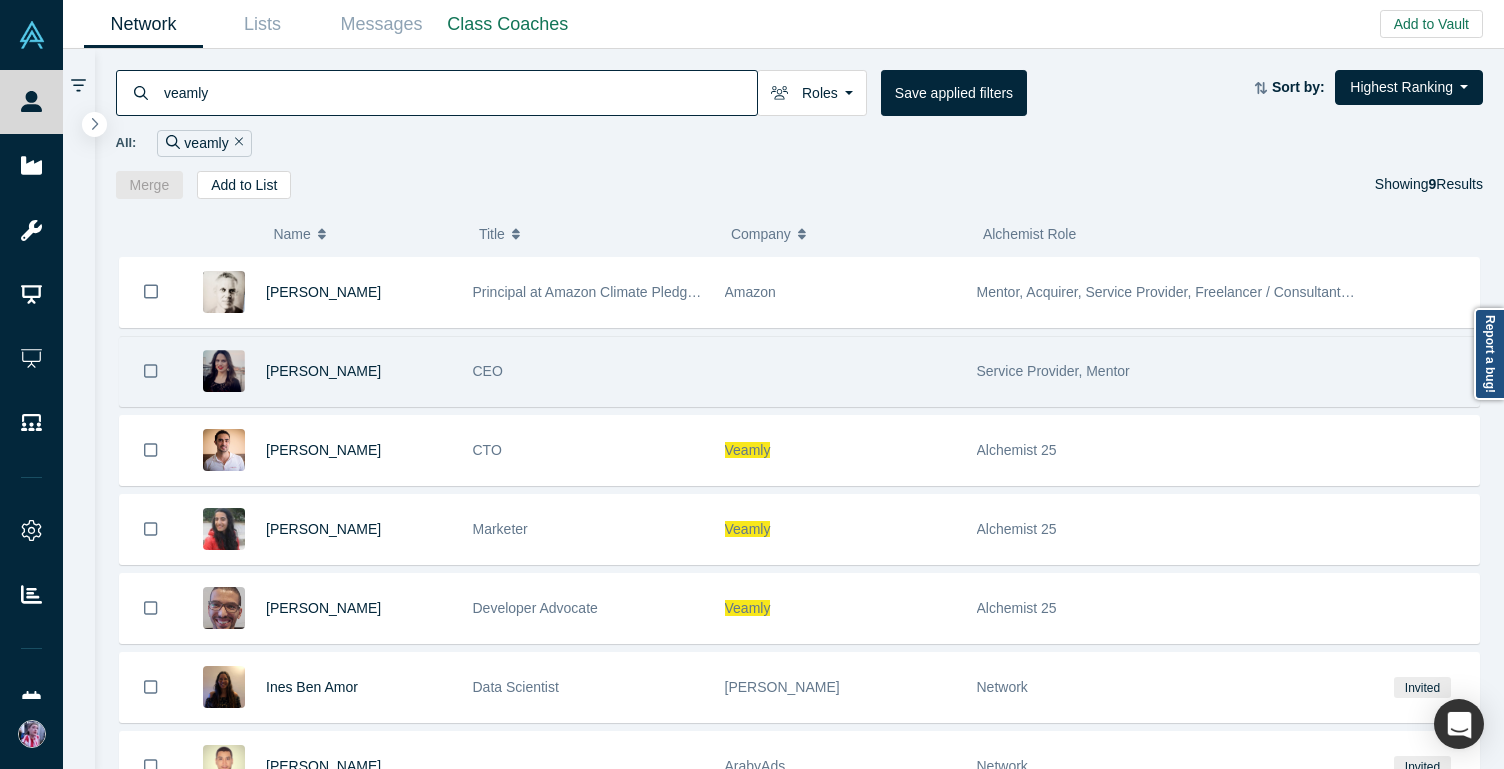 click on "CEO" at bounding box center (588, 371) 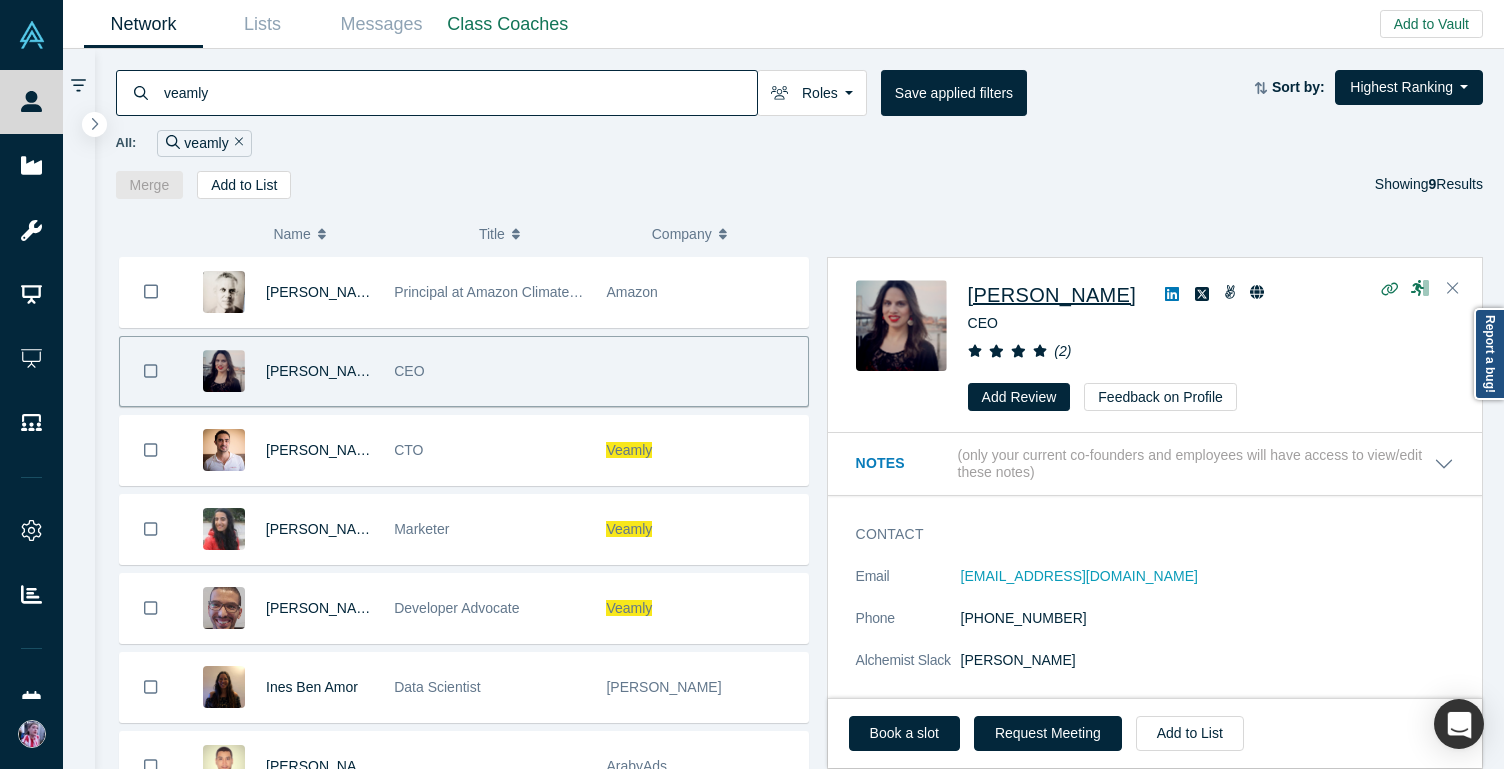 click on "[PERSON_NAME]" at bounding box center (1052, 295) 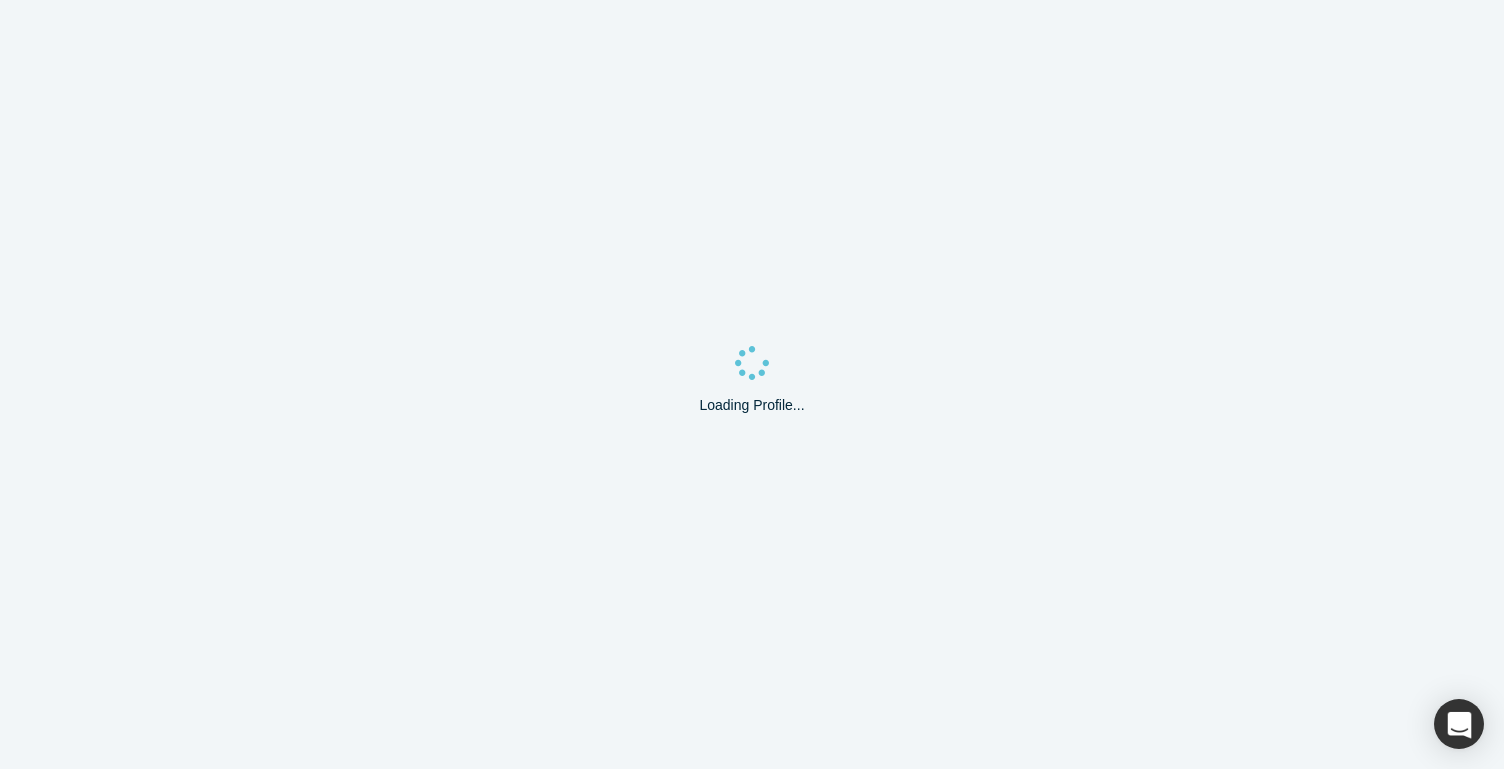scroll, scrollTop: 0, scrollLeft: 0, axis: both 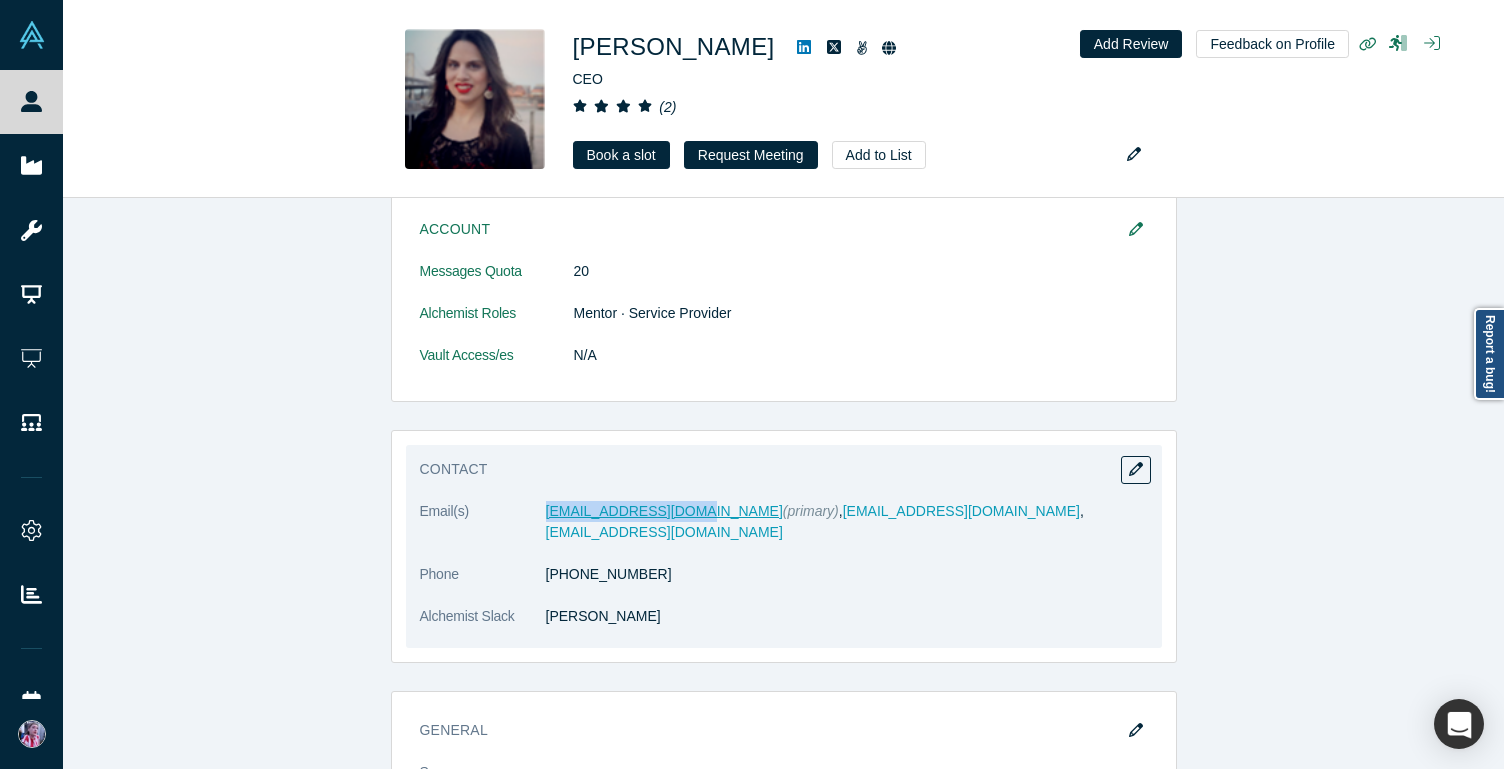 drag, startPoint x: 531, startPoint y: 512, endPoint x: 684, endPoint y: 518, distance: 153.1176 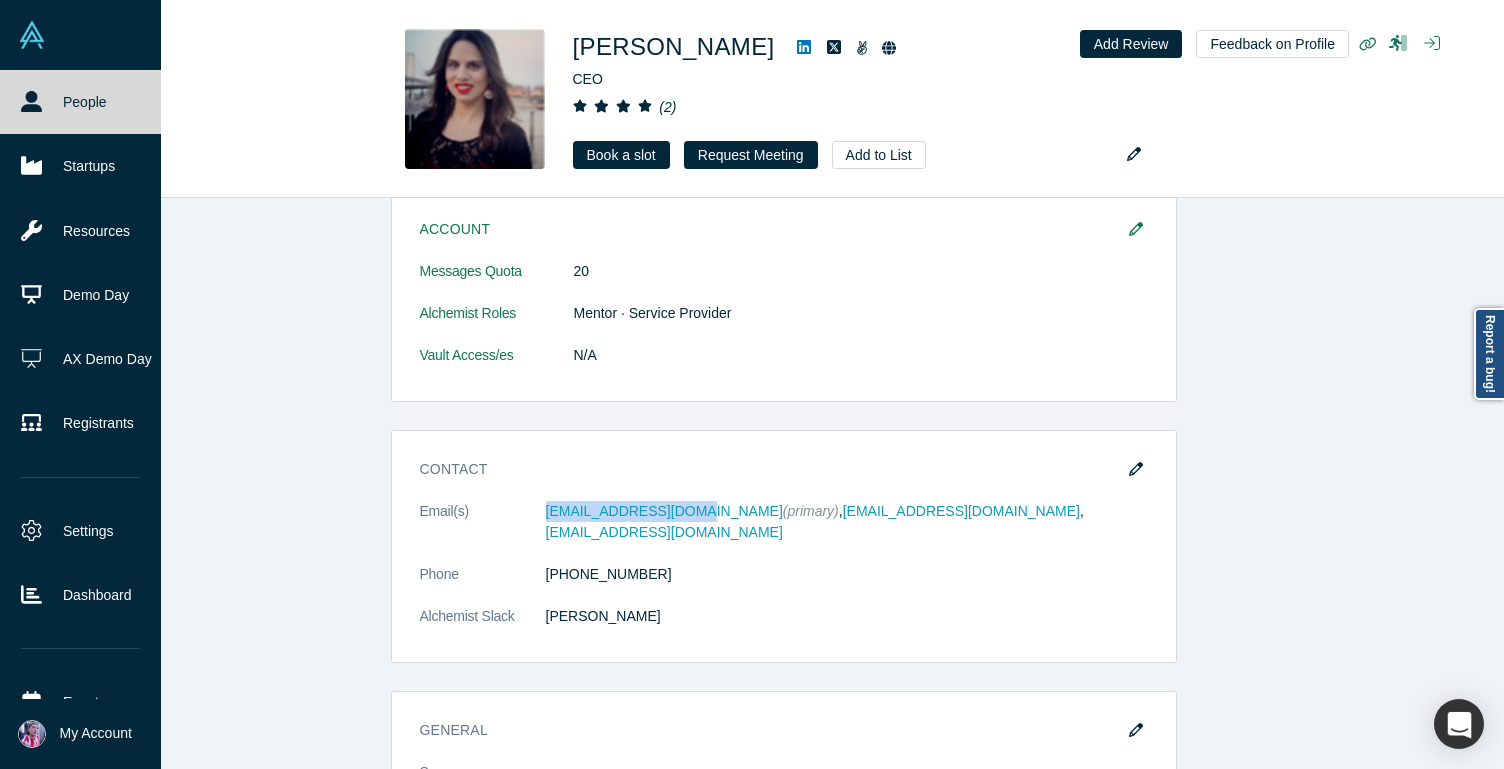 click on "People" at bounding box center [80, 102] 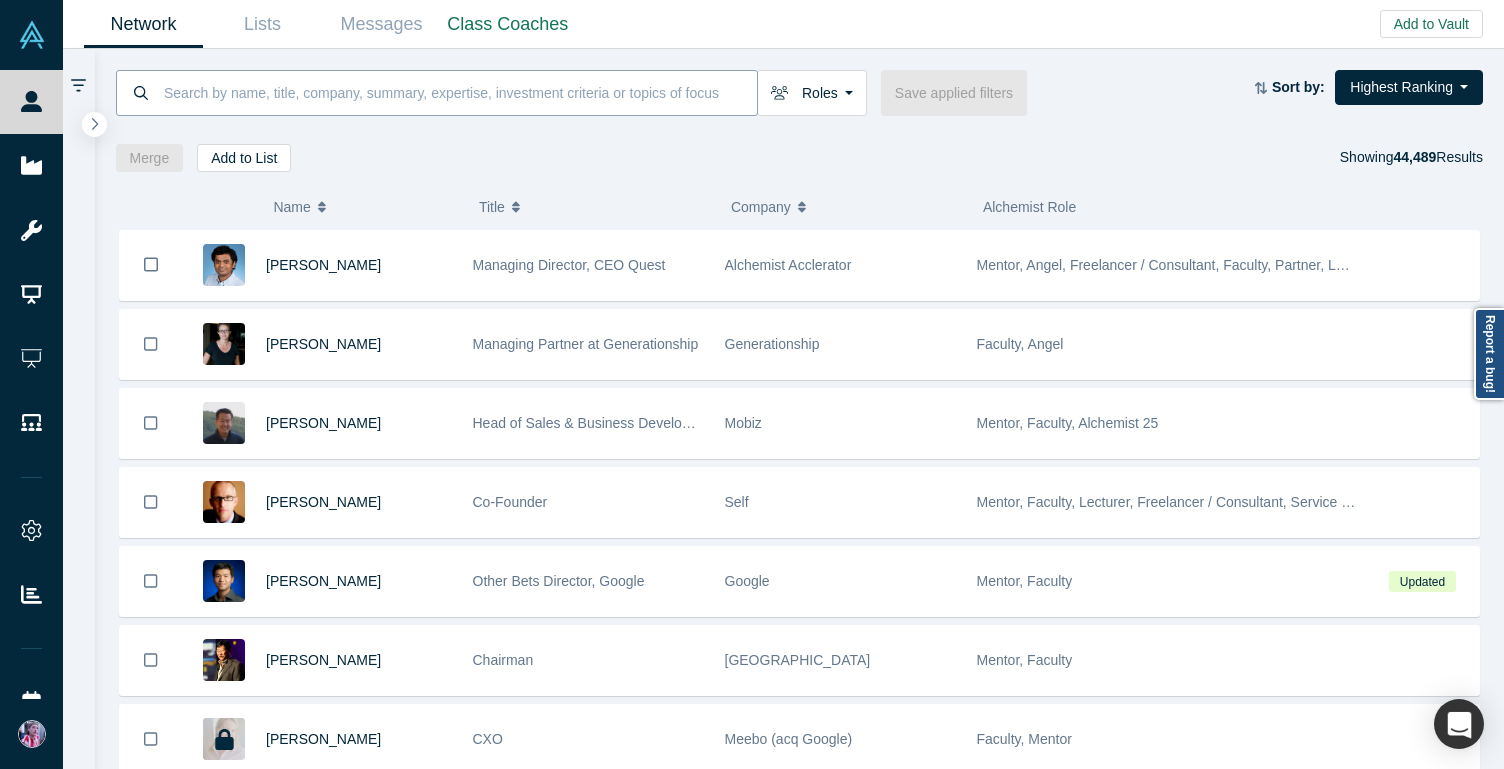 click at bounding box center [459, 92] 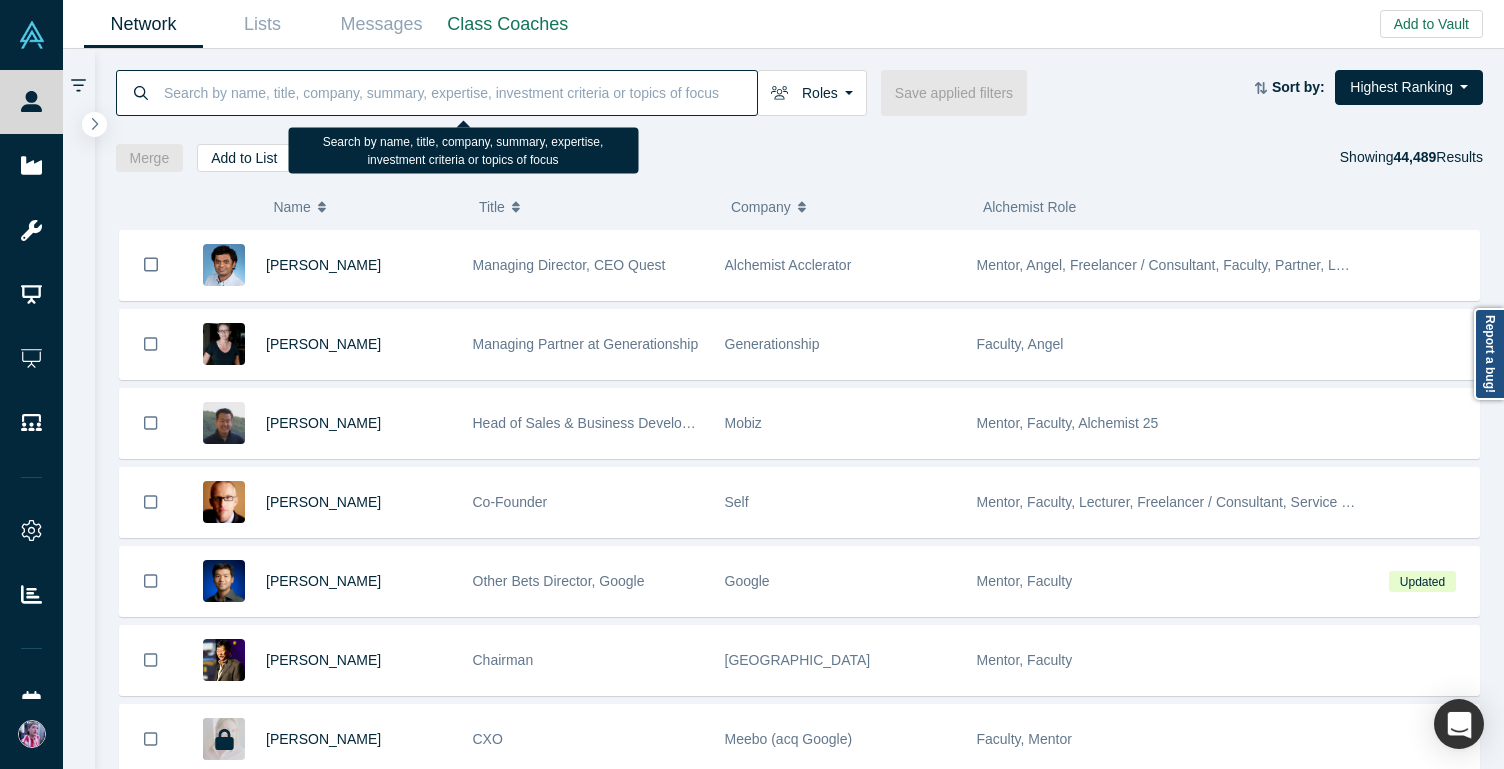 paste on "[EMAIL_ADDRESS][DOMAIN_NAME]" 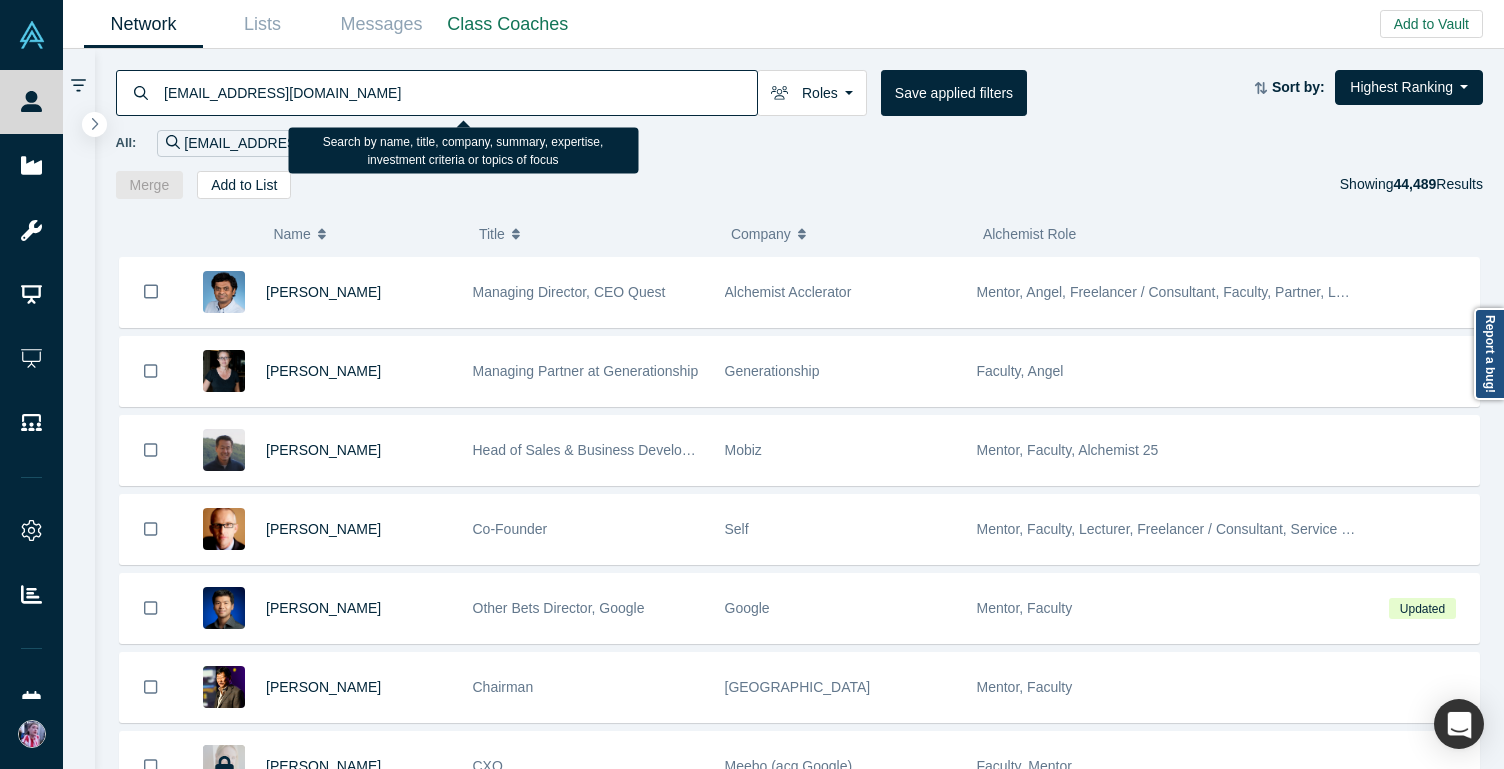 type on "[EMAIL_ADDRESS][DOMAIN_NAME]" 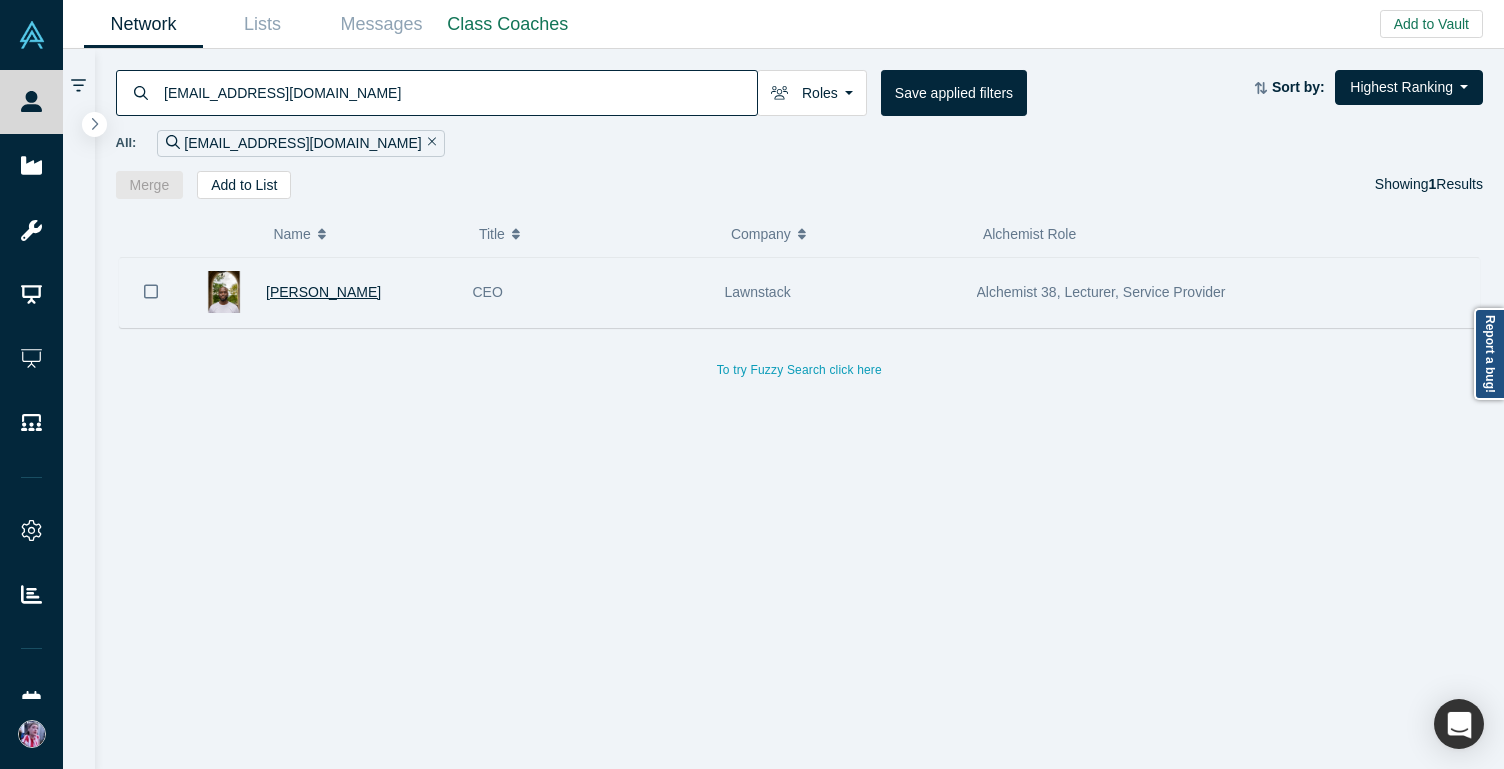click on "[PERSON_NAME]" at bounding box center [323, 292] 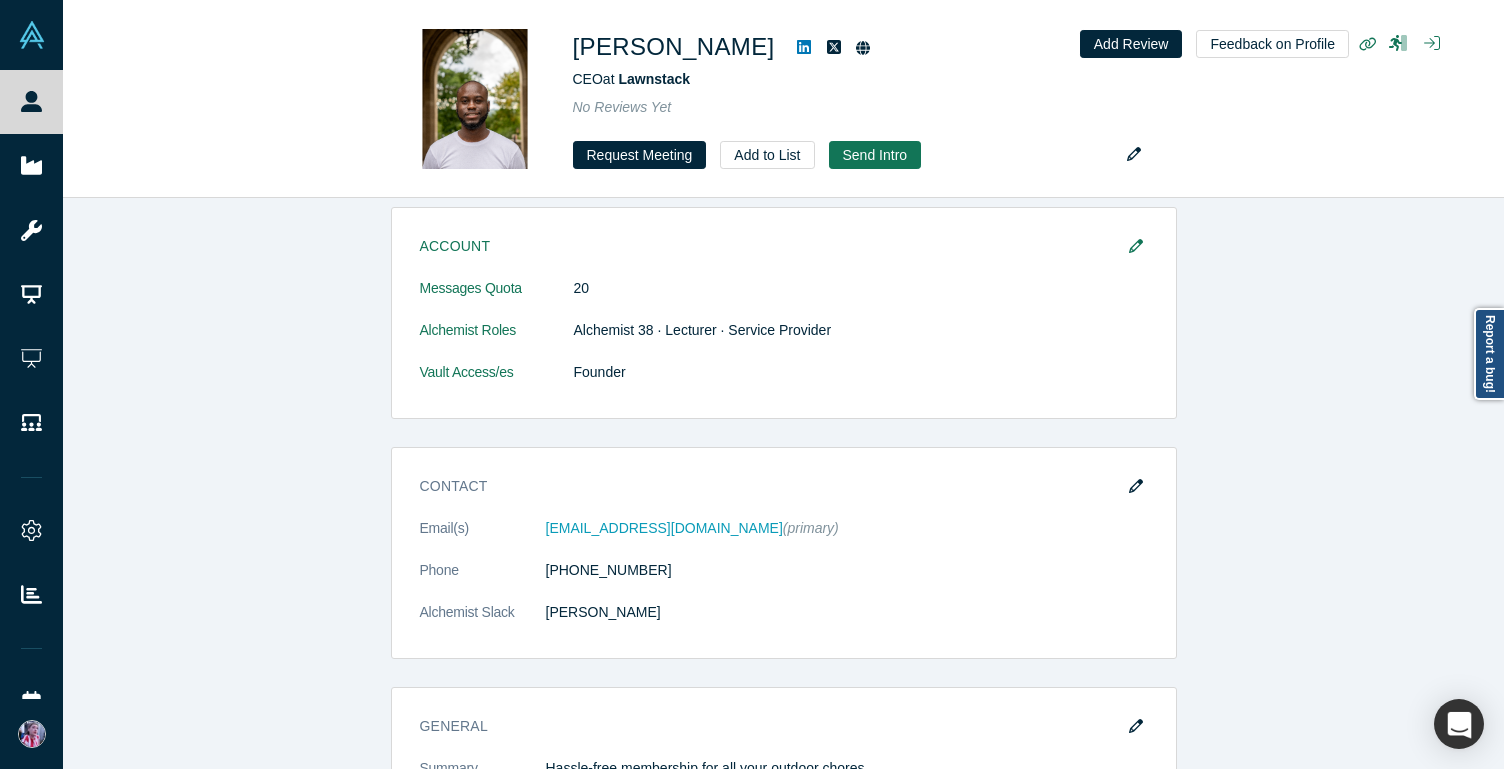 scroll, scrollTop: 636, scrollLeft: 0, axis: vertical 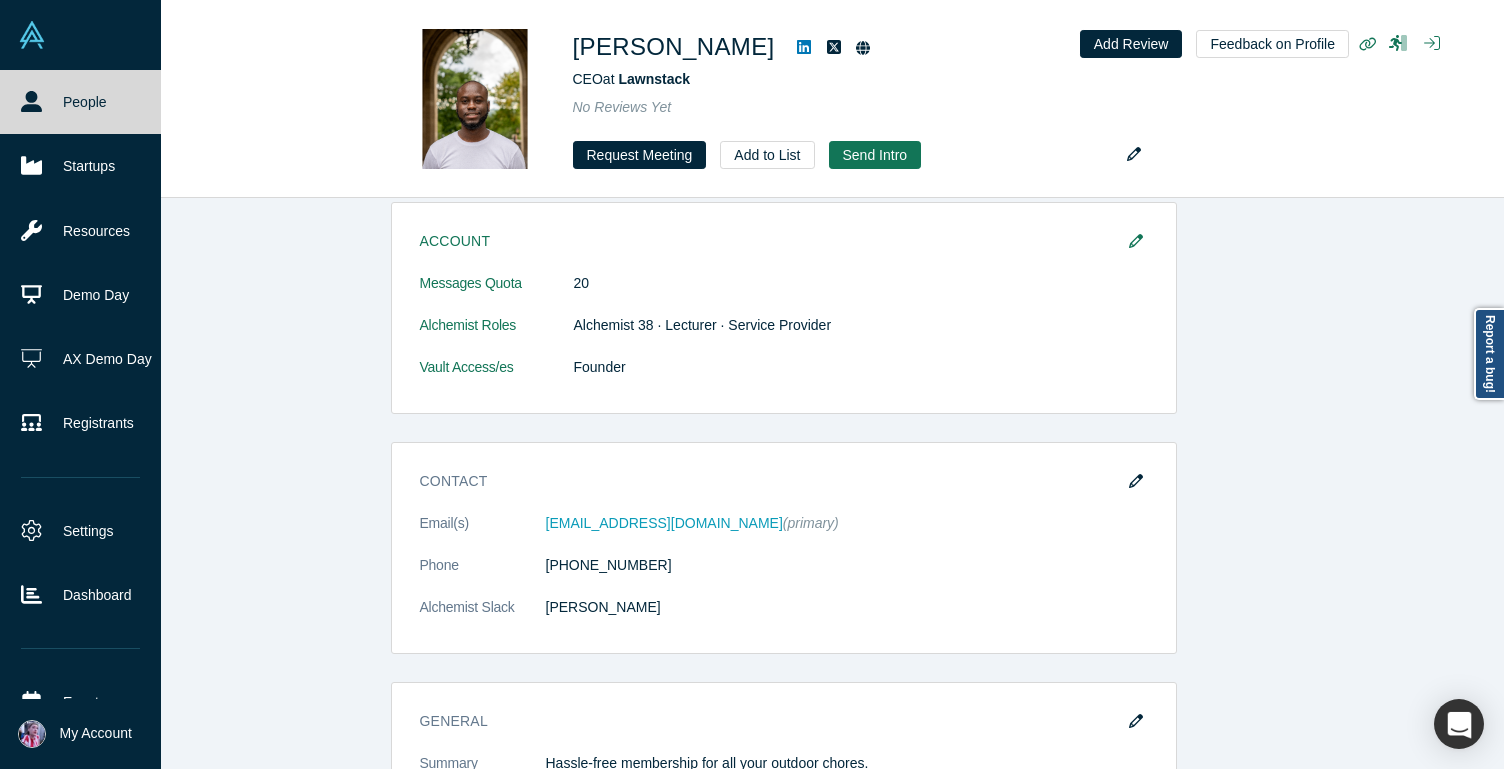 click on "People" at bounding box center (80, 102) 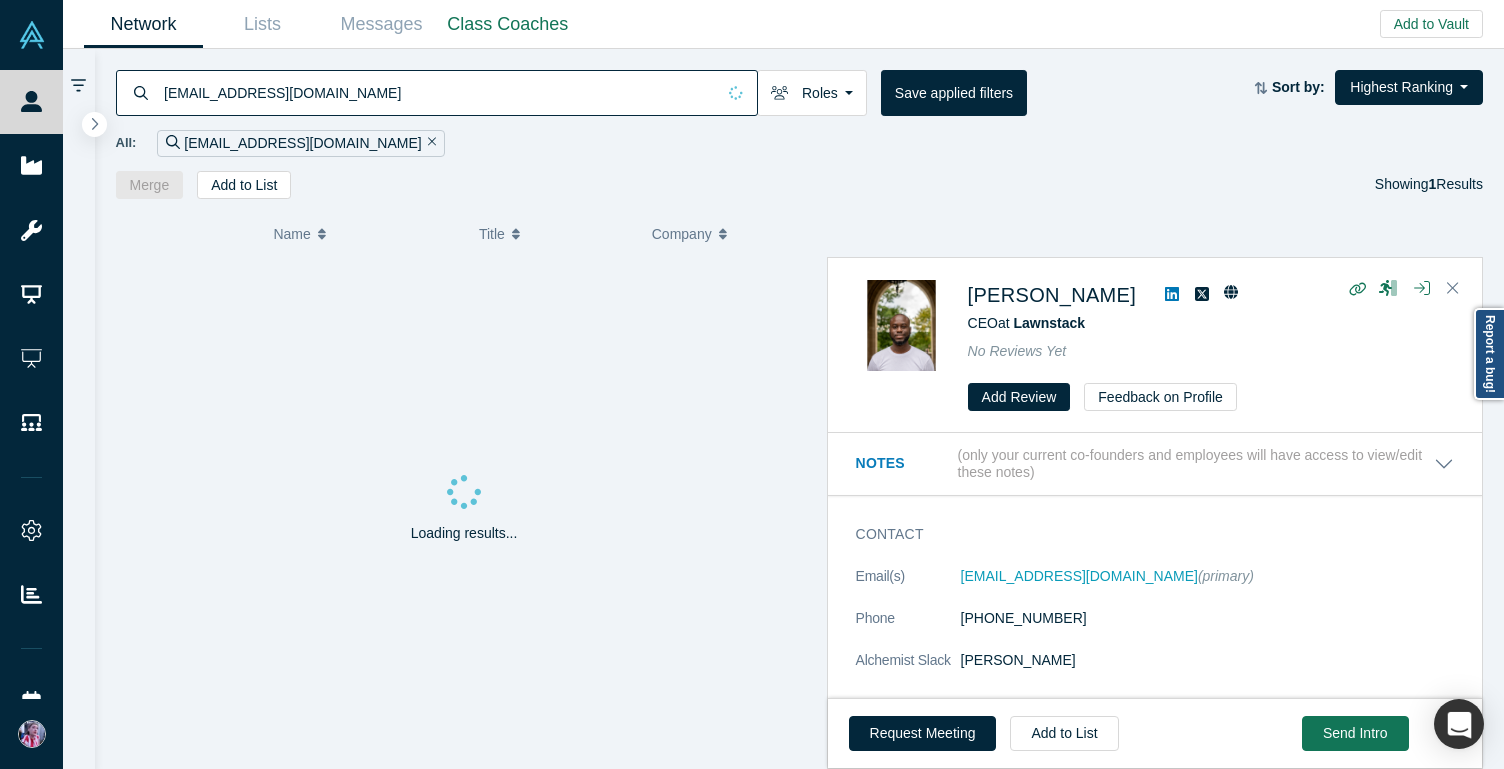 click on "[EMAIL_ADDRESS][DOMAIN_NAME]" at bounding box center [438, 92] 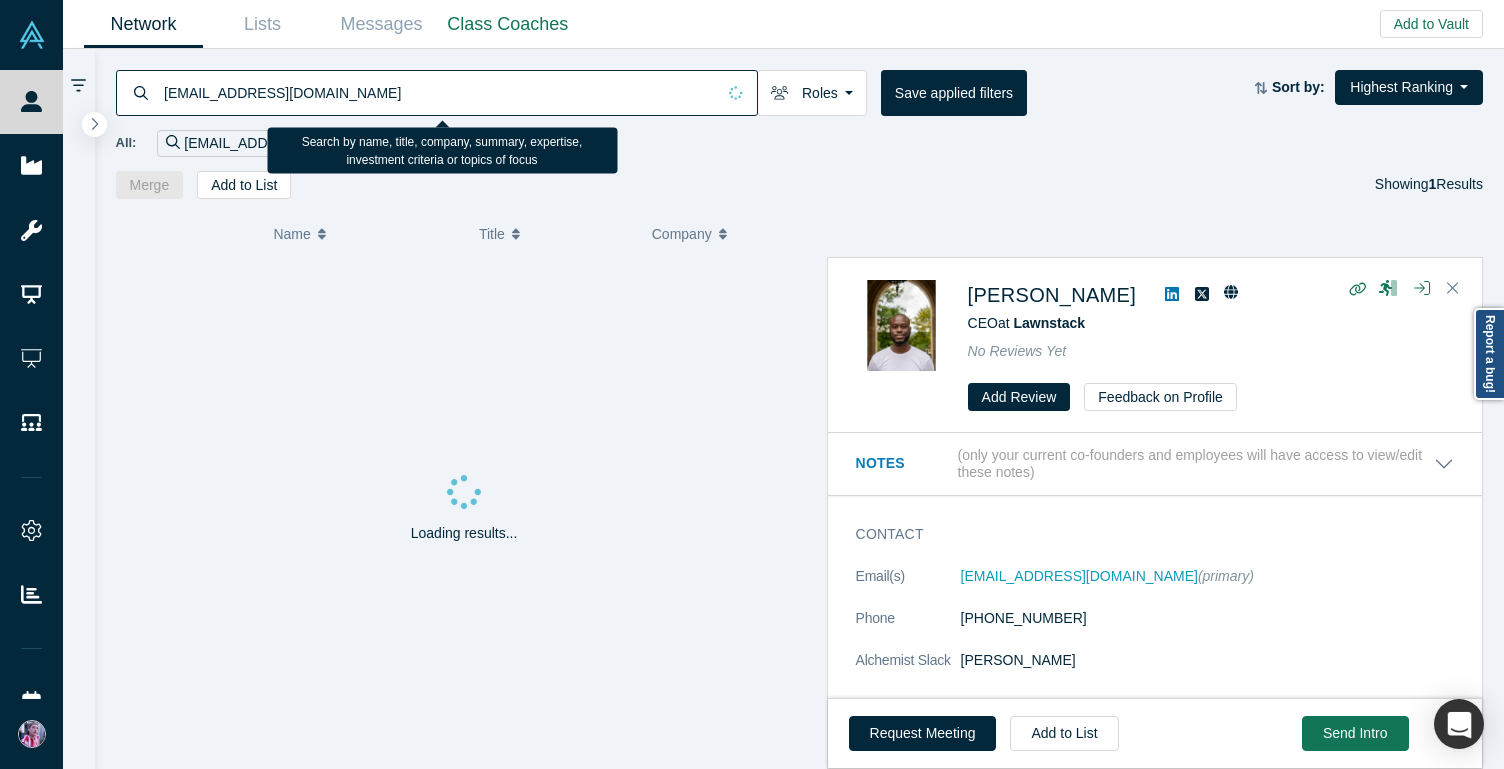 click on "[EMAIL_ADDRESS][DOMAIN_NAME]" at bounding box center [438, 92] 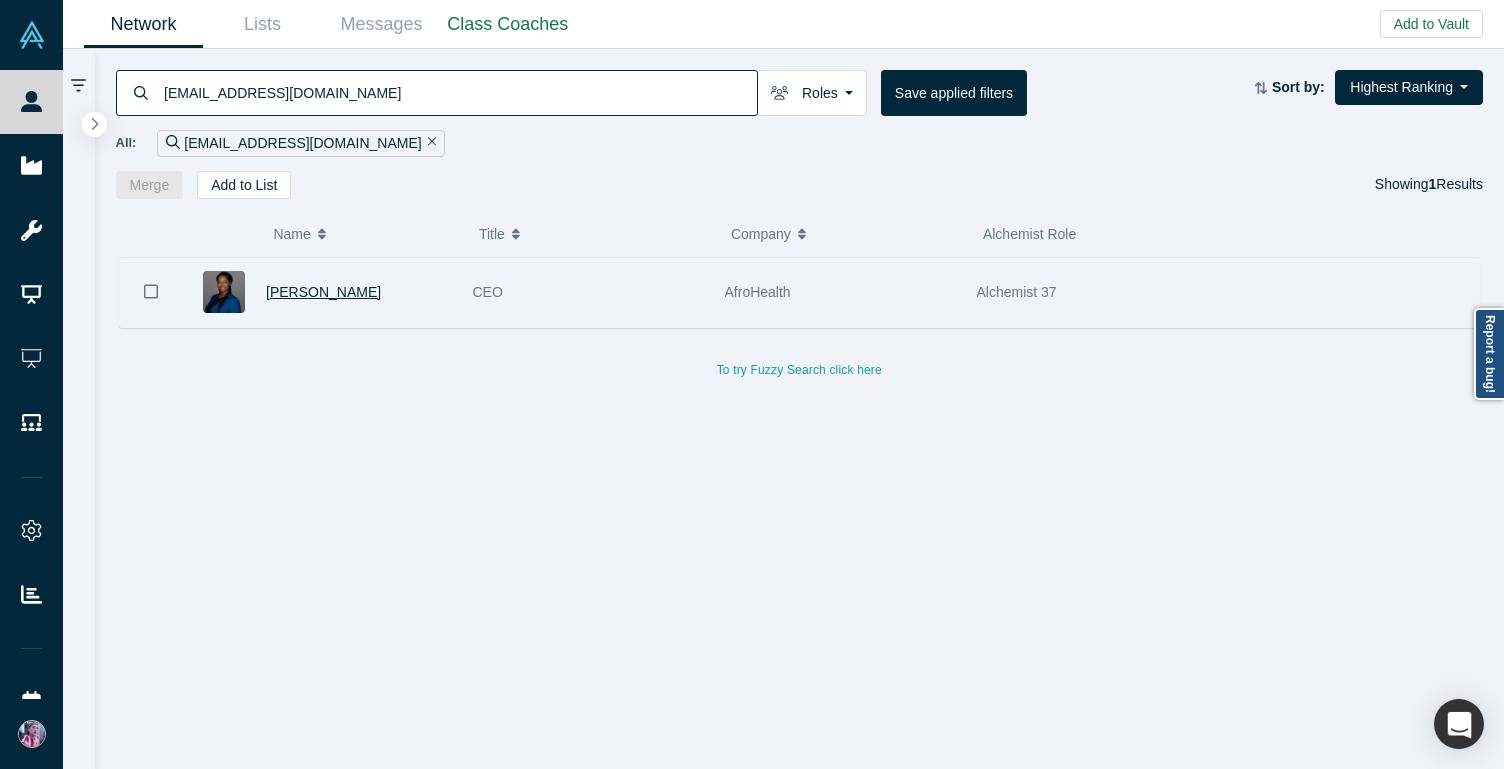type on "[EMAIL_ADDRESS][DOMAIN_NAME]" 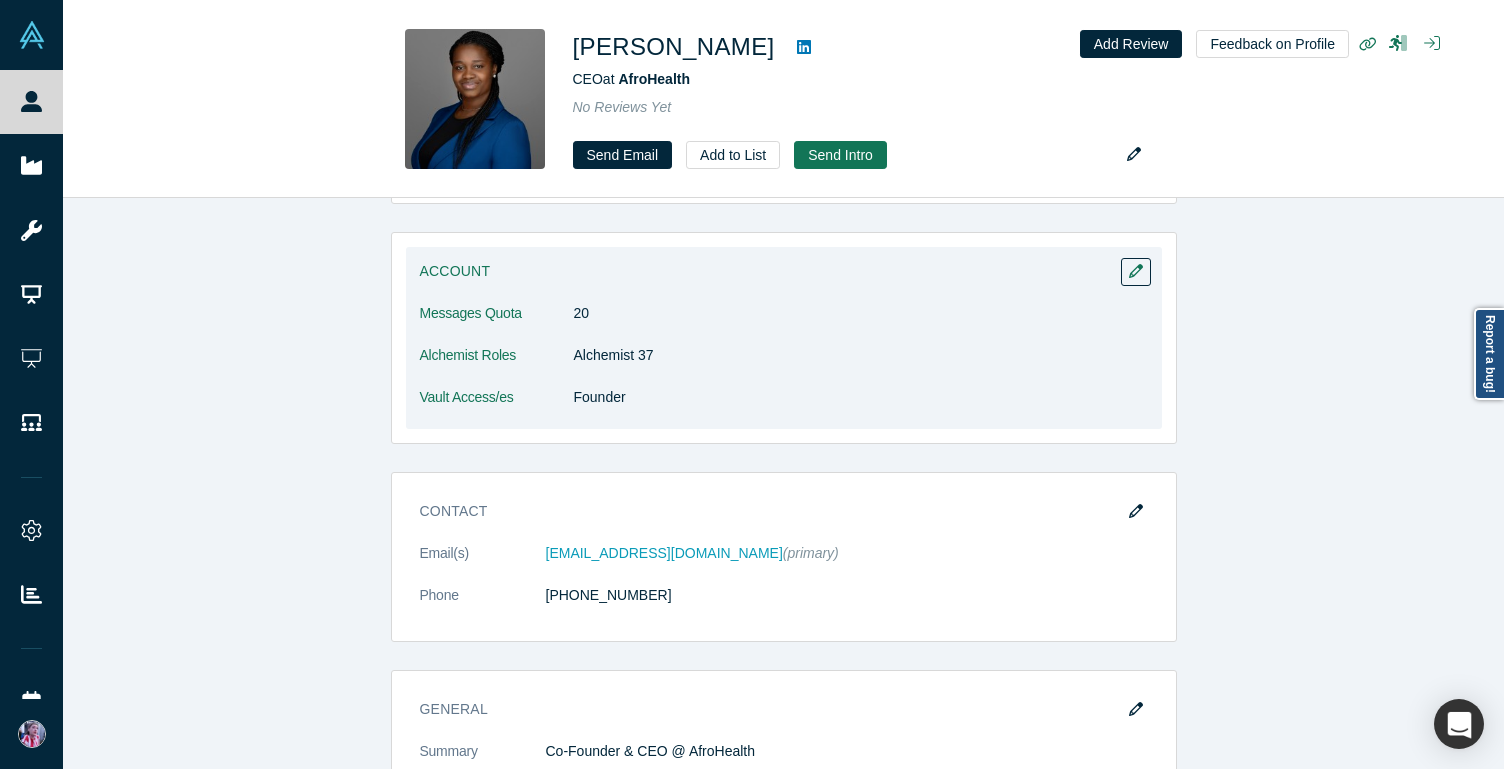 scroll, scrollTop: 360, scrollLeft: 0, axis: vertical 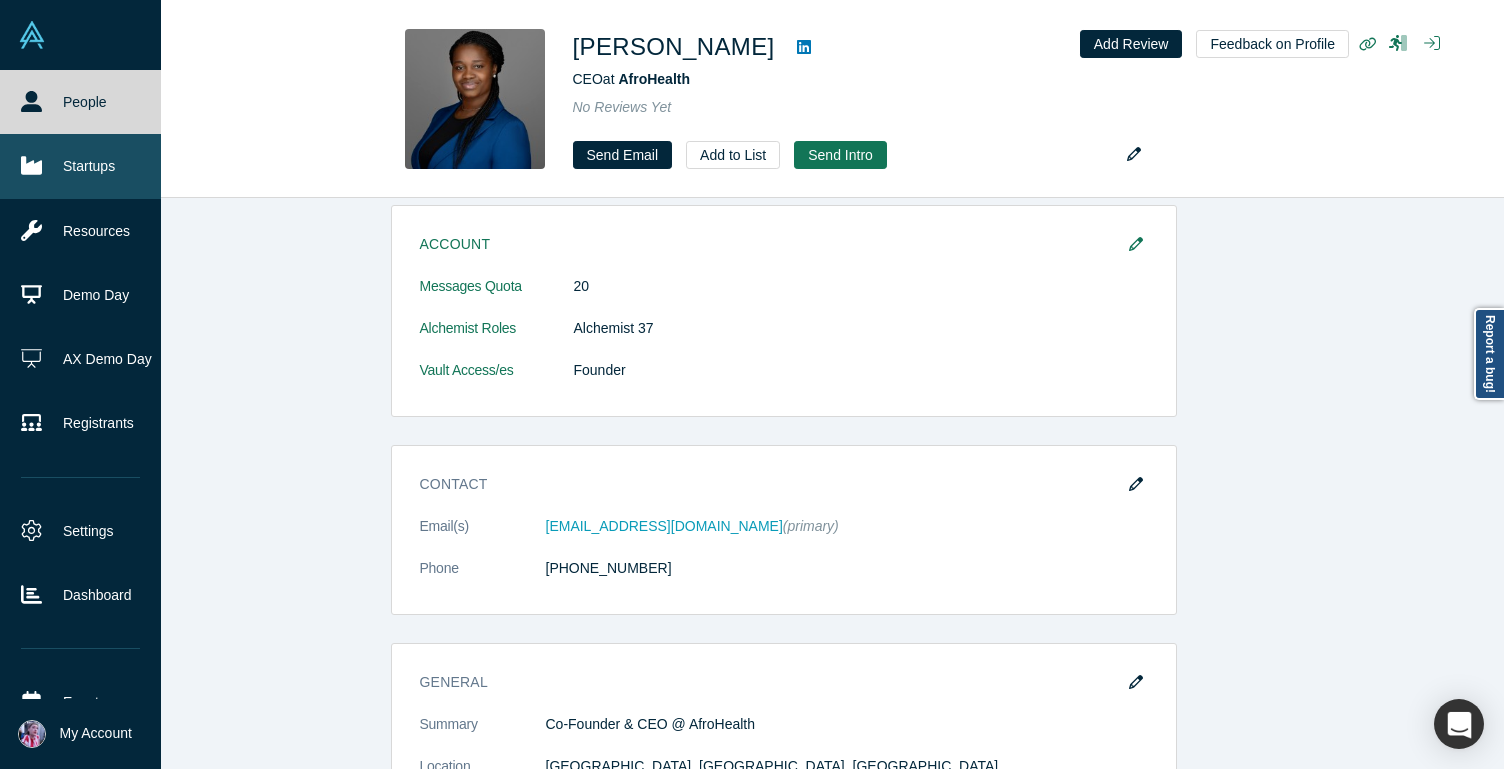 click on "Startups" at bounding box center [80, 166] 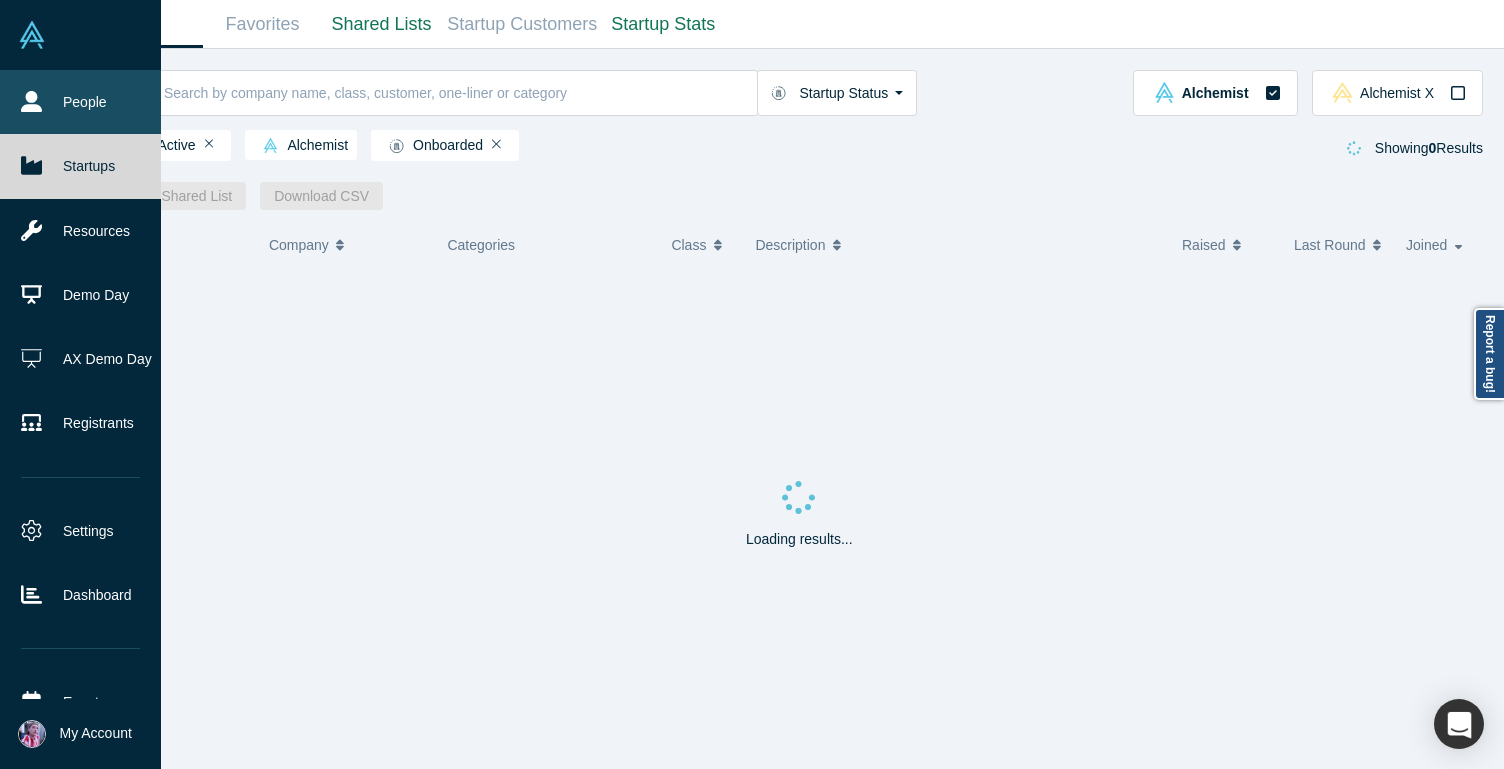 click on "People" at bounding box center [80, 102] 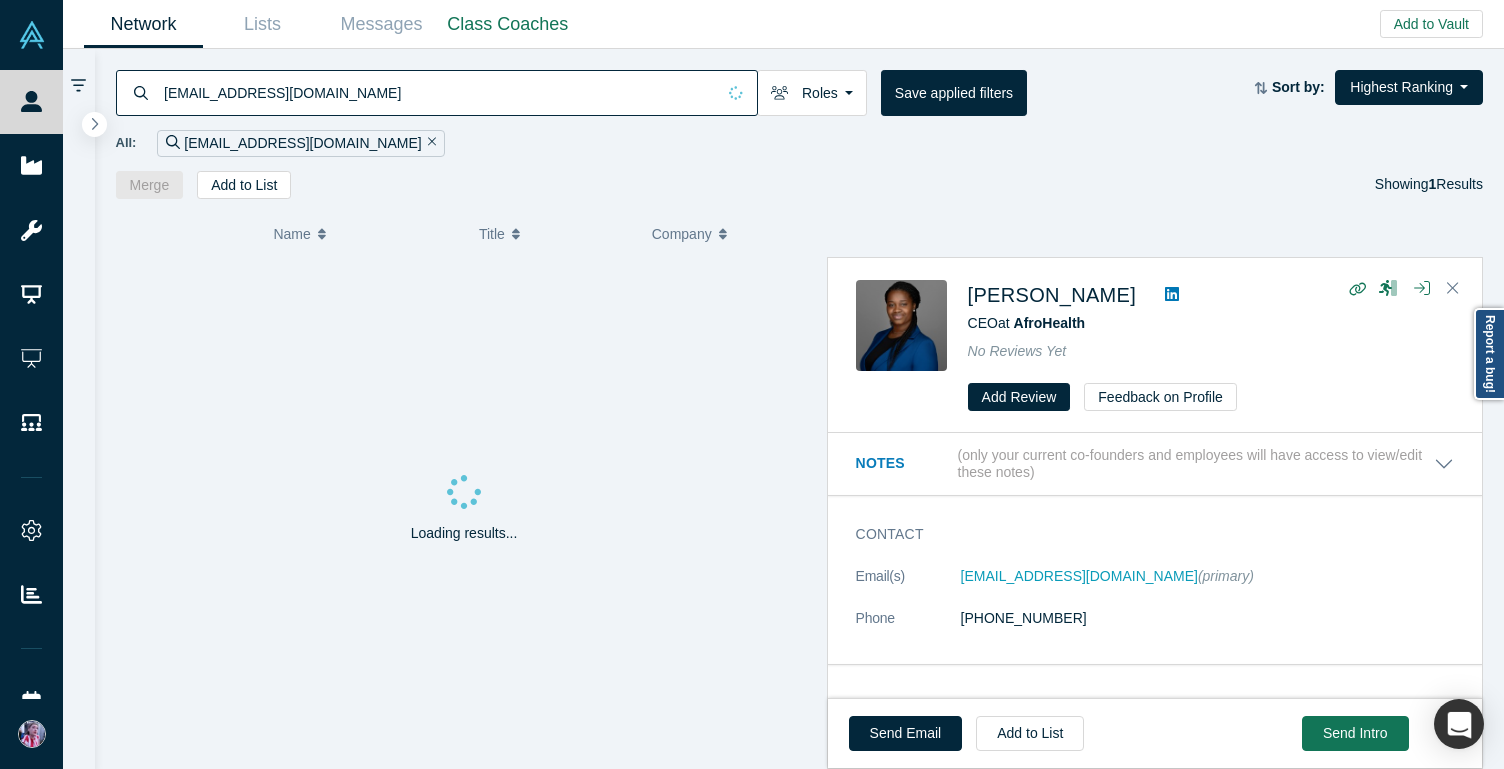 click on "[EMAIL_ADDRESS][DOMAIN_NAME]" at bounding box center (438, 92) 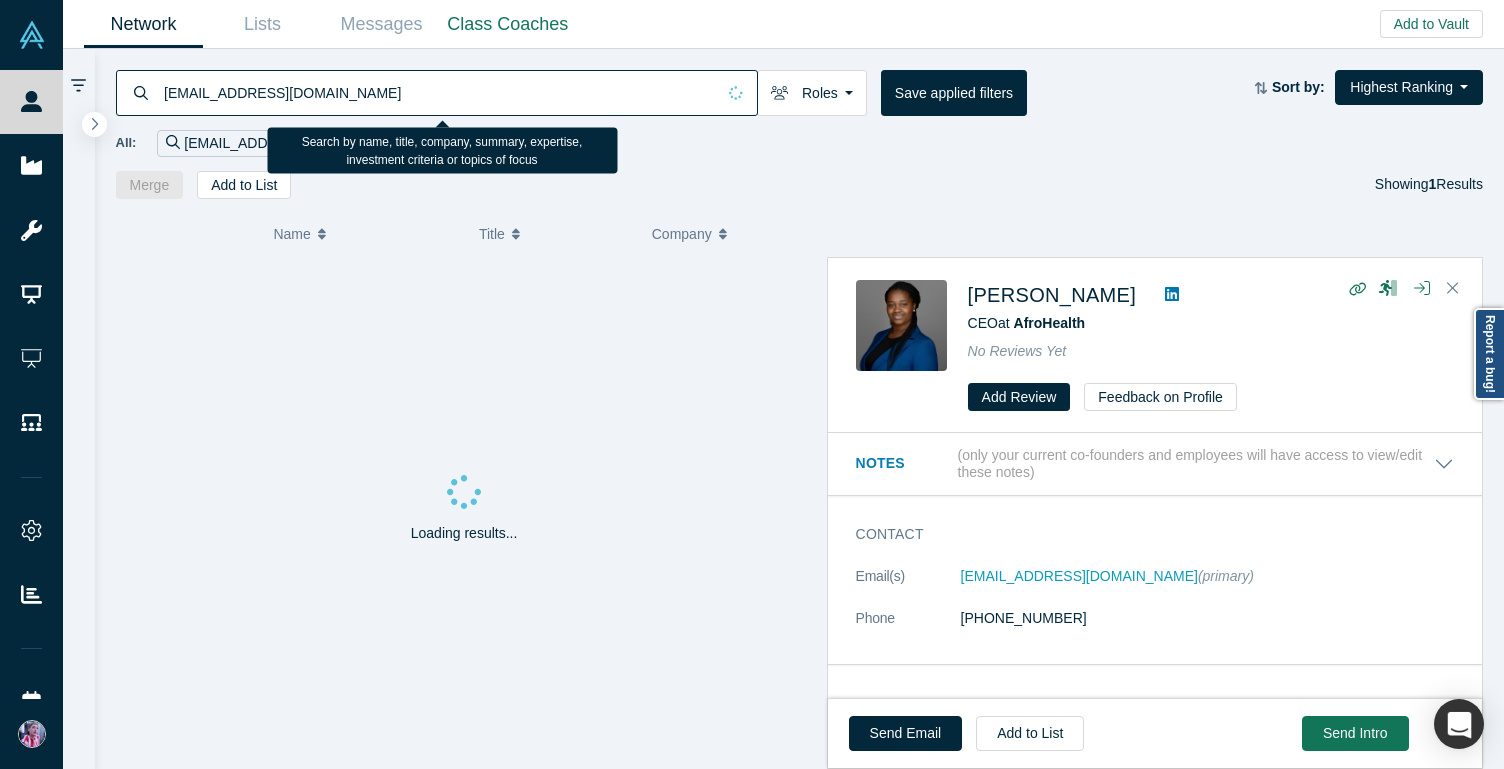 click on "[EMAIL_ADDRESS][DOMAIN_NAME]" at bounding box center (438, 92) 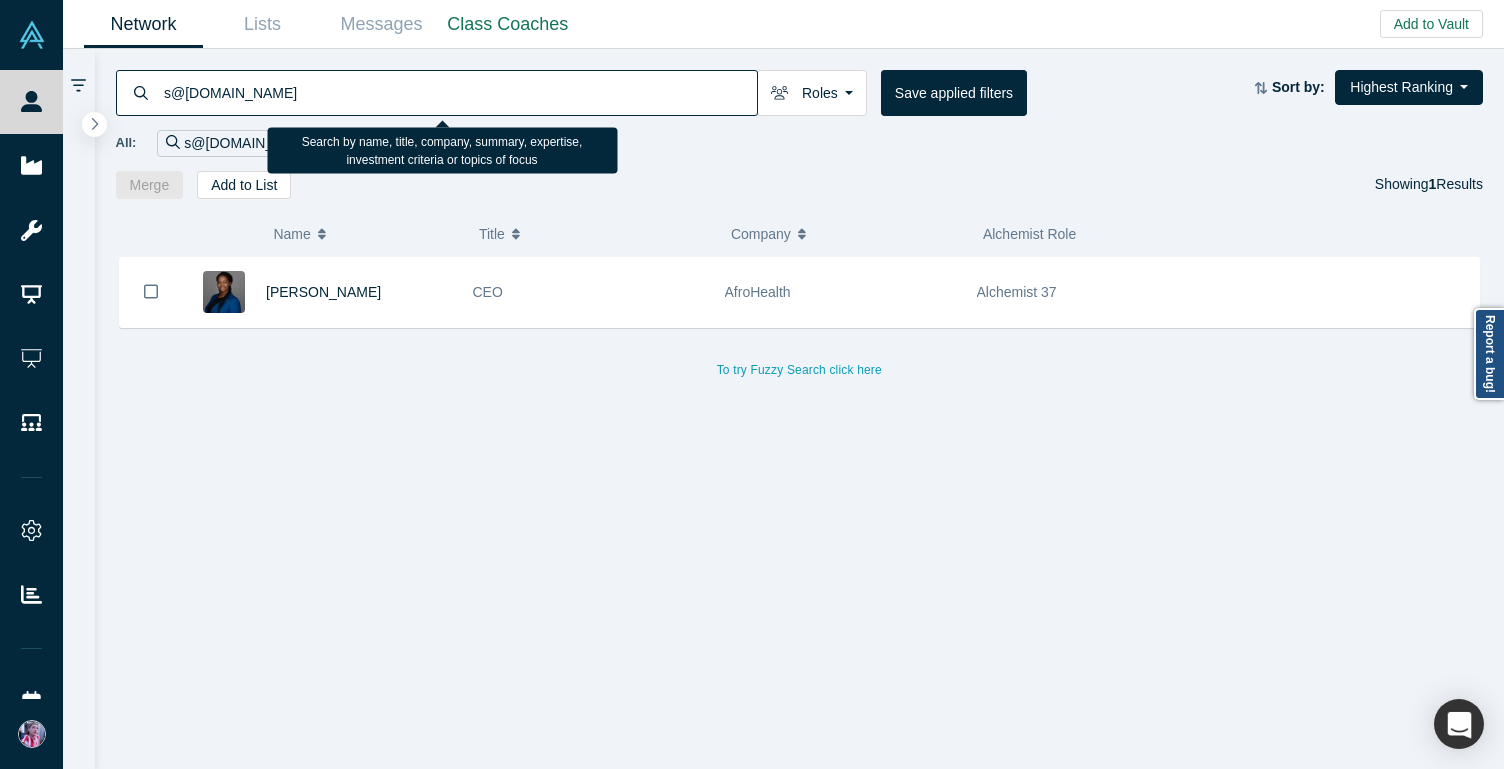 type on "s@[DOMAIN_NAME]" 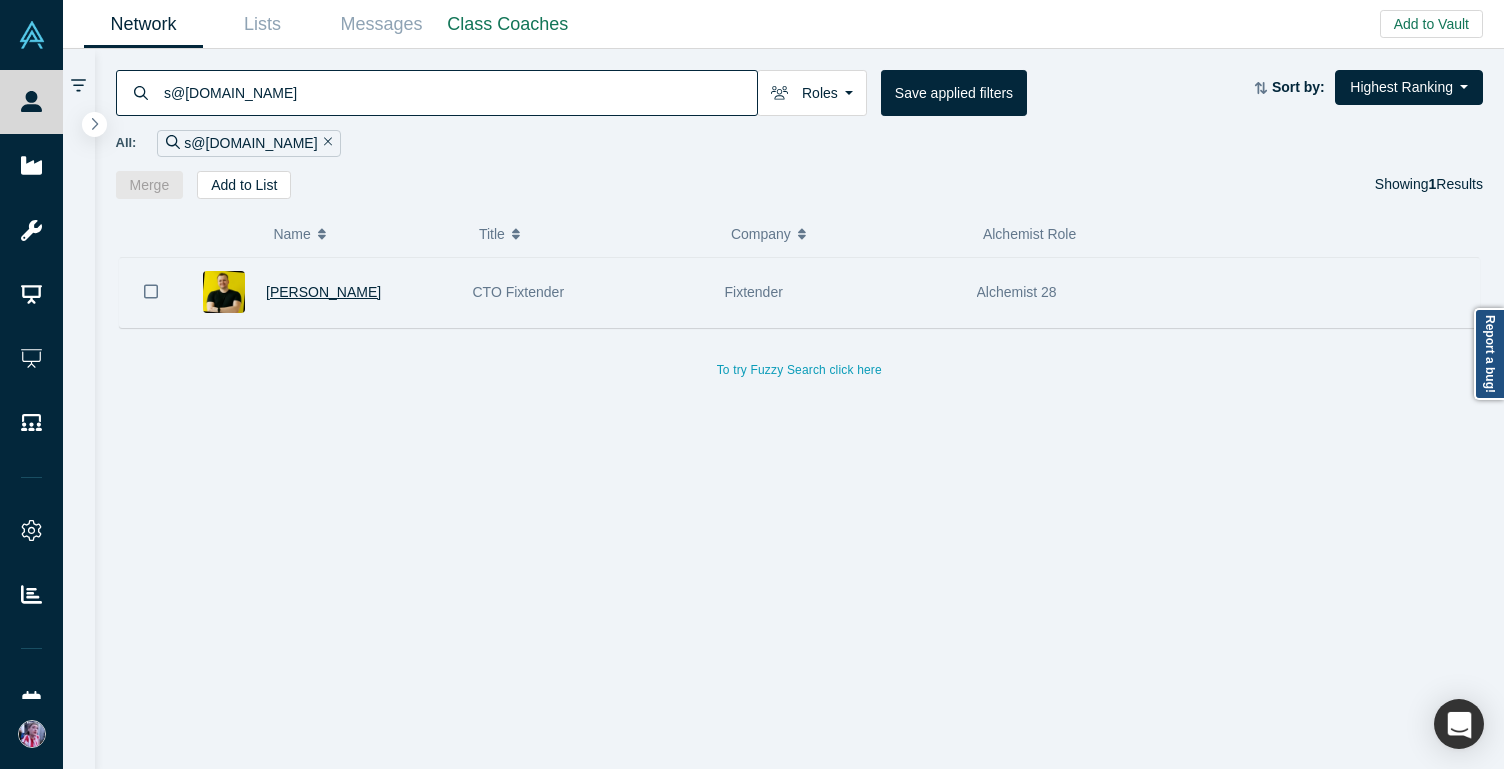 click on "[PERSON_NAME]" at bounding box center [323, 292] 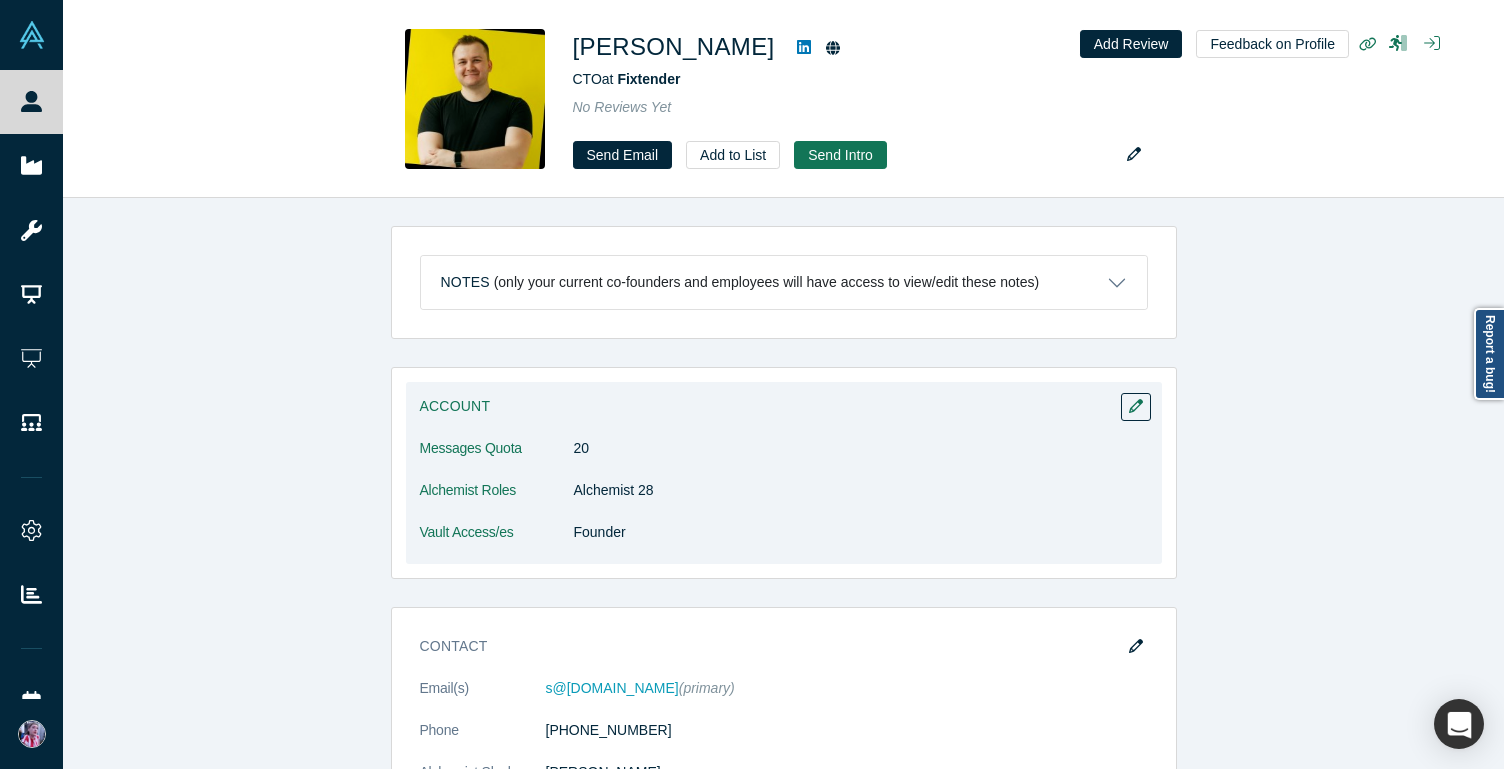 scroll, scrollTop: 69, scrollLeft: 0, axis: vertical 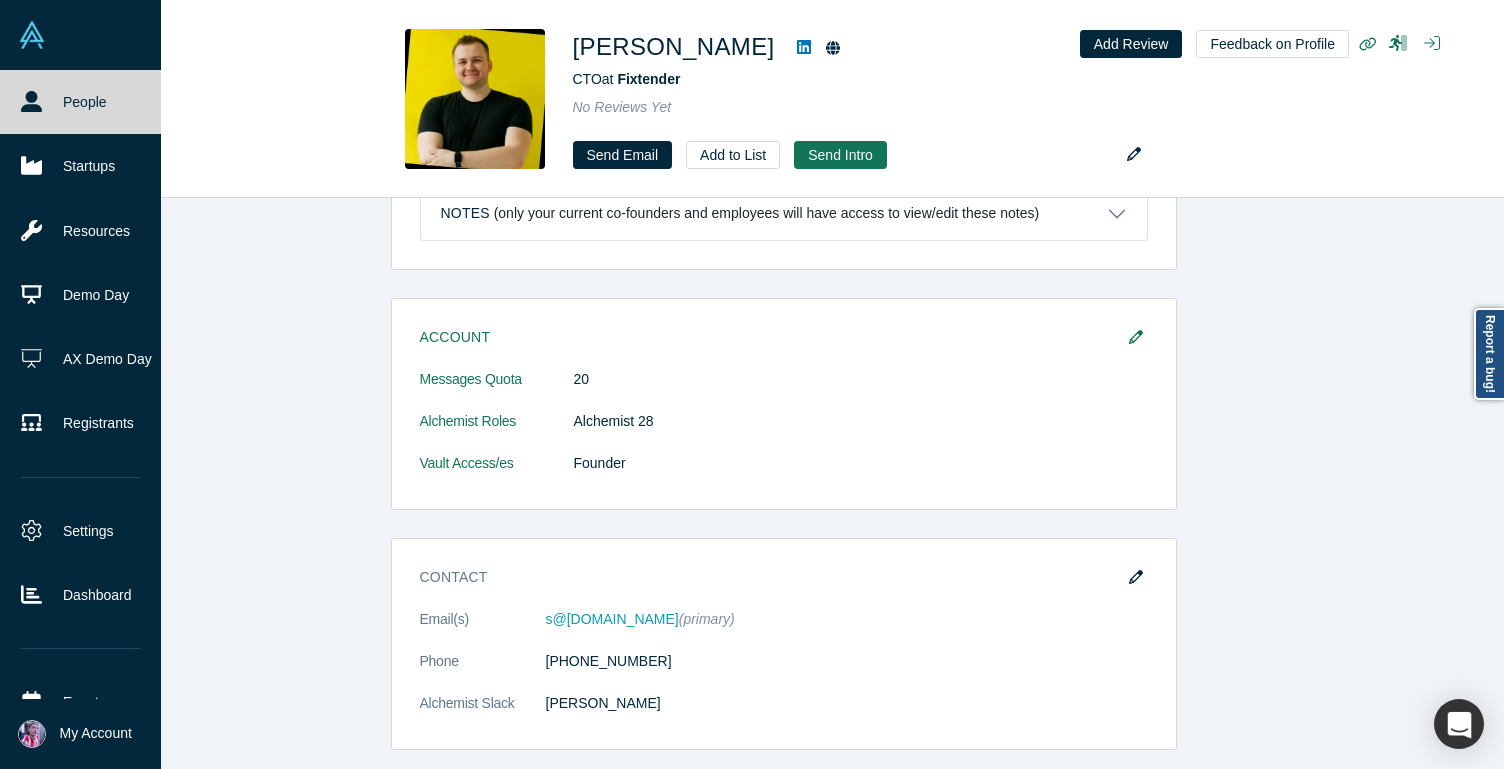 click on "People" at bounding box center [80, 102] 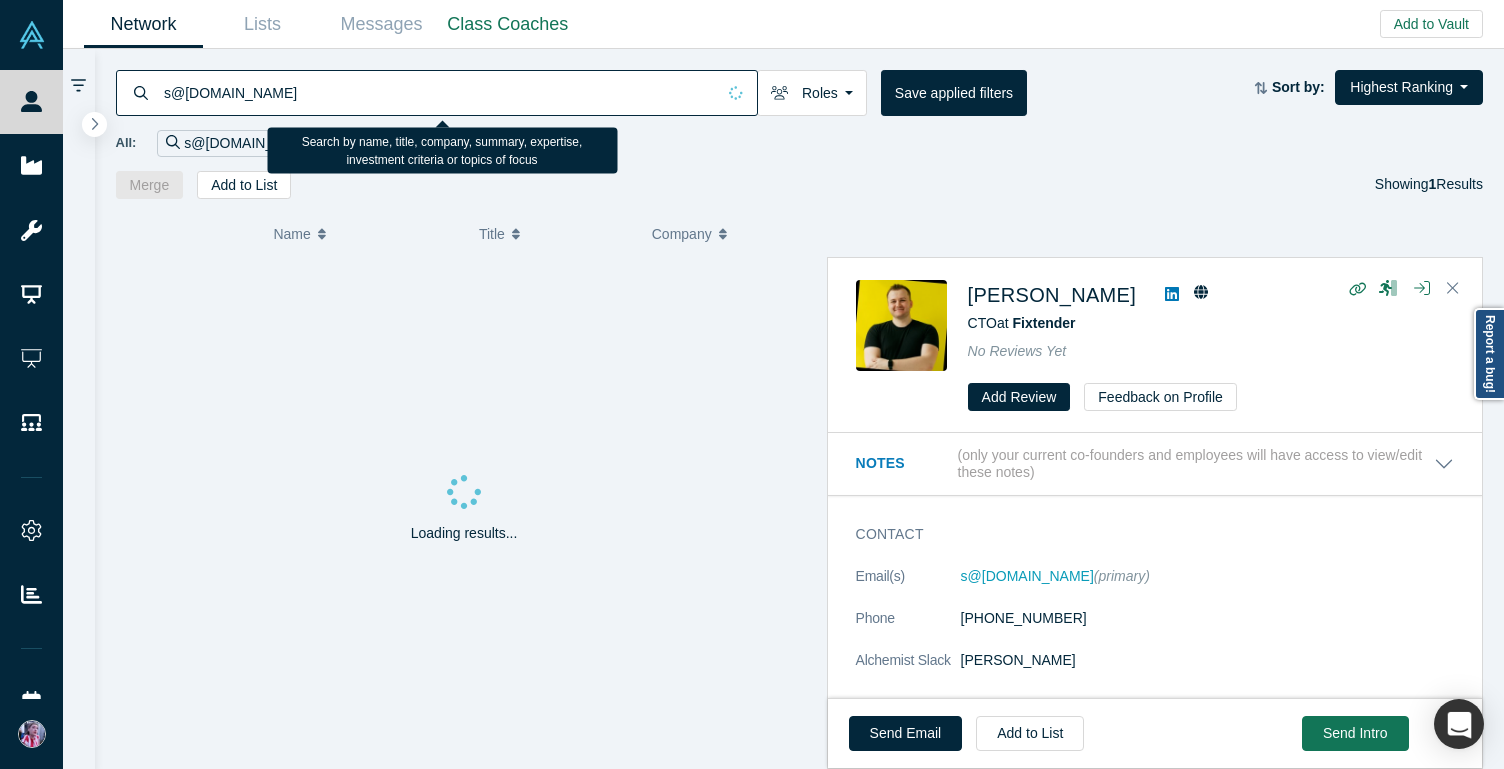 click on "s@[DOMAIN_NAME]" at bounding box center (438, 92) 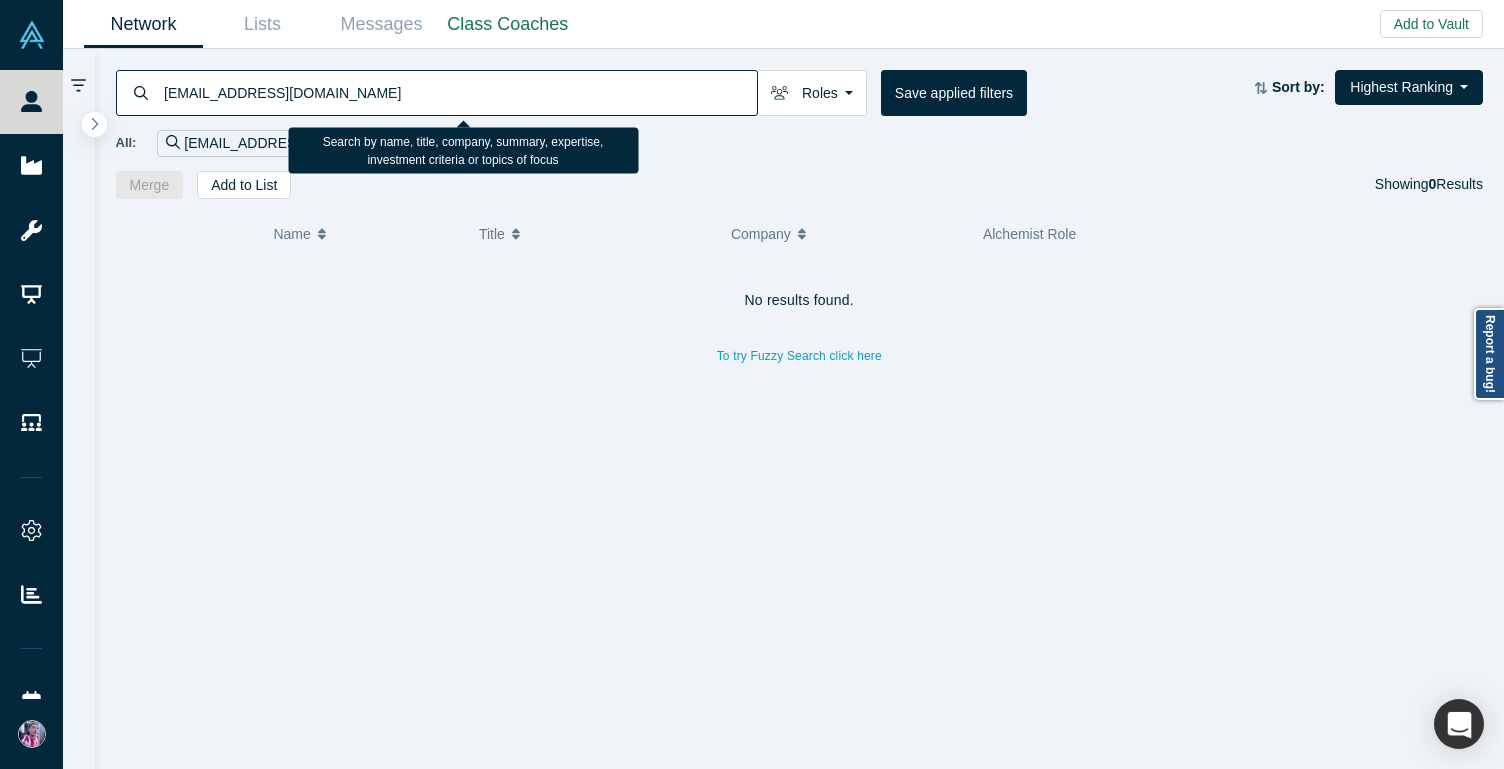 click on "[EMAIL_ADDRESS][DOMAIN_NAME]" at bounding box center (459, 92) 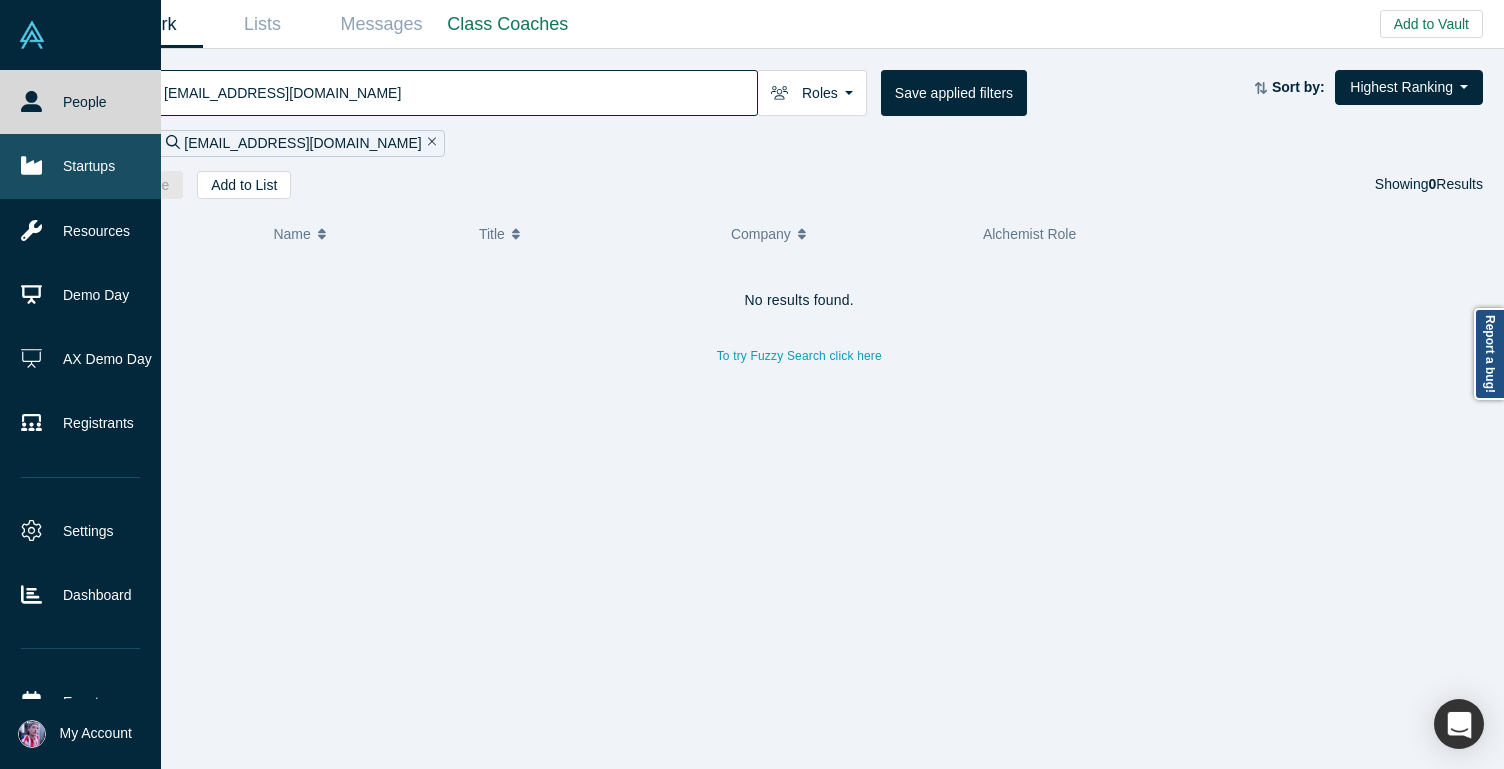 type on "[EMAIL_ADDRESS][DOMAIN_NAME]" 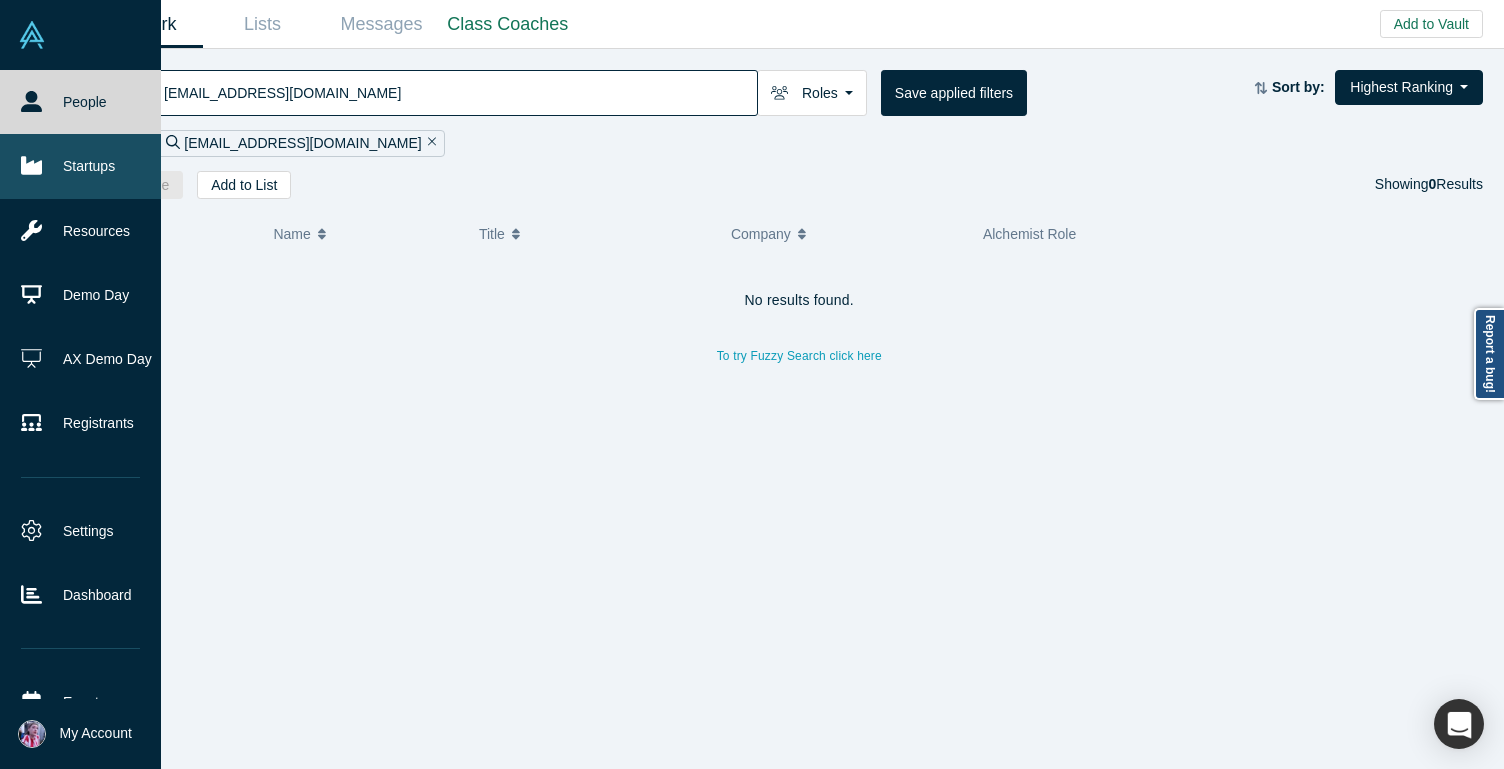click 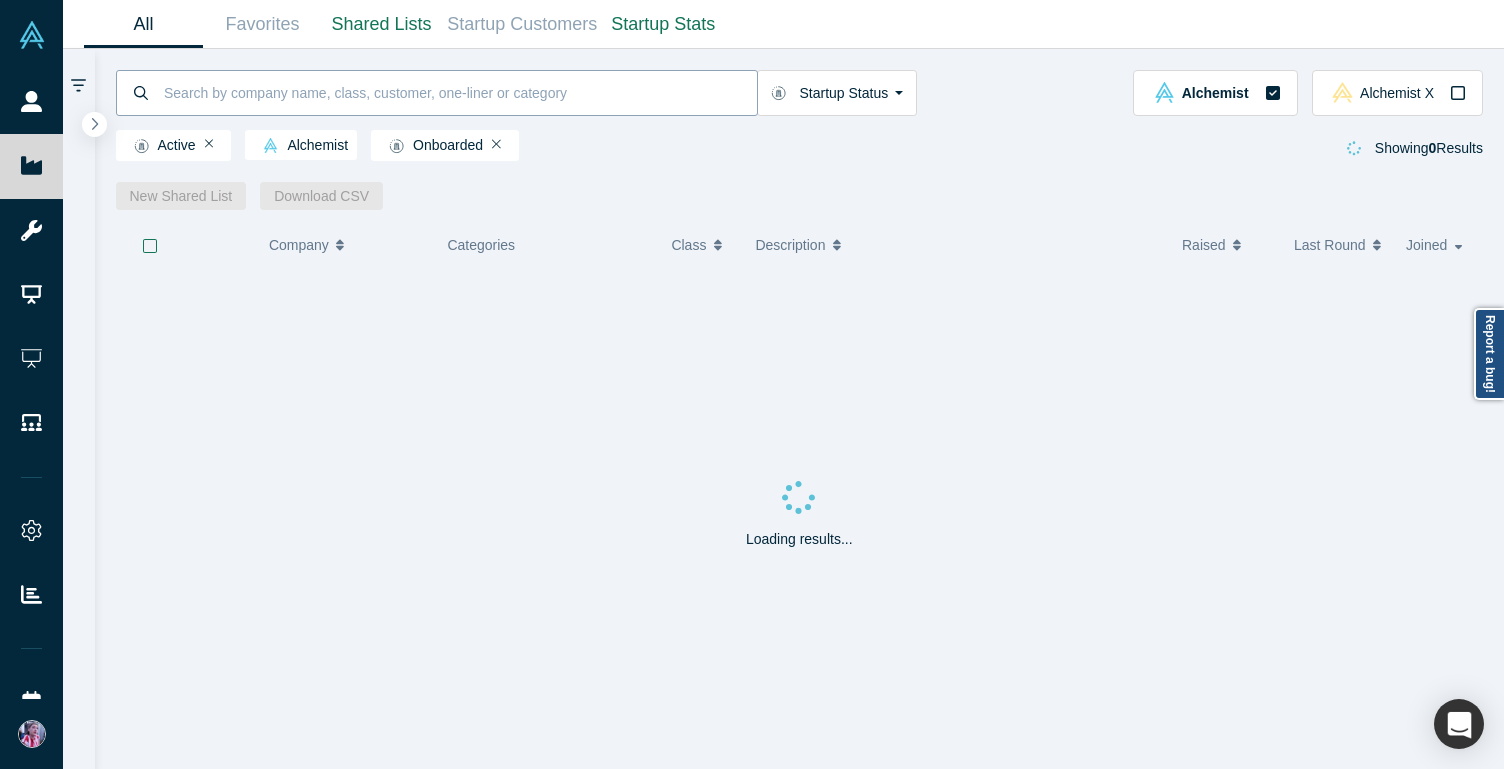 click at bounding box center (459, 92) 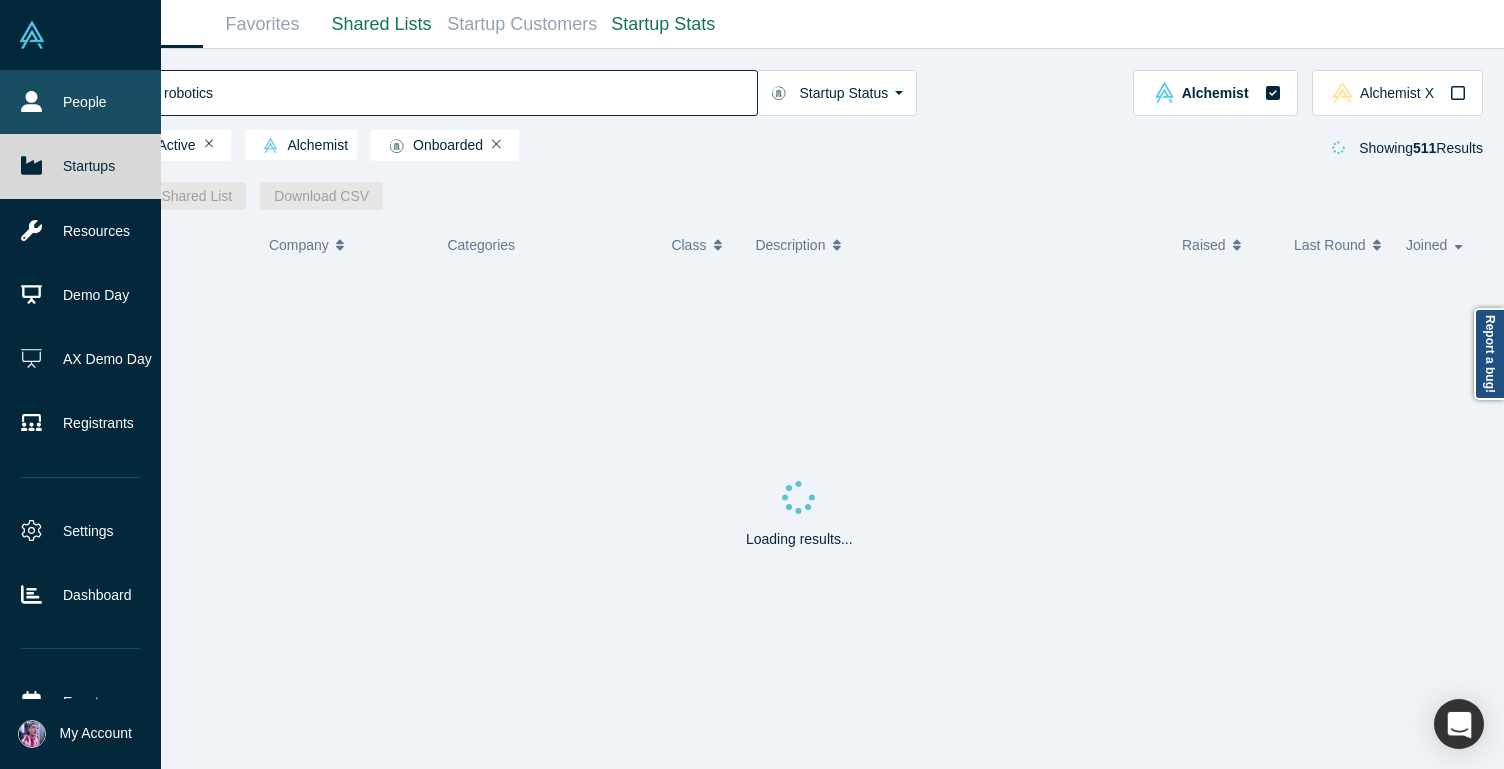 type on "robotics" 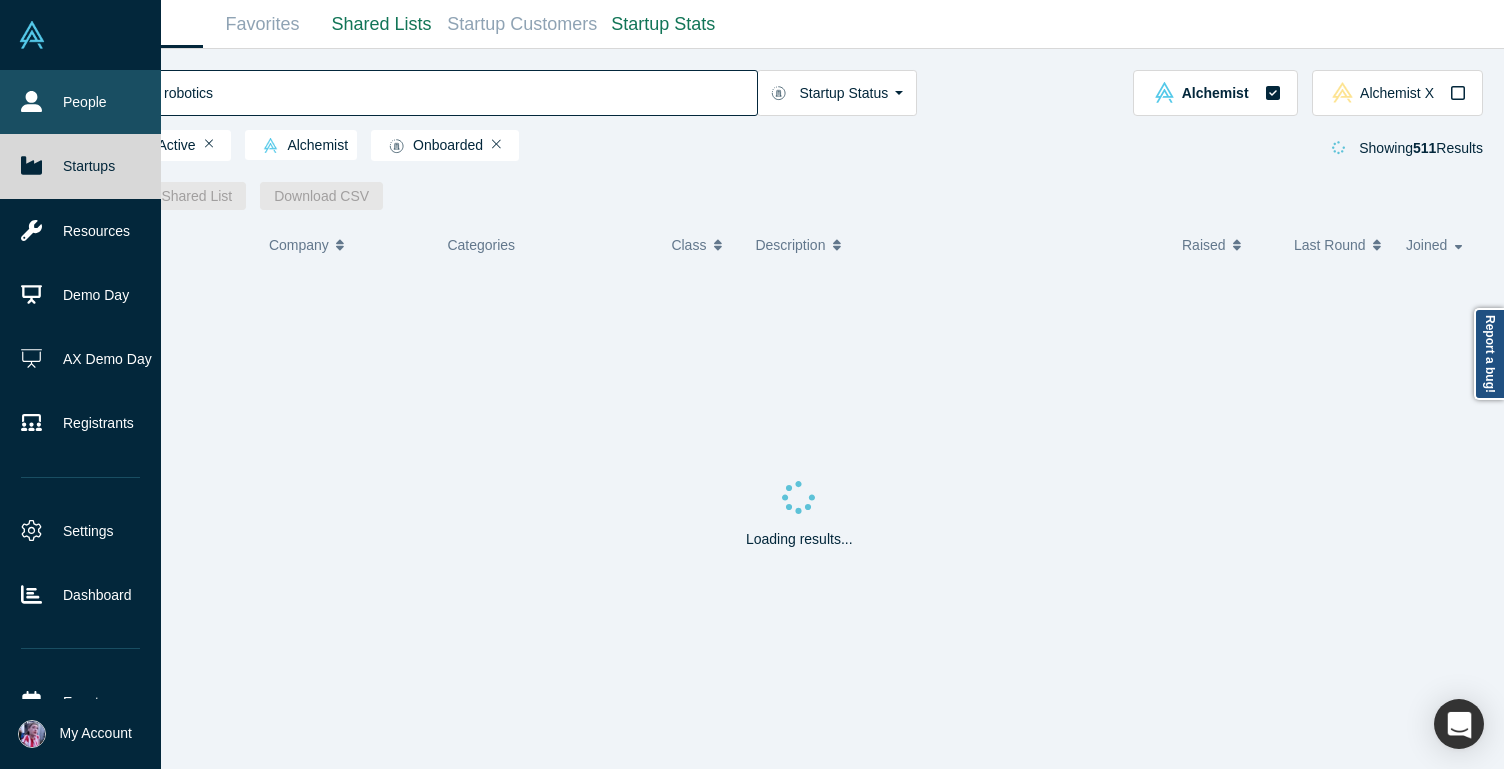 click on "People" at bounding box center [80, 102] 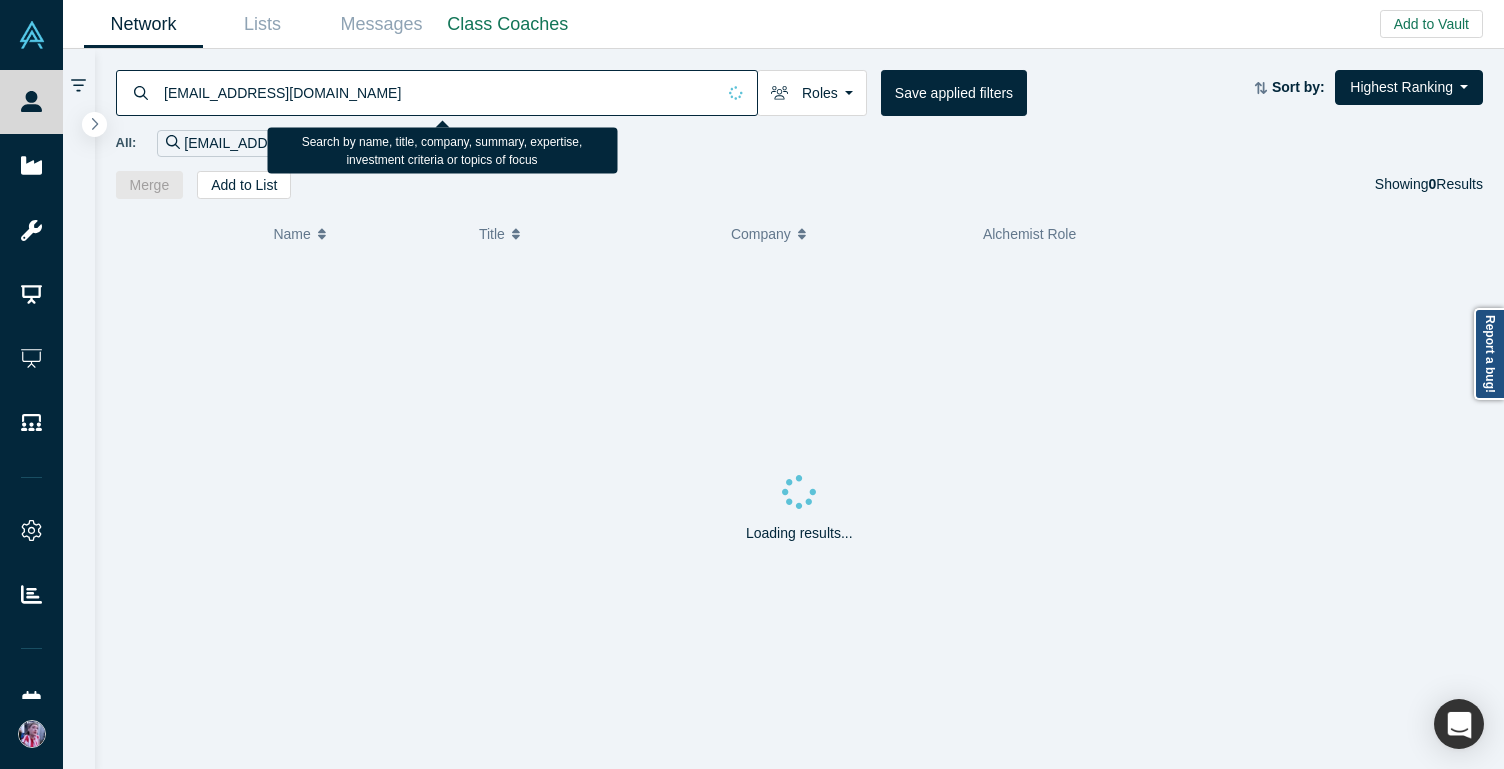 click on "[EMAIL_ADDRESS][DOMAIN_NAME]" at bounding box center [438, 92] 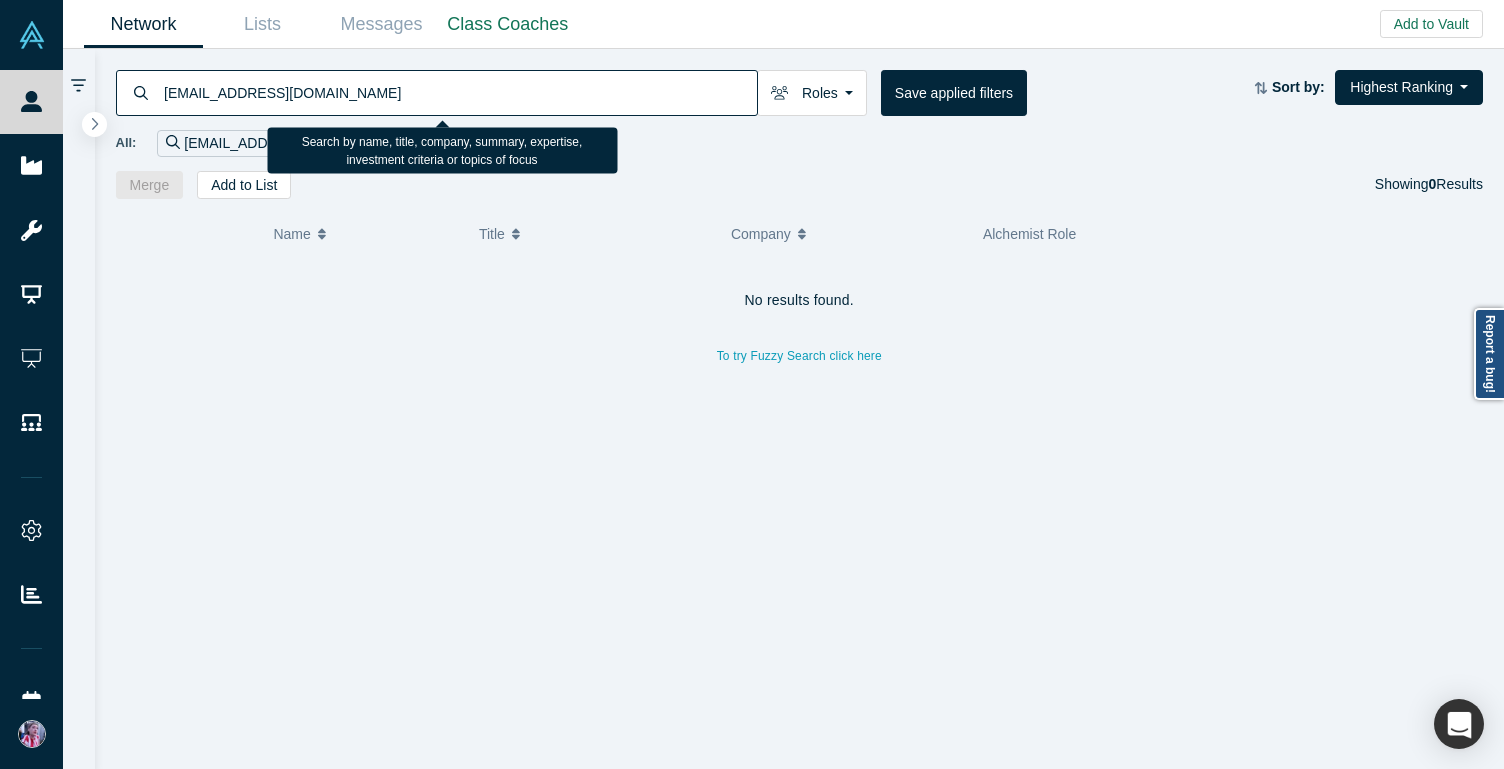 drag, startPoint x: 355, startPoint y: 95, endPoint x: 201, endPoint y: 97, distance: 154.01299 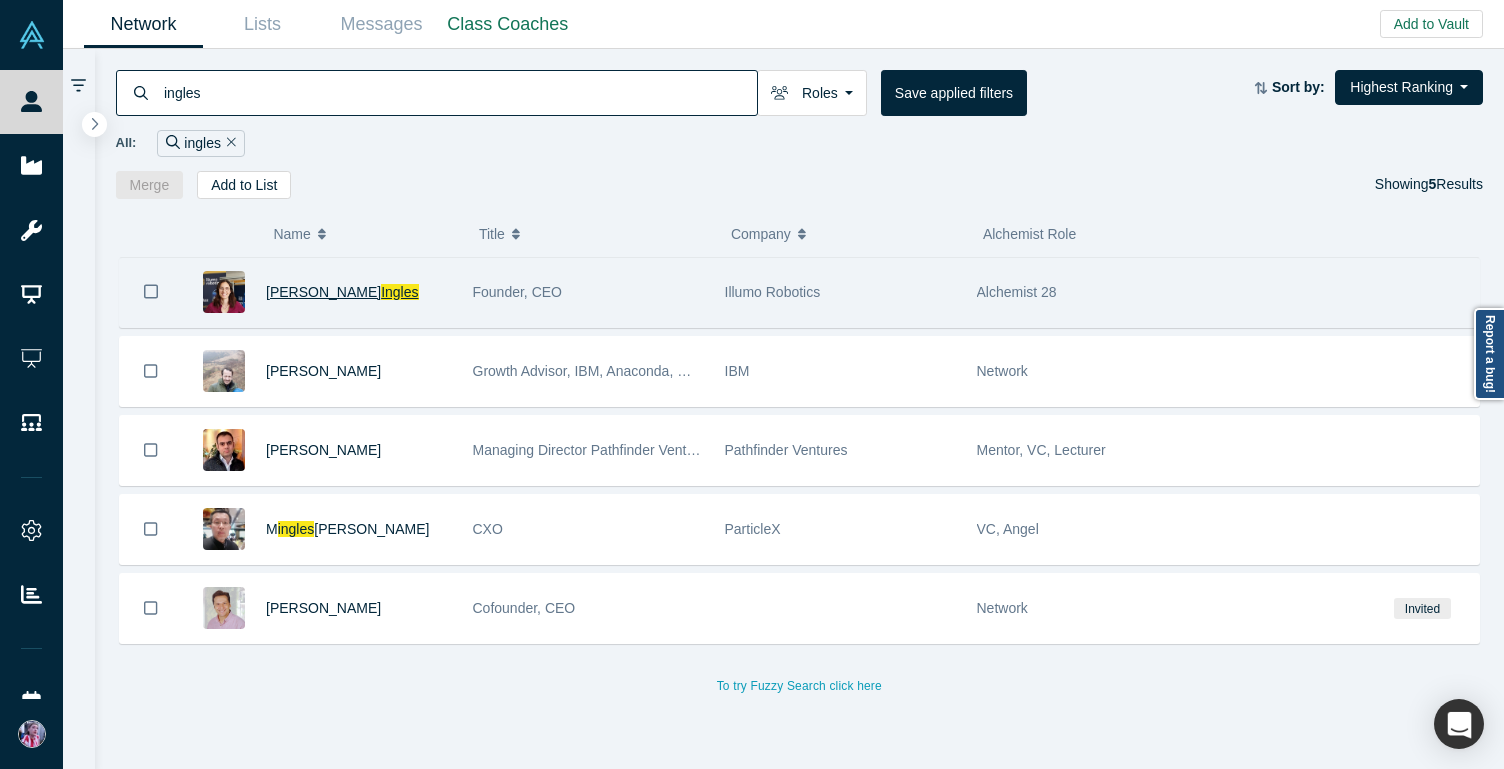 type on "ingles" 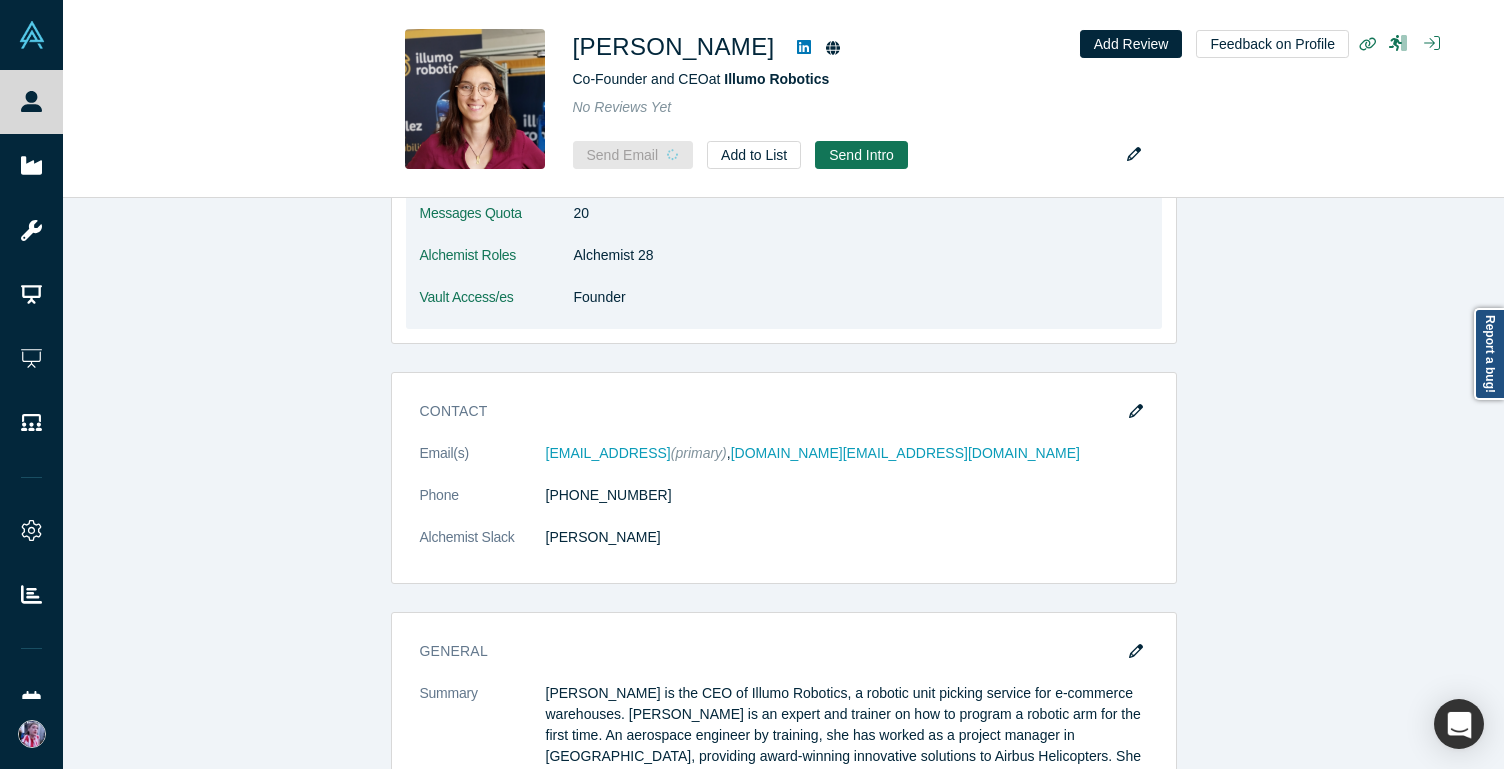 scroll, scrollTop: 246, scrollLeft: 0, axis: vertical 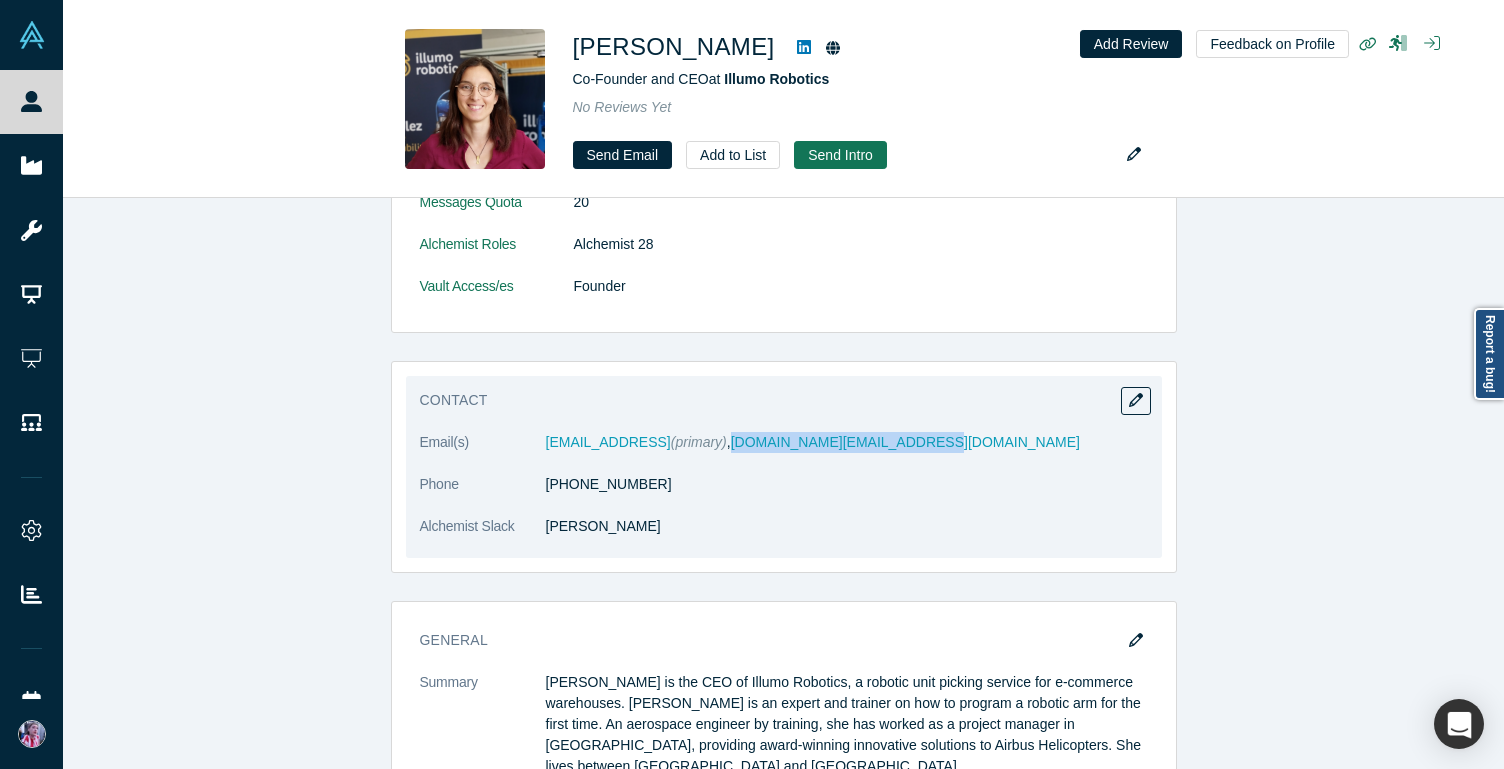 drag, startPoint x: 929, startPoint y: 443, endPoint x: 715, endPoint y: 451, distance: 214.14948 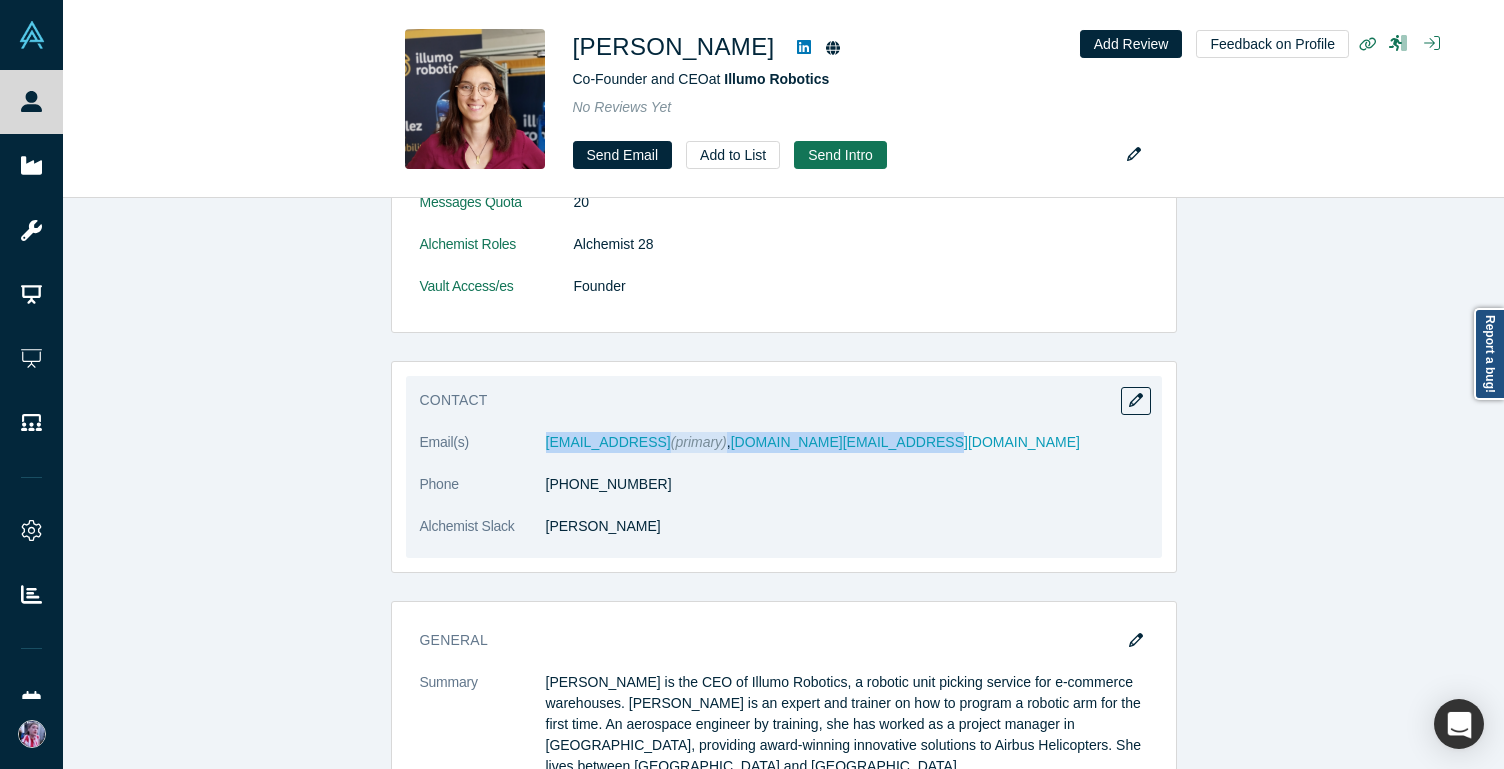 drag, startPoint x: 534, startPoint y: 447, endPoint x: 918, endPoint y: 445, distance: 384.00522 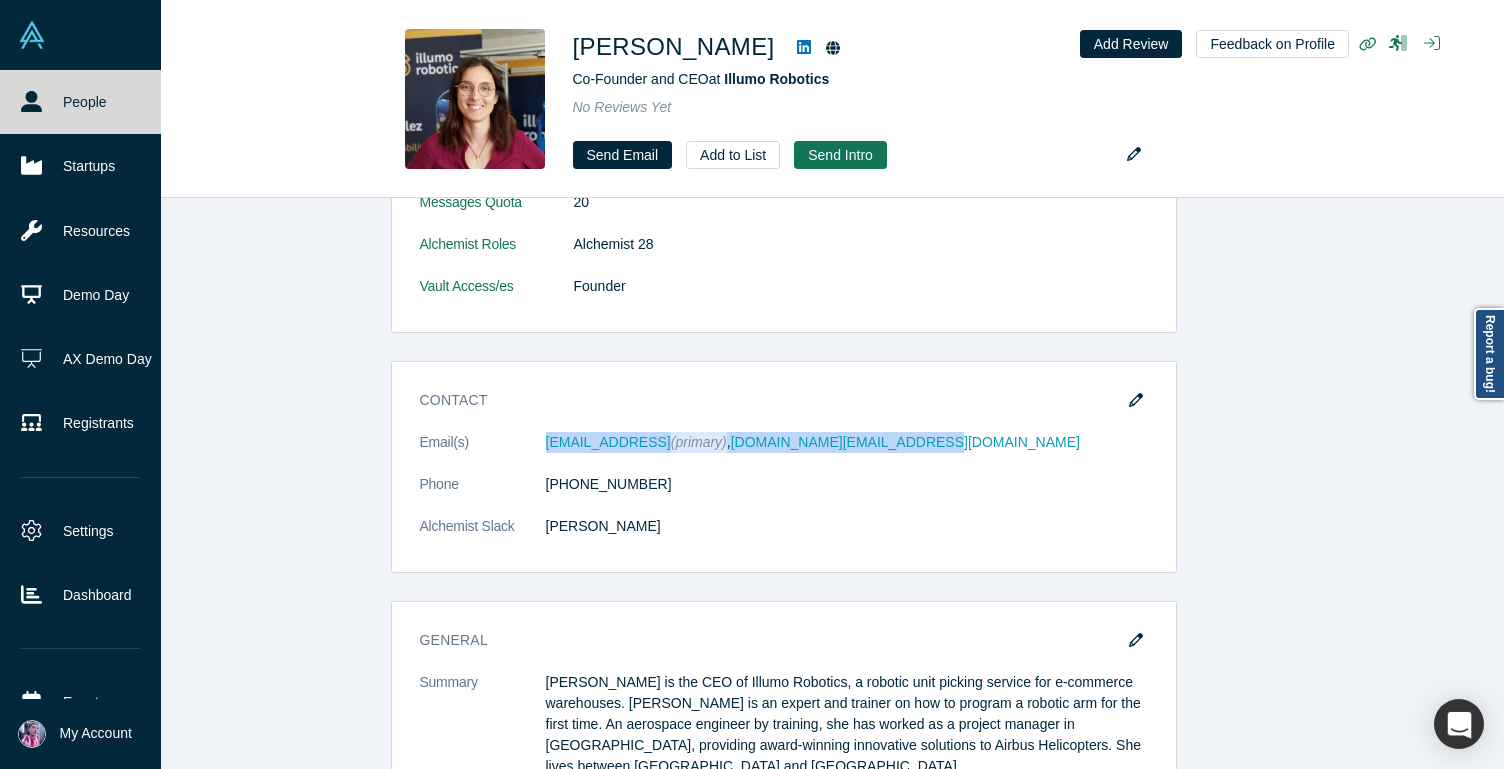 click on "People" at bounding box center [80, 102] 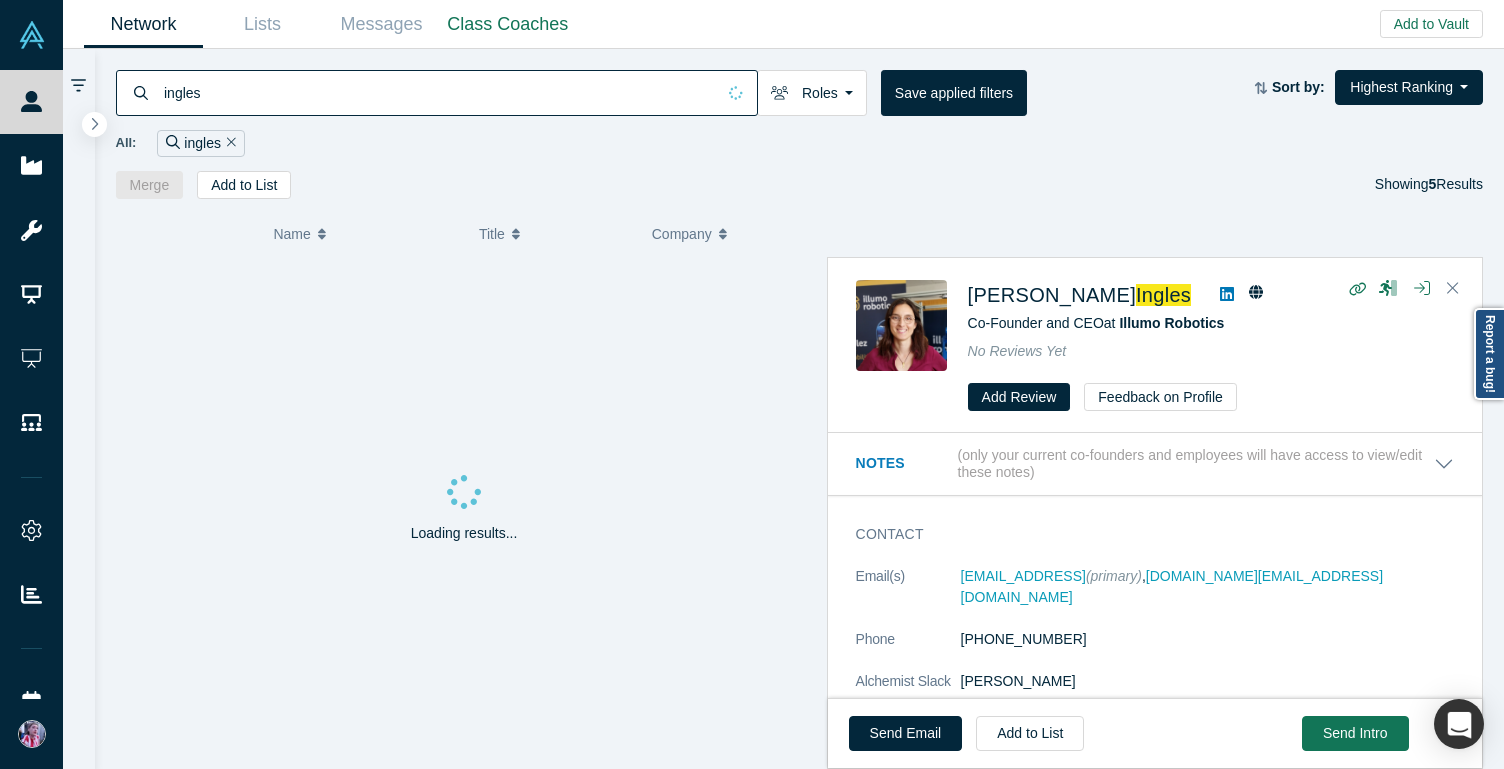click on "ingles" at bounding box center (438, 92) 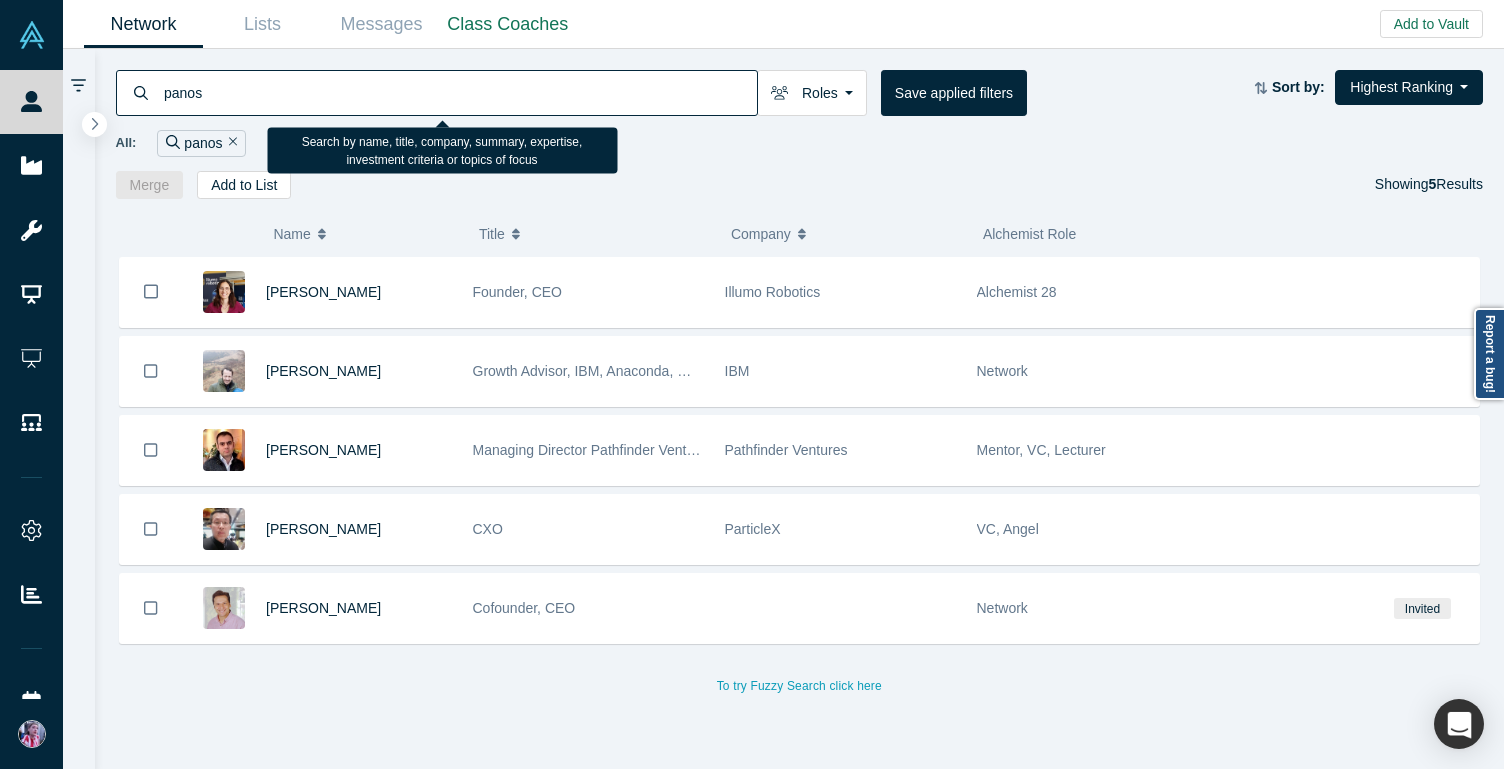 type on "panos" 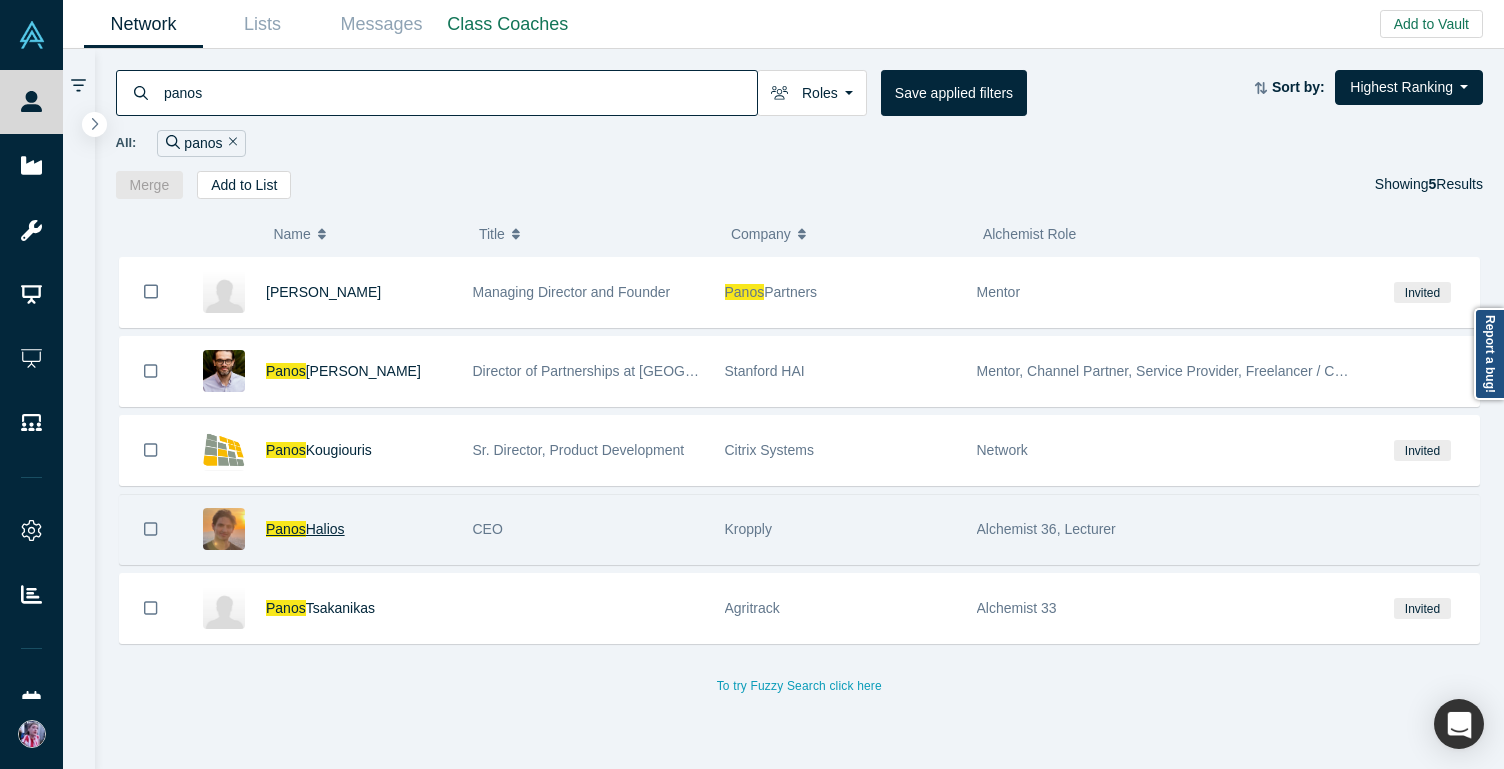 click on "Halios" at bounding box center (325, 529) 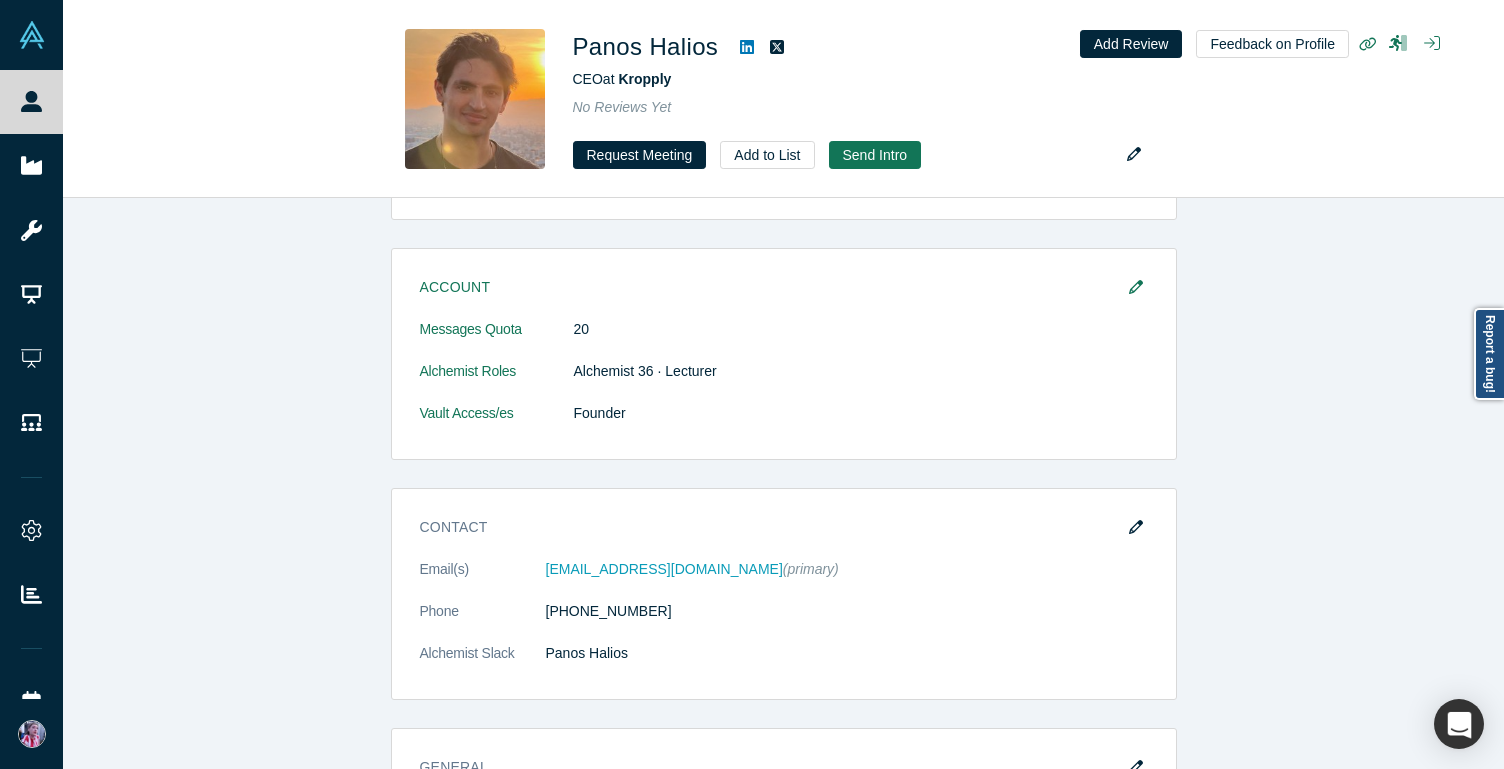 scroll, scrollTop: 1319, scrollLeft: 0, axis: vertical 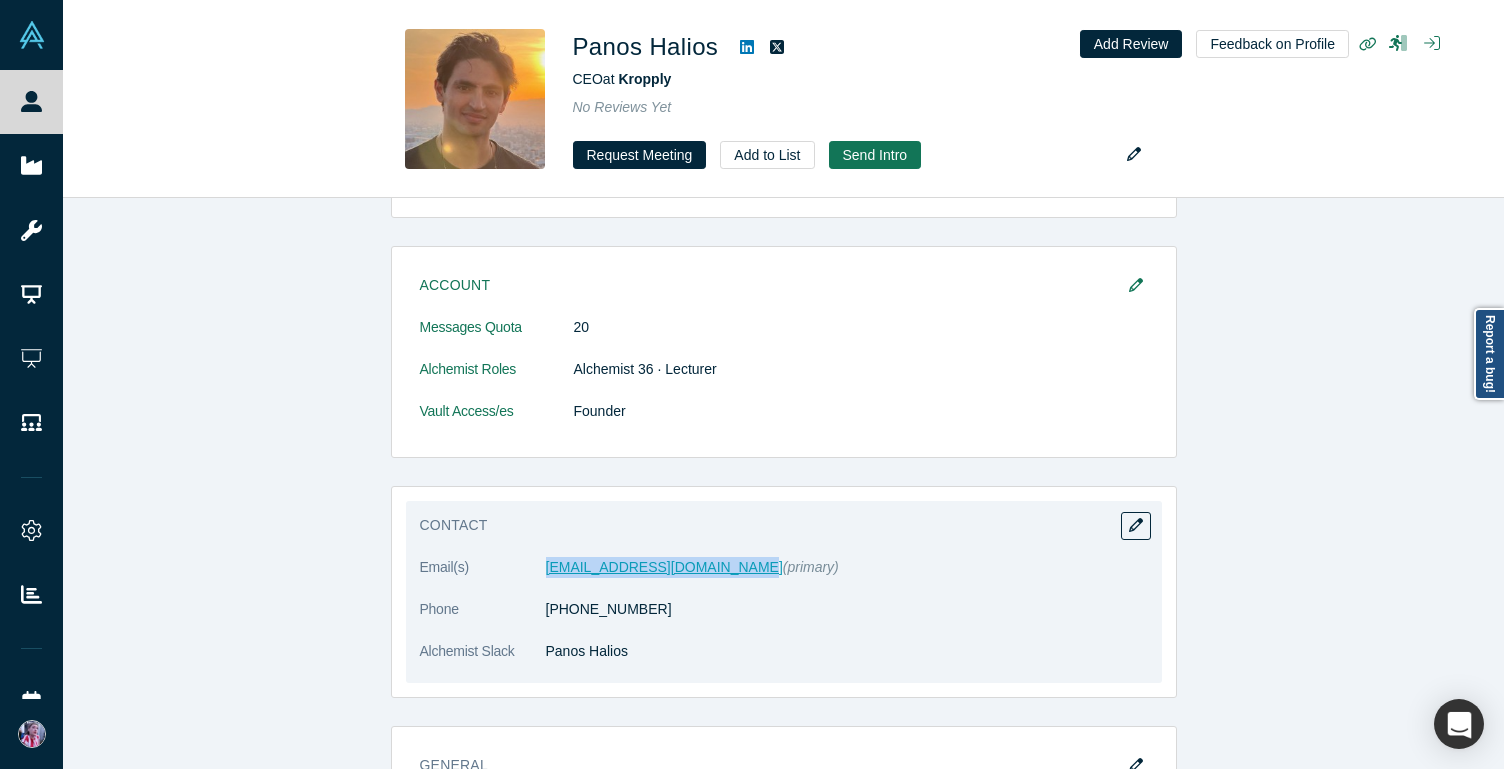 drag, startPoint x: 533, startPoint y: 569, endPoint x: 724, endPoint y: 574, distance: 191.06543 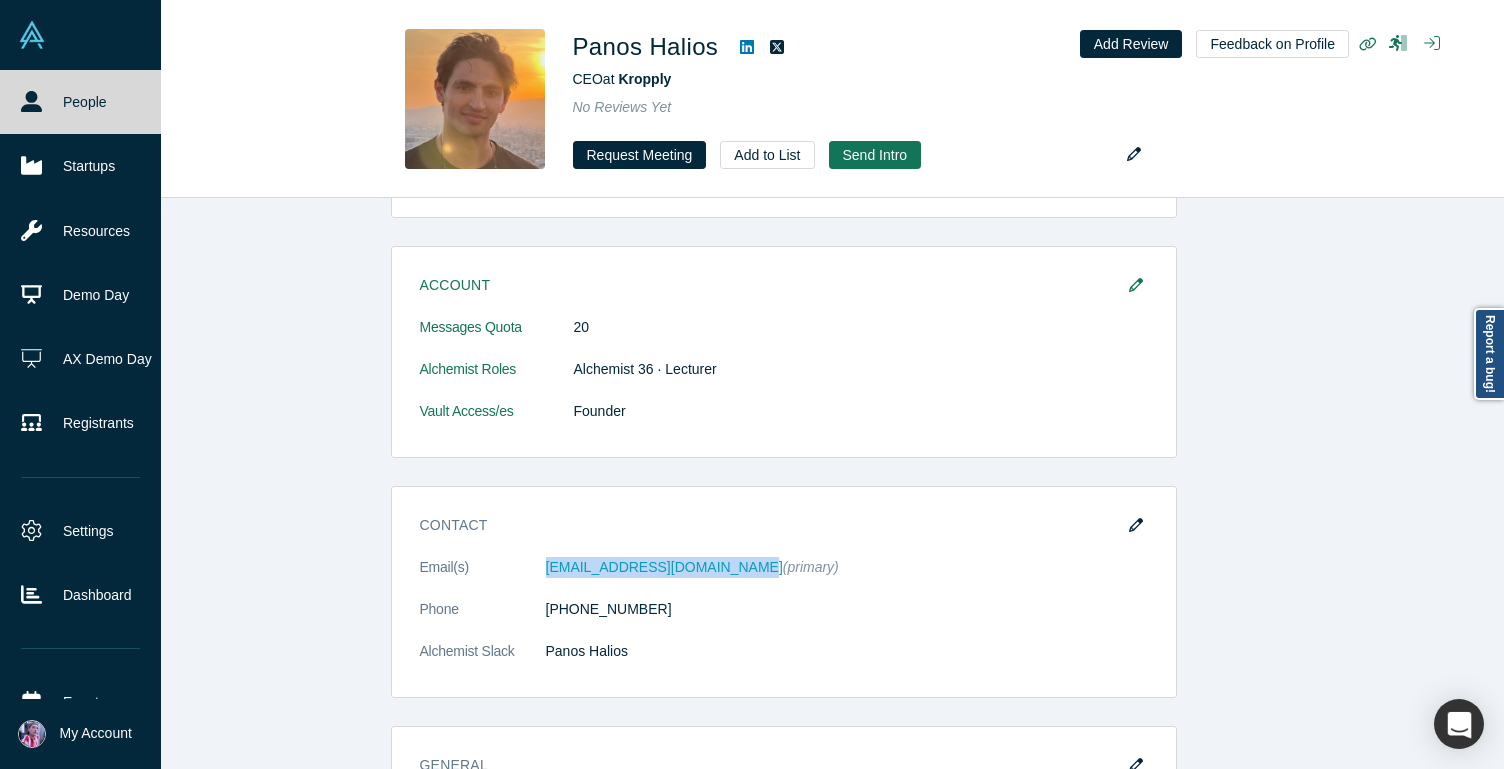 click on "People" at bounding box center [80, 102] 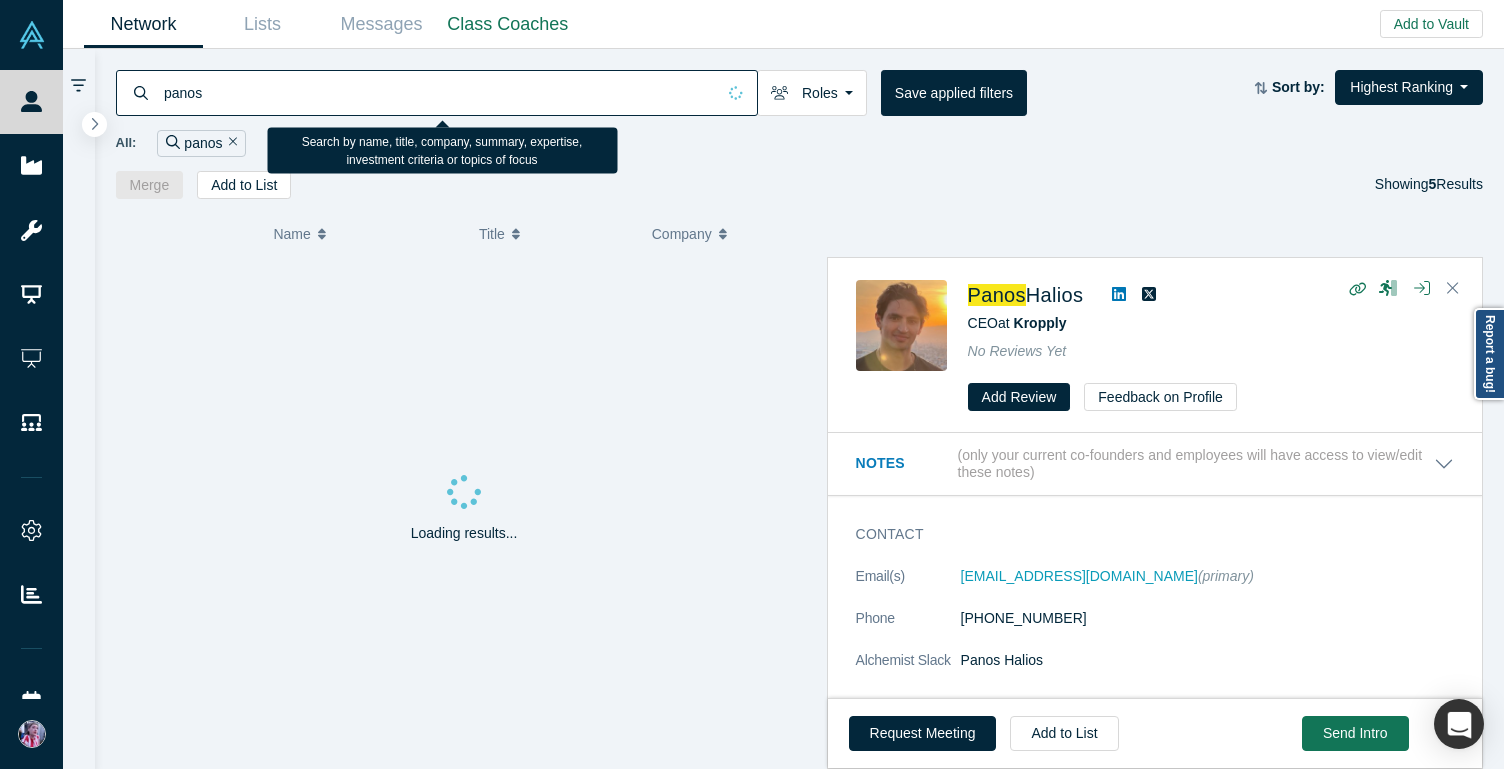 click on "panos" at bounding box center [438, 92] 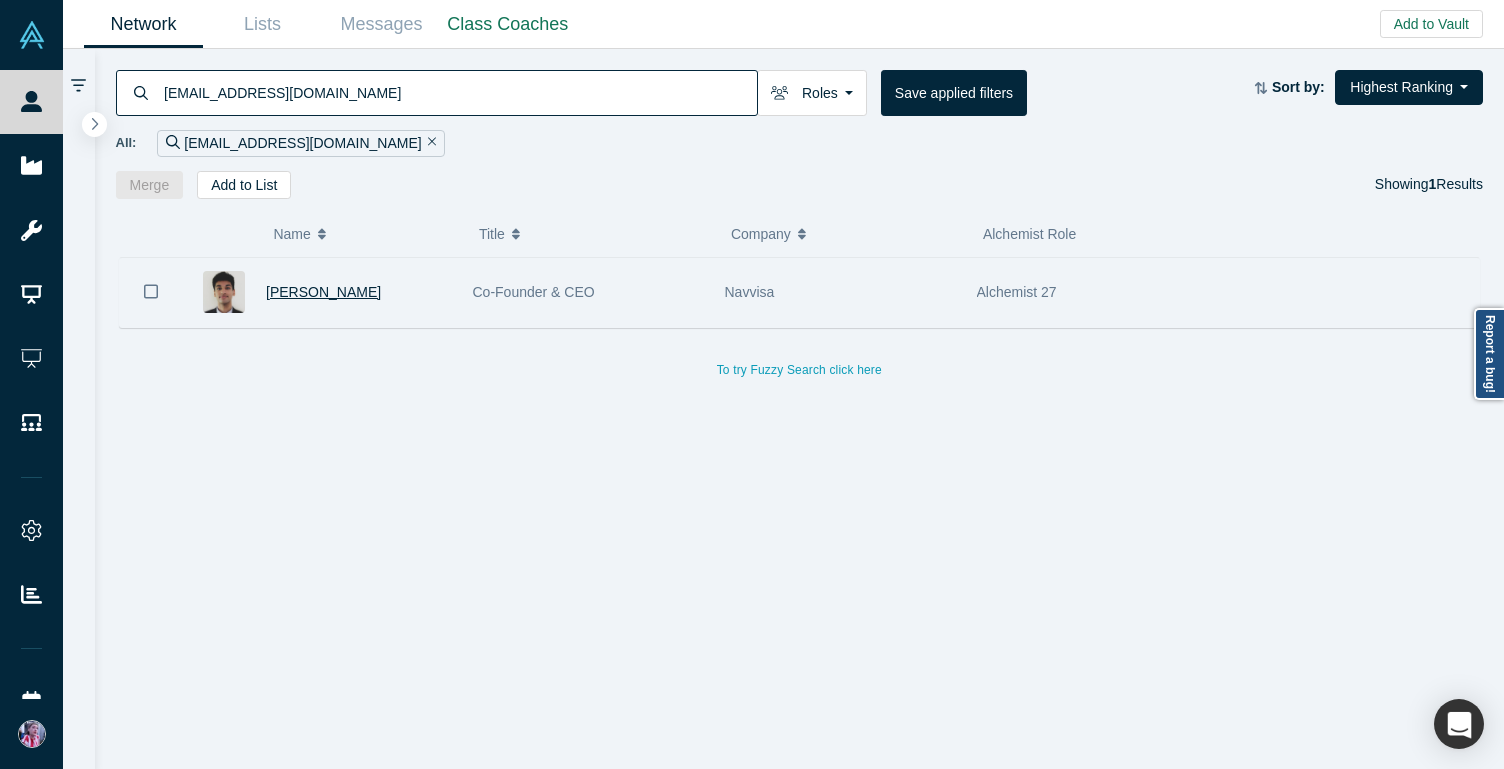 type on "[EMAIL_ADDRESS][DOMAIN_NAME]" 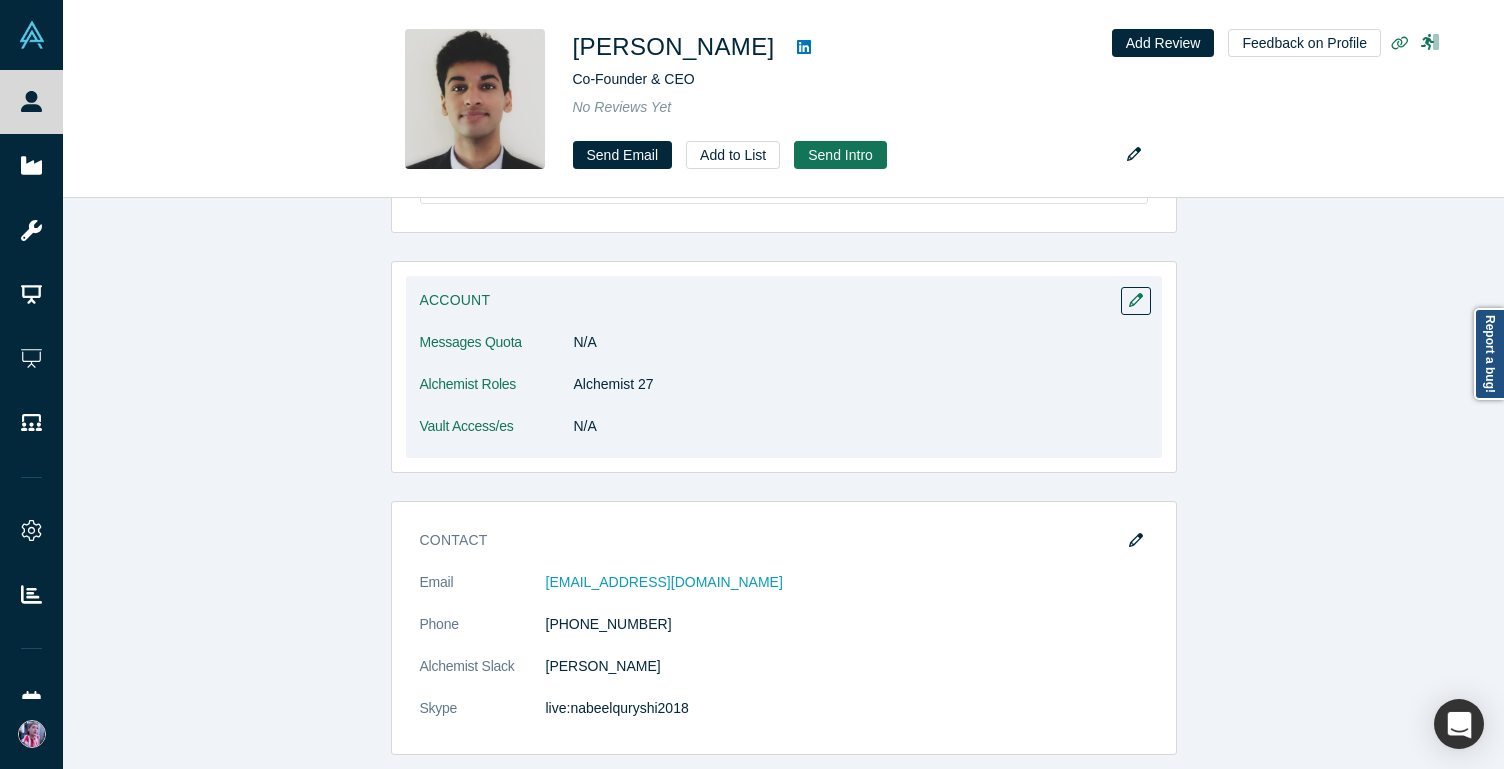 scroll, scrollTop: 115, scrollLeft: 0, axis: vertical 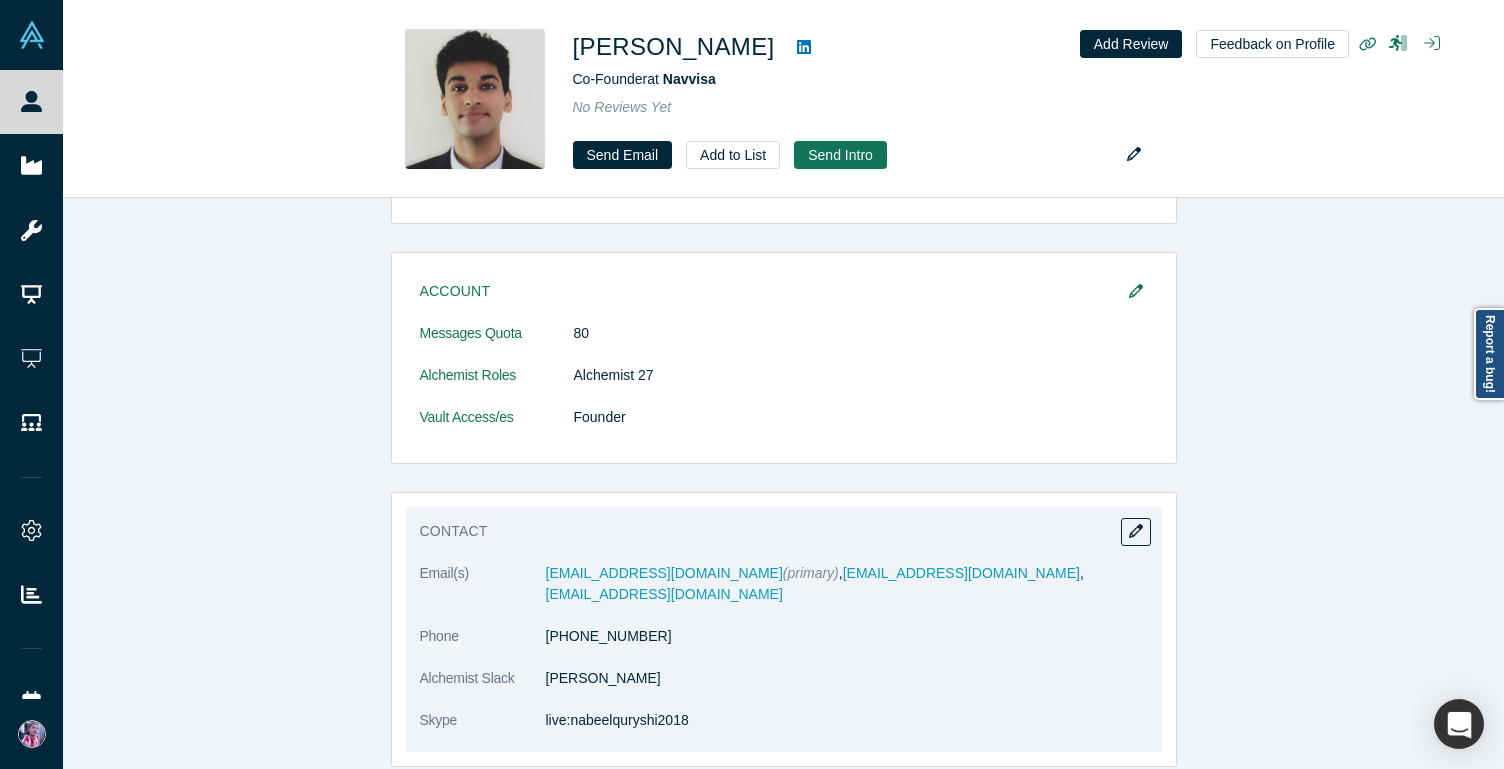 drag, startPoint x: 536, startPoint y: 576, endPoint x: 1126, endPoint y: 575, distance: 590.00085 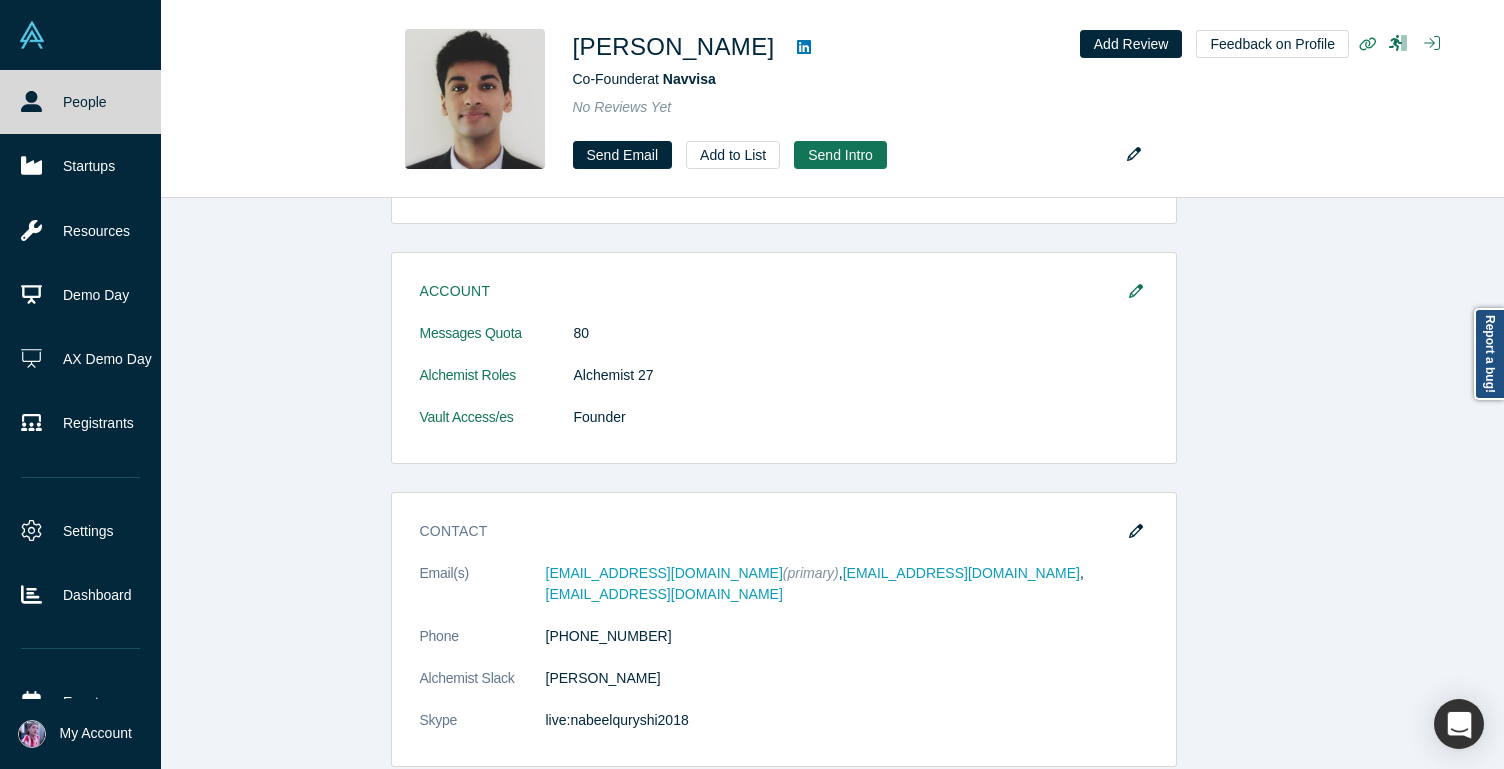 click on "People" at bounding box center (80, 102) 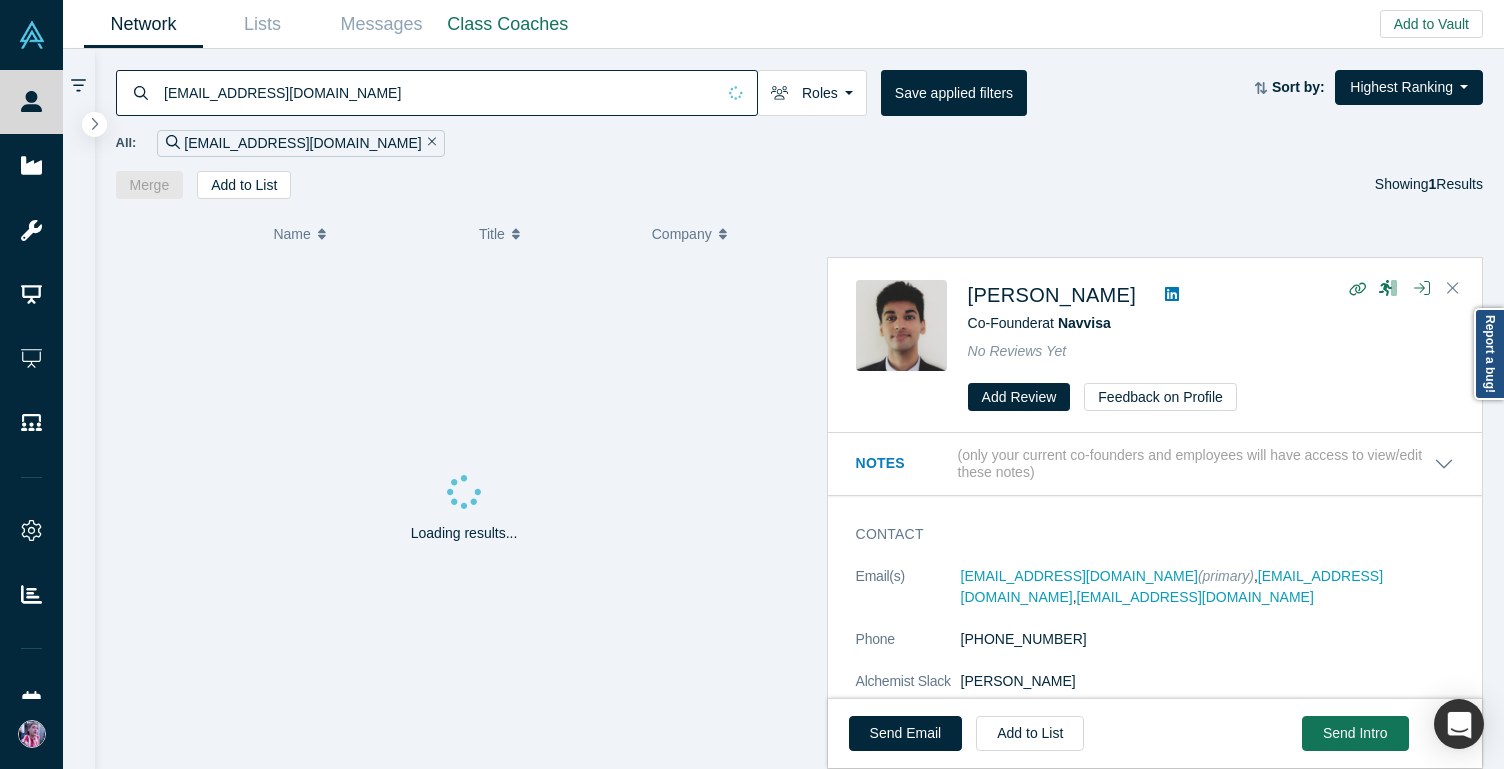 click on "[EMAIL_ADDRESS][DOMAIN_NAME]" at bounding box center (438, 92) 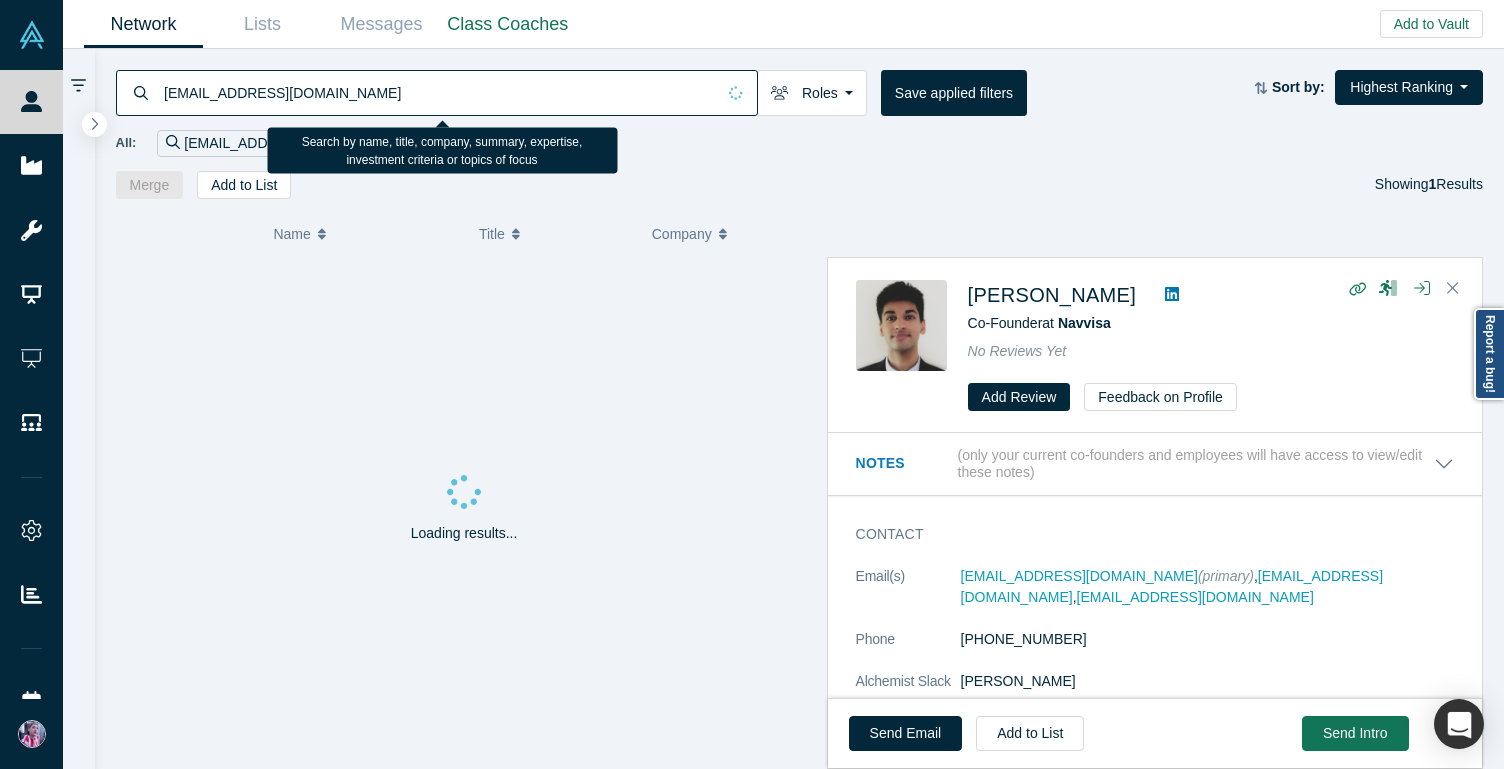 click on "[EMAIL_ADDRESS][DOMAIN_NAME]" at bounding box center [438, 92] 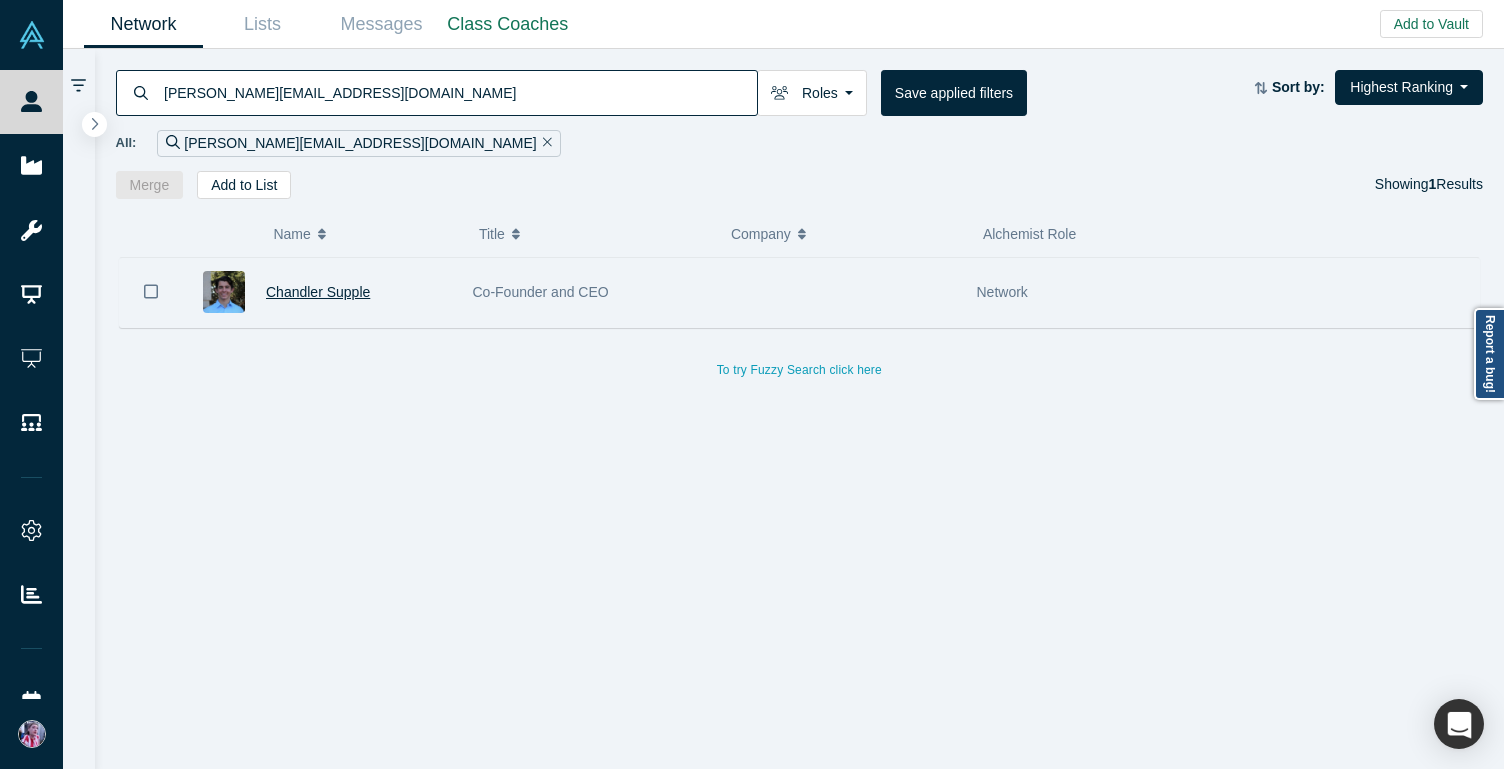 type on "[PERSON_NAME][EMAIL_ADDRESS][DOMAIN_NAME]" 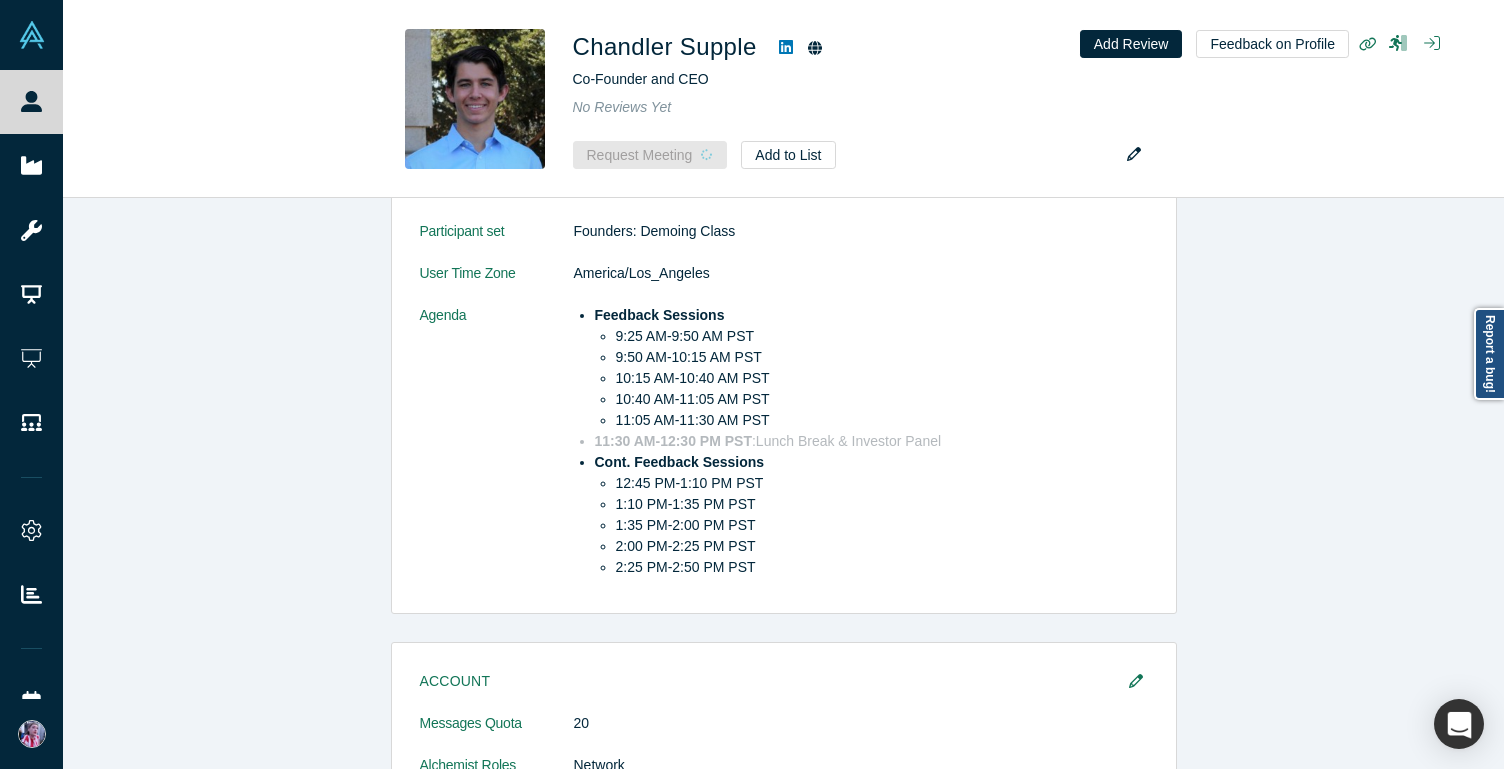 scroll, scrollTop: 709, scrollLeft: 0, axis: vertical 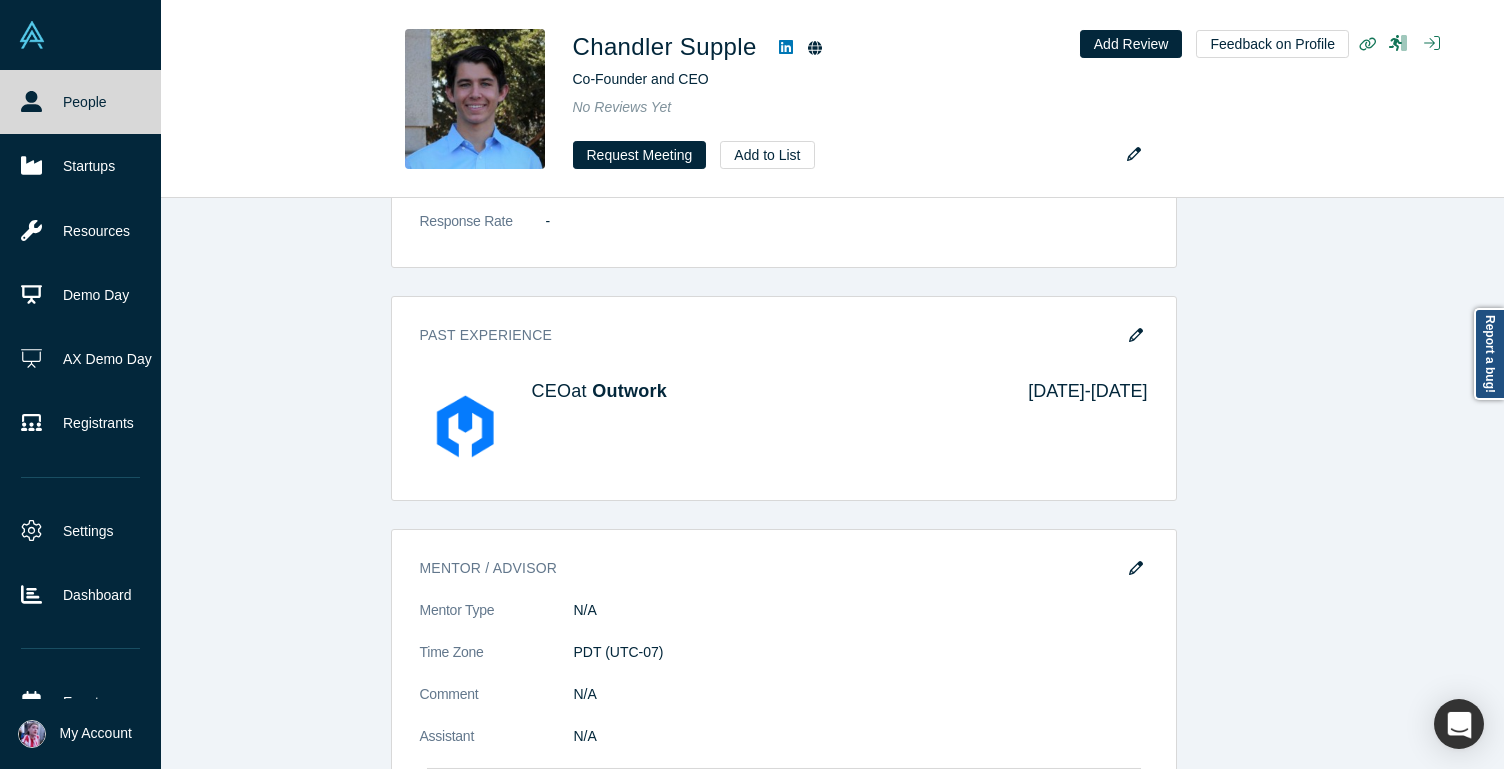 click 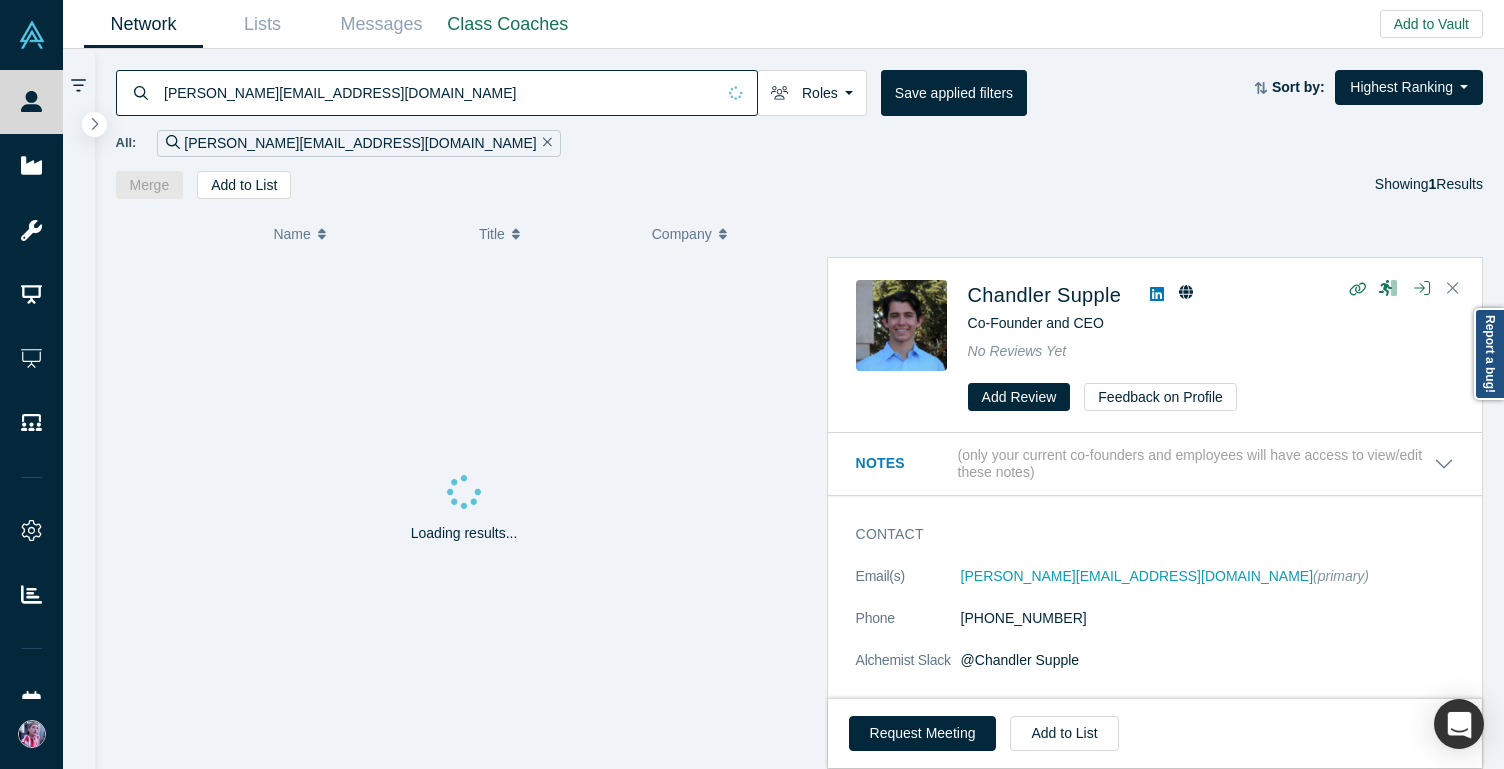 click on "[PERSON_NAME][EMAIL_ADDRESS][DOMAIN_NAME]" at bounding box center [438, 92] 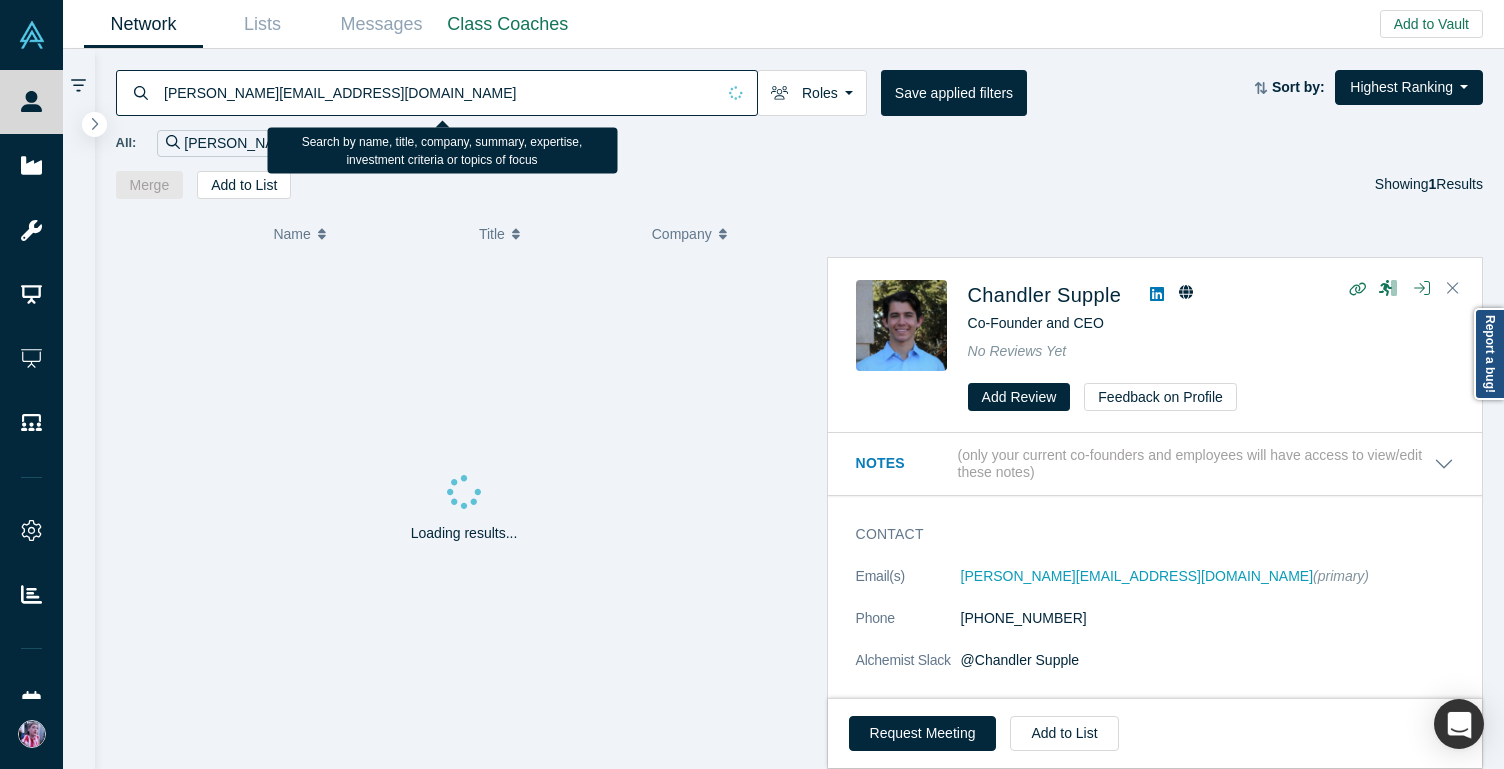 click on "[PERSON_NAME][EMAIL_ADDRESS][DOMAIN_NAME]" at bounding box center [438, 92] 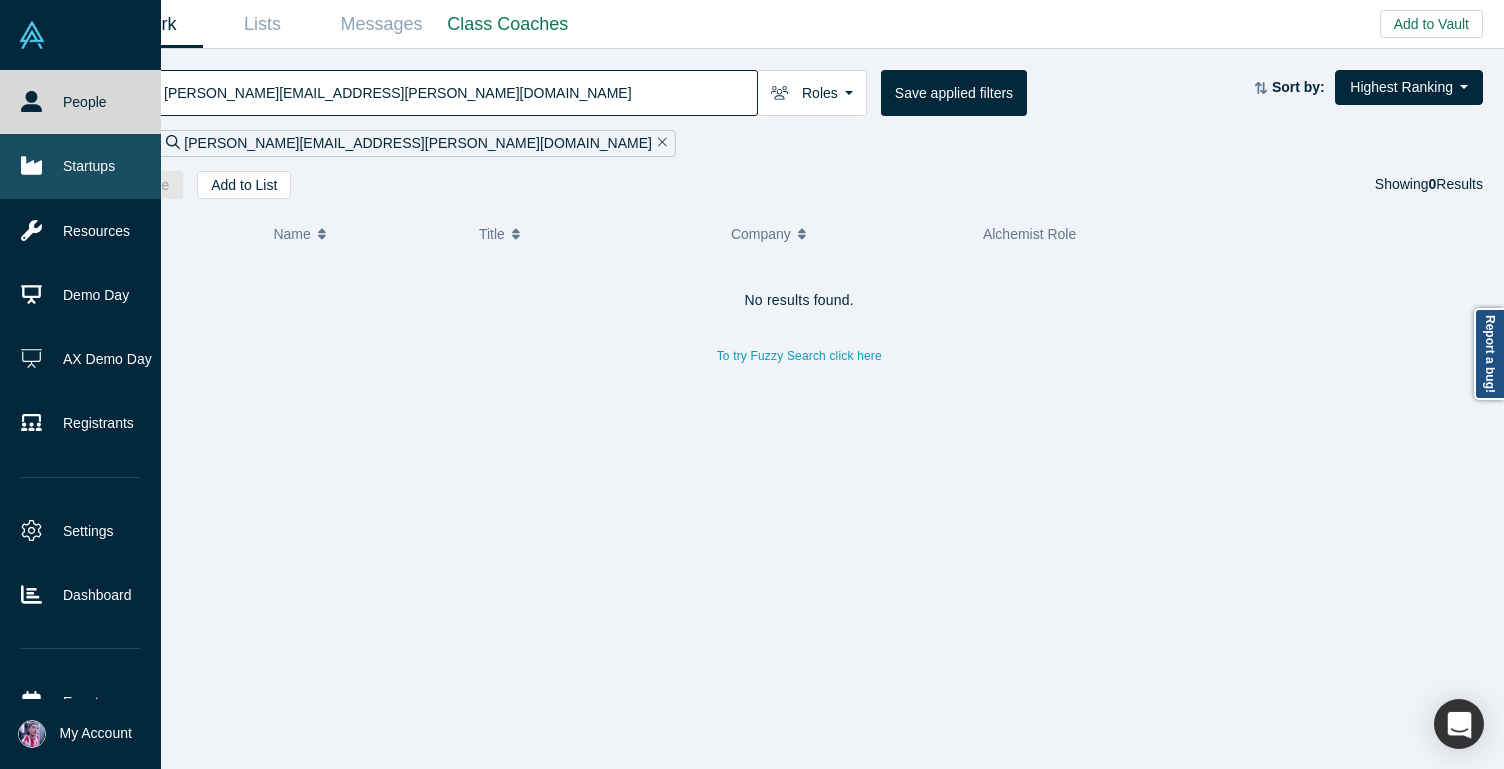 type on "[PERSON_NAME][EMAIL_ADDRESS][PERSON_NAME][DOMAIN_NAME]" 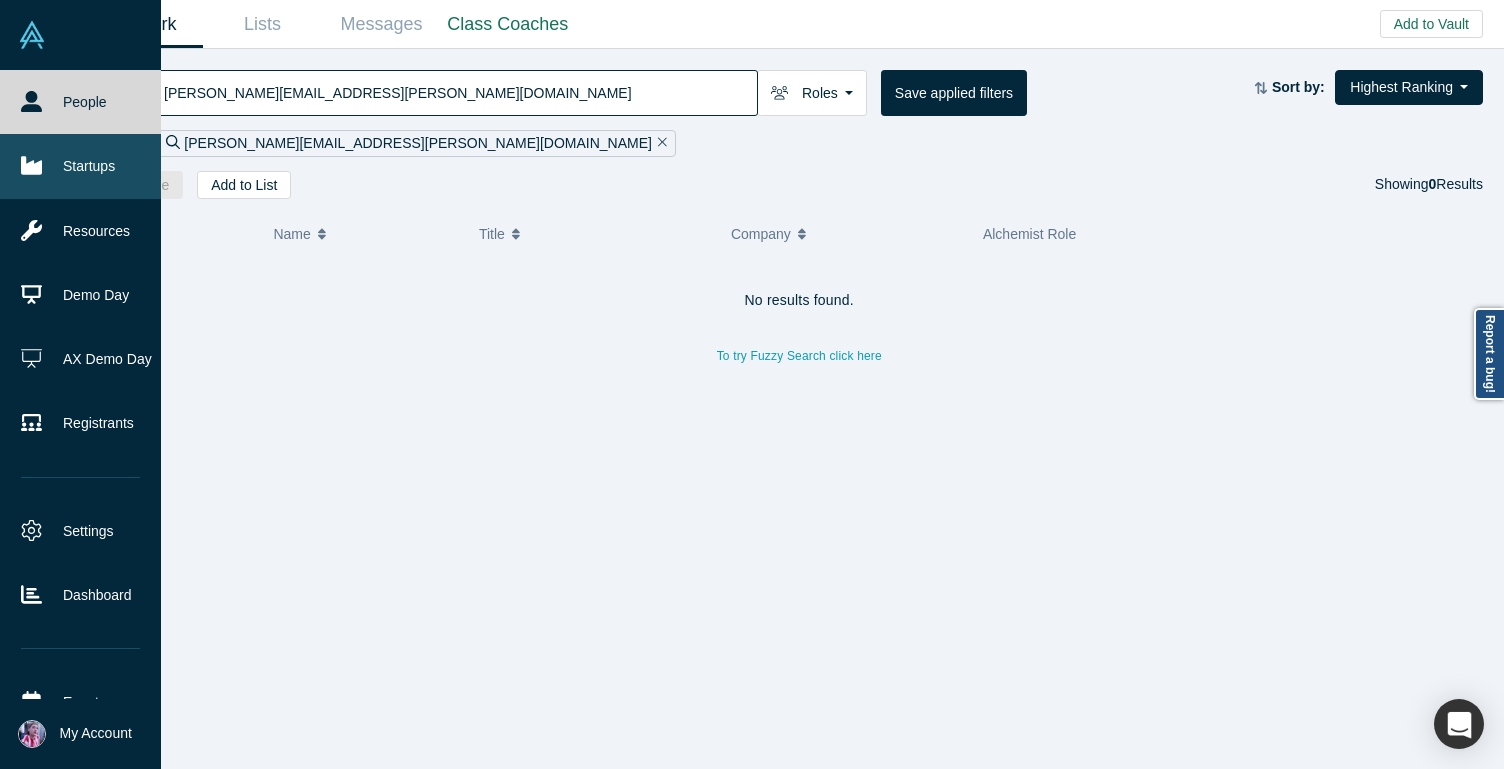 click on "Startups" at bounding box center (80, 166) 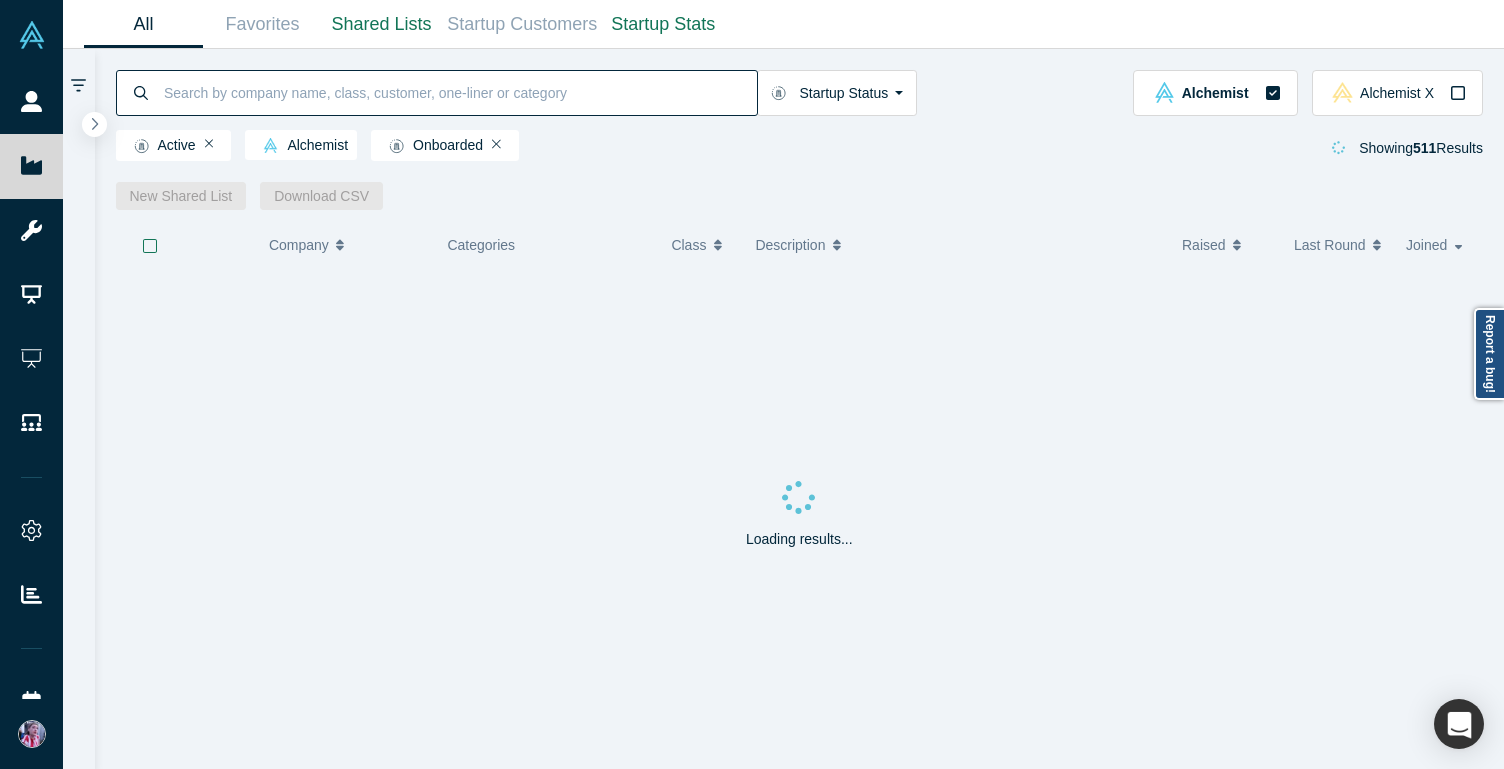 click at bounding box center (459, 92) 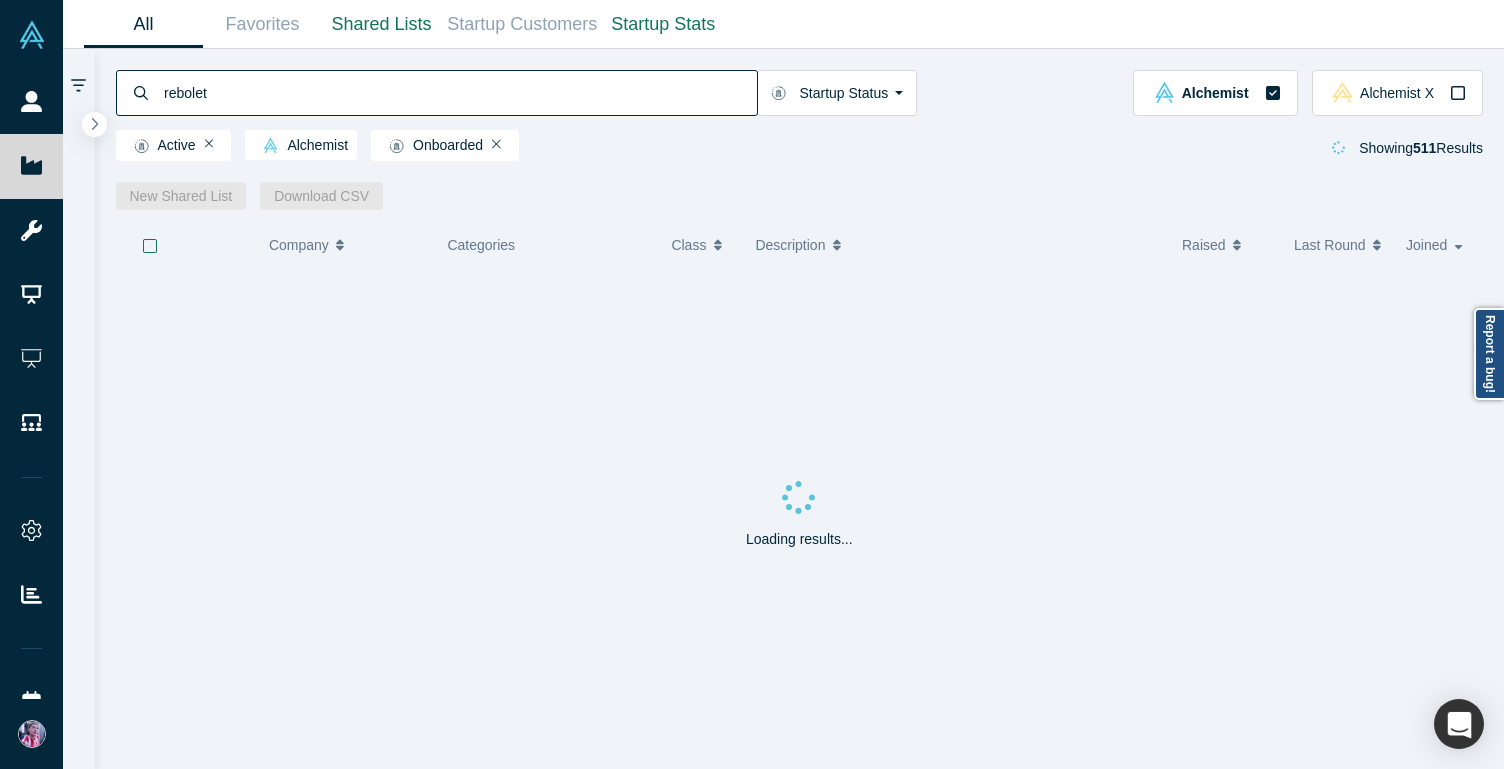 type on "rebolet" 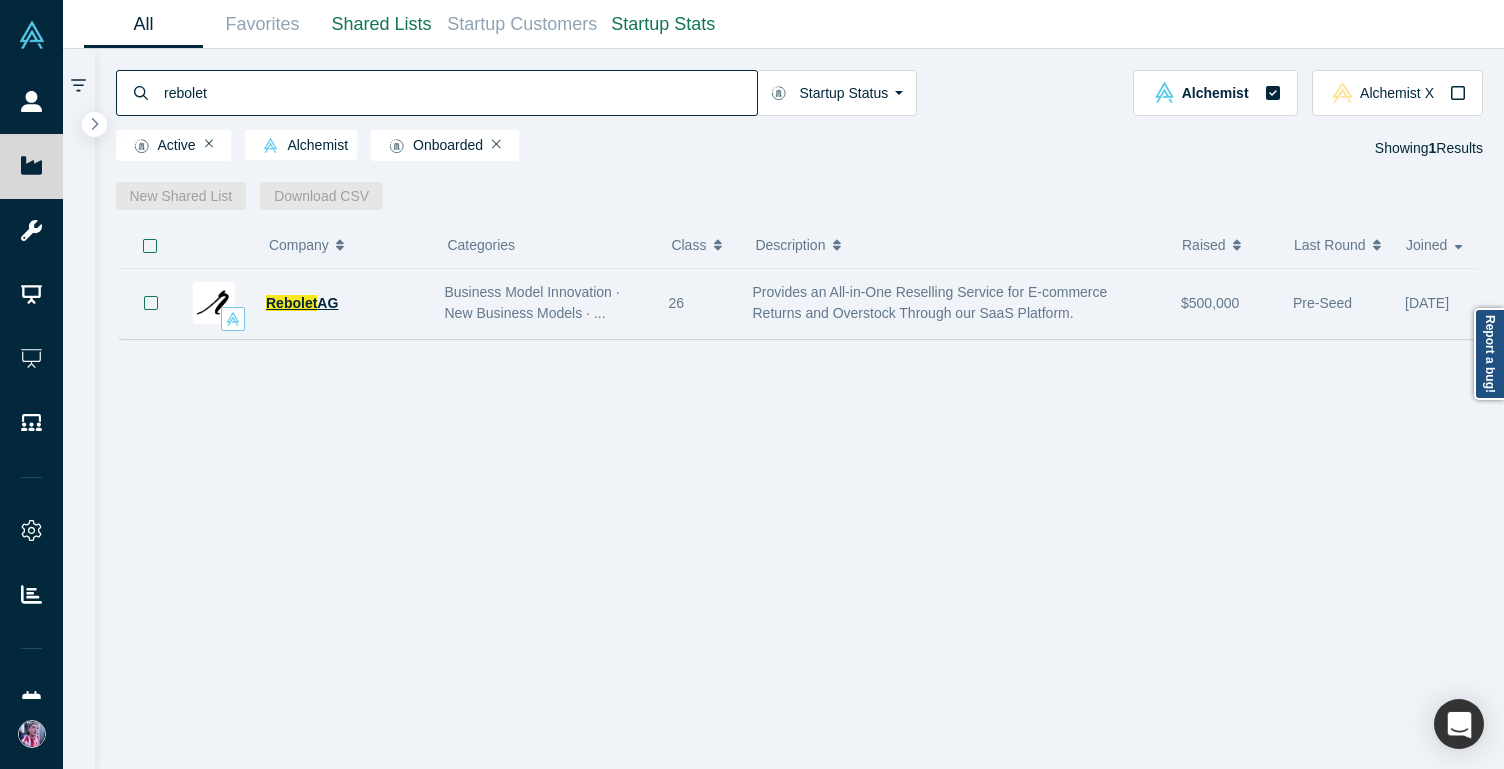 click on "AG" at bounding box center (327, 303) 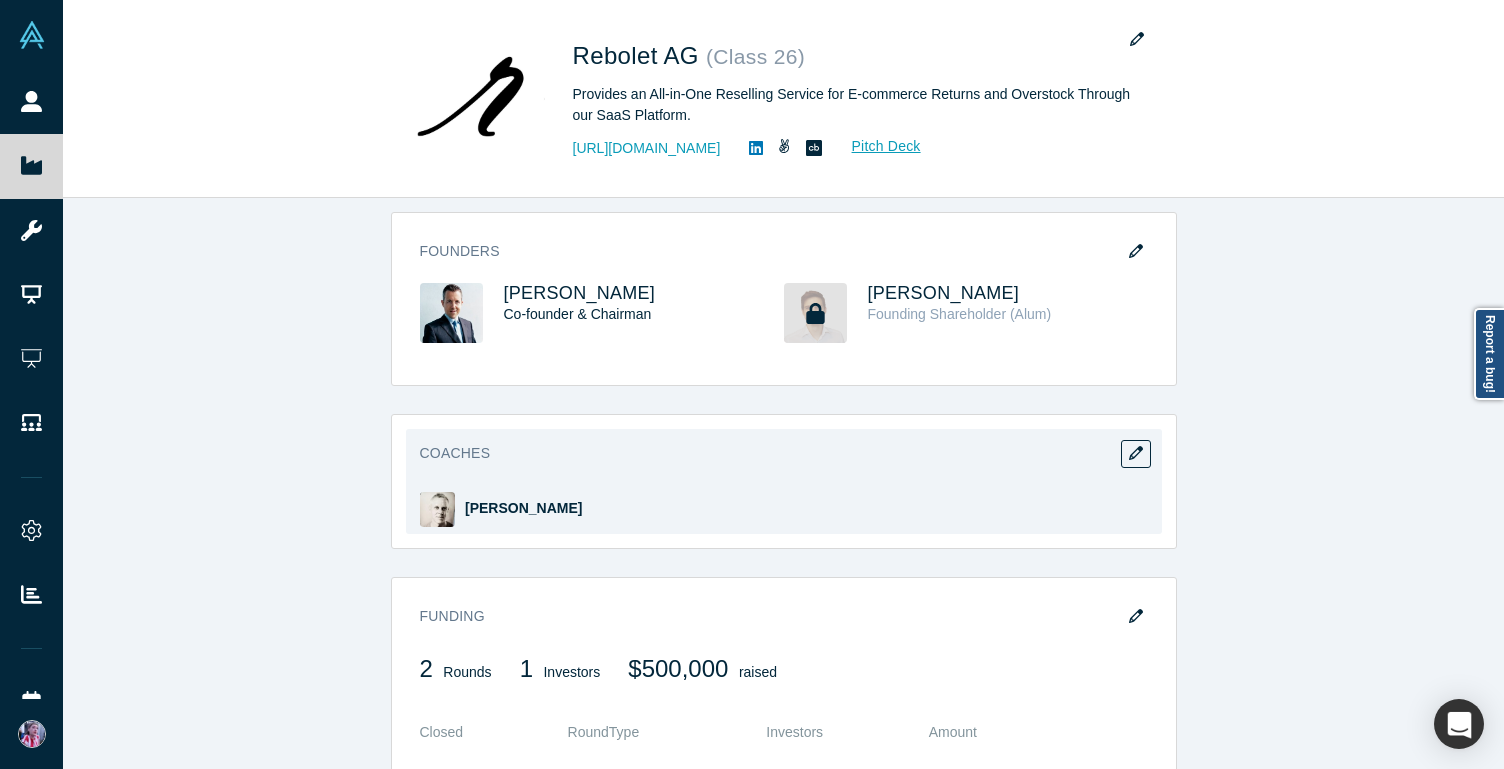 scroll, scrollTop: 822, scrollLeft: 0, axis: vertical 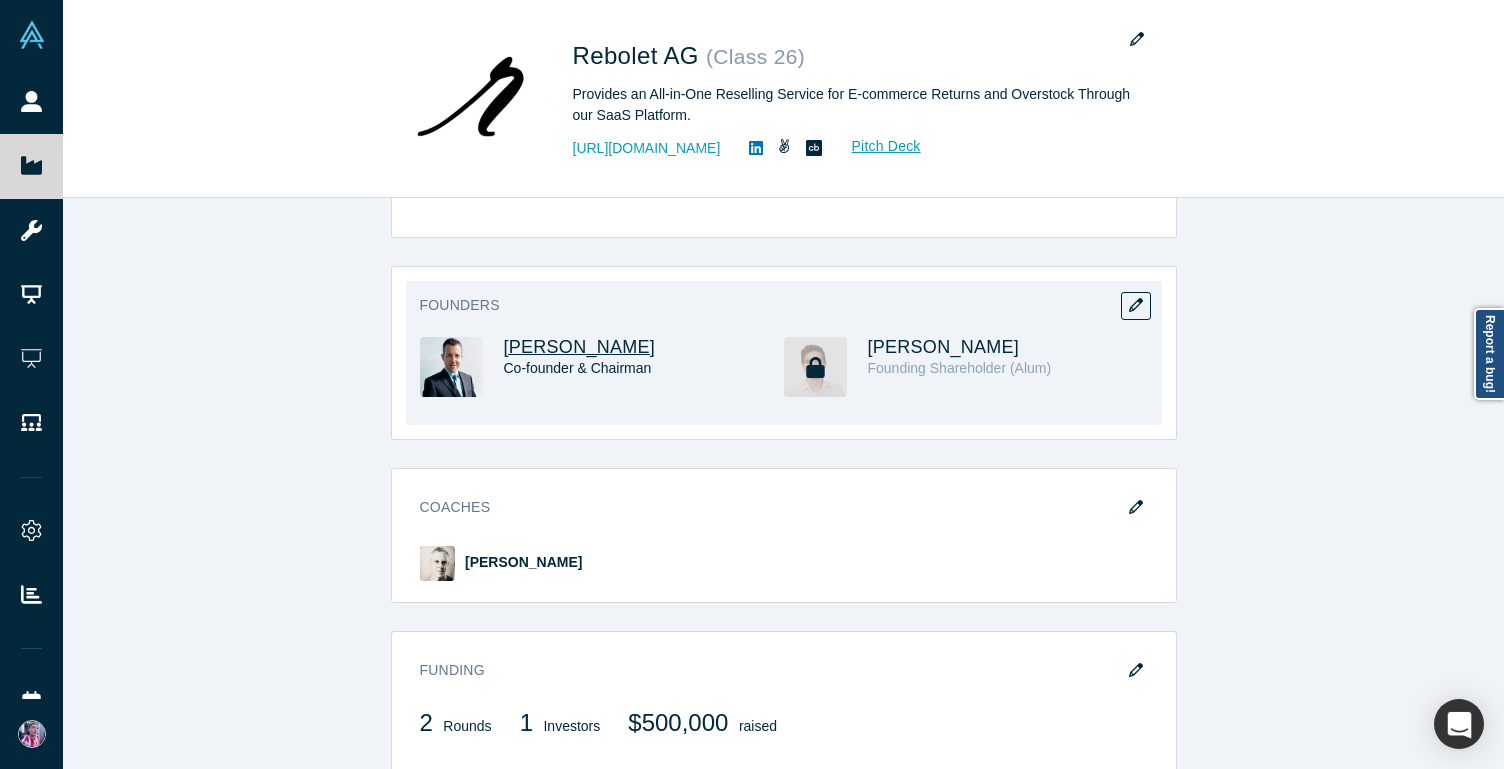 click on "[PERSON_NAME]" at bounding box center (580, 347) 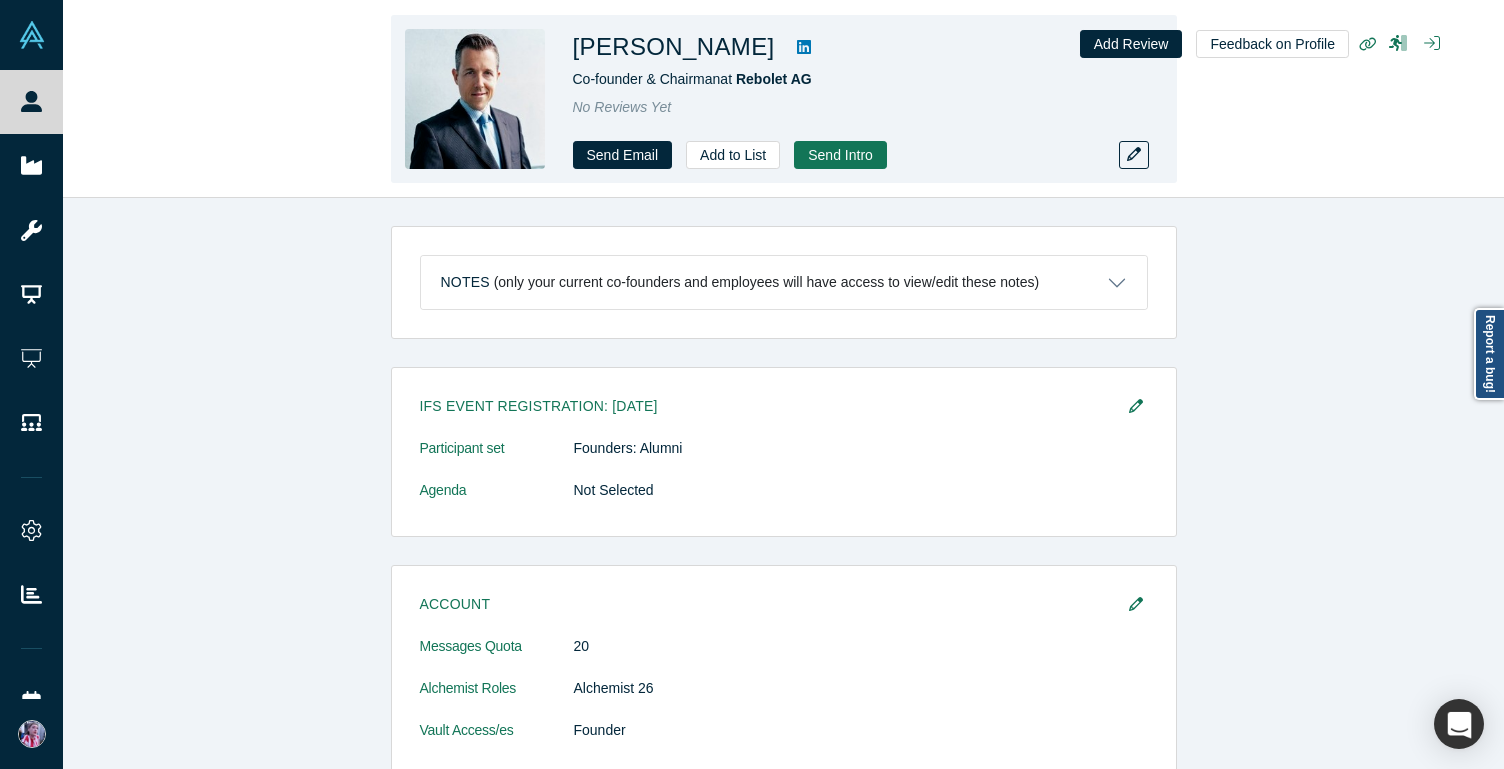 click 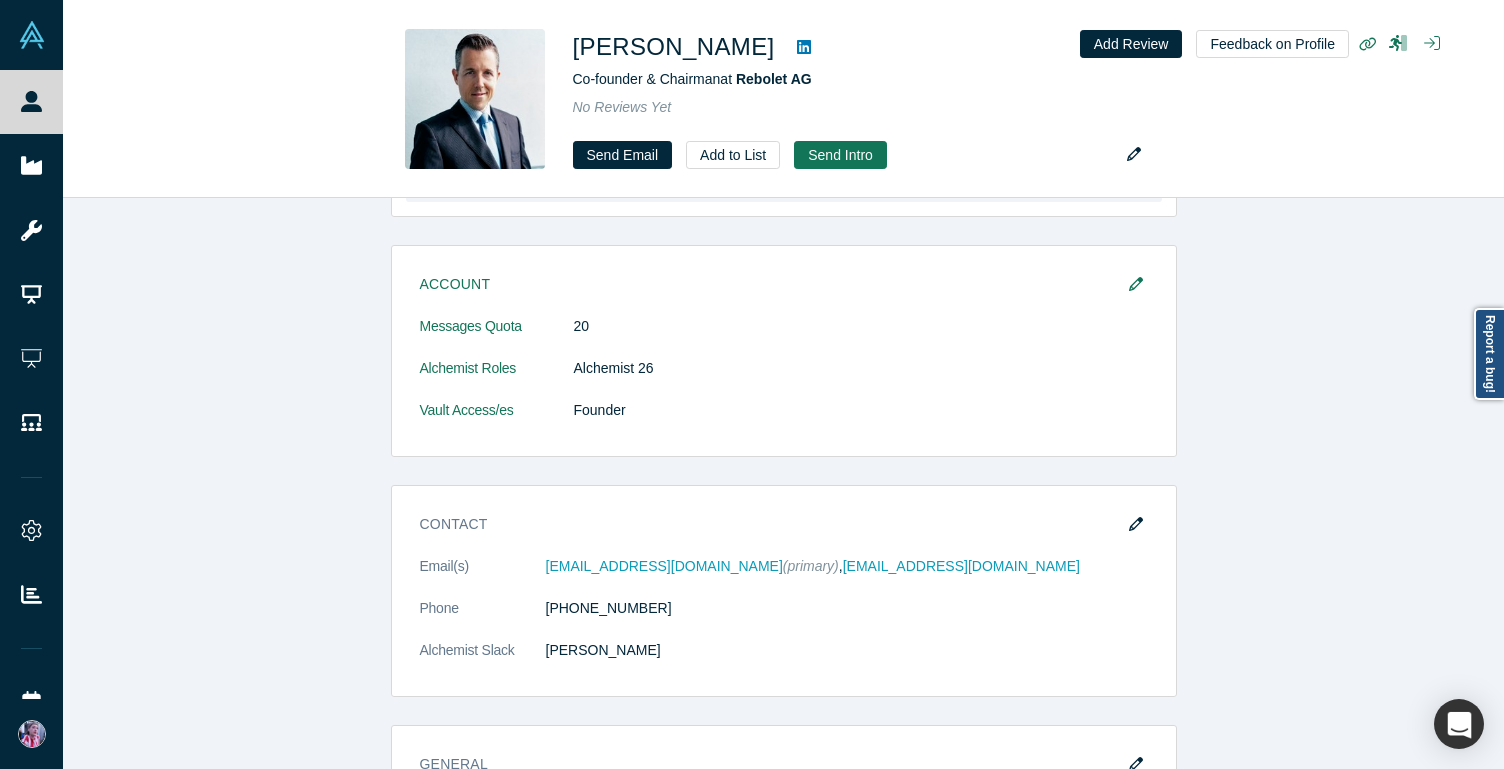 scroll, scrollTop: 342, scrollLeft: 0, axis: vertical 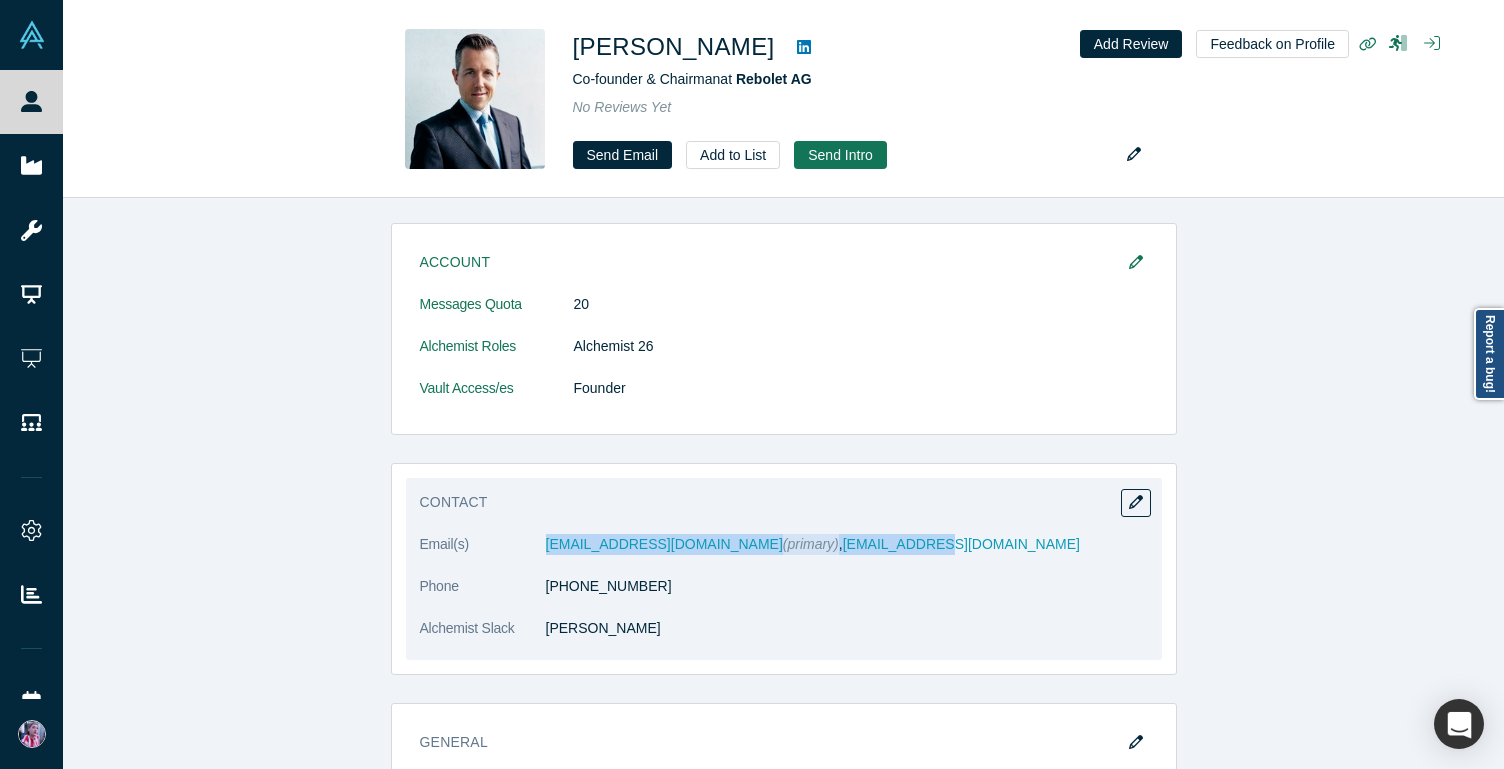 drag, startPoint x: 535, startPoint y: 544, endPoint x: 874, endPoint y: 550, distance: 339.0531 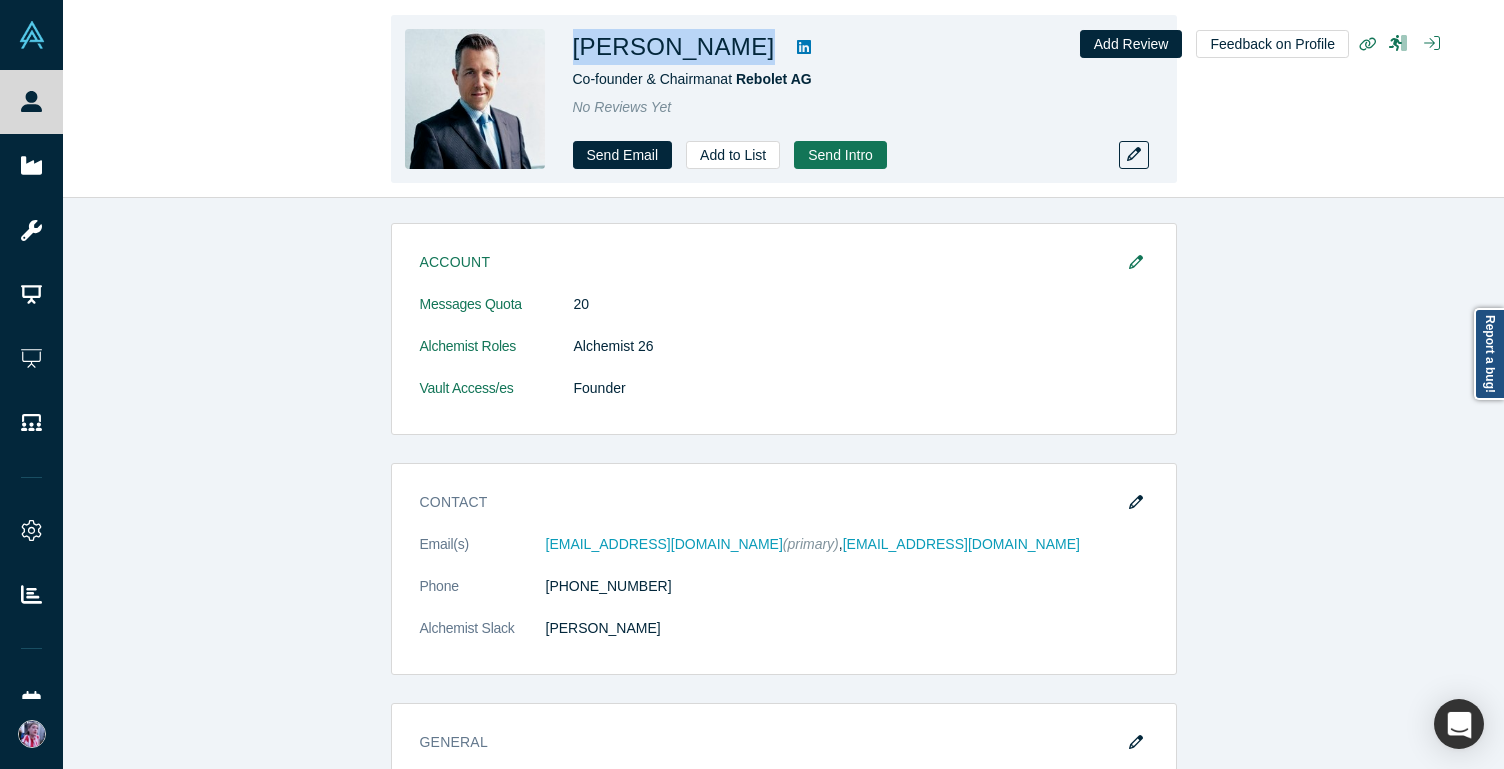 drag, startPoint x: 574, startPoint y: 45, endPoint x: 823, endPoint y: 47, distance: 249.00803 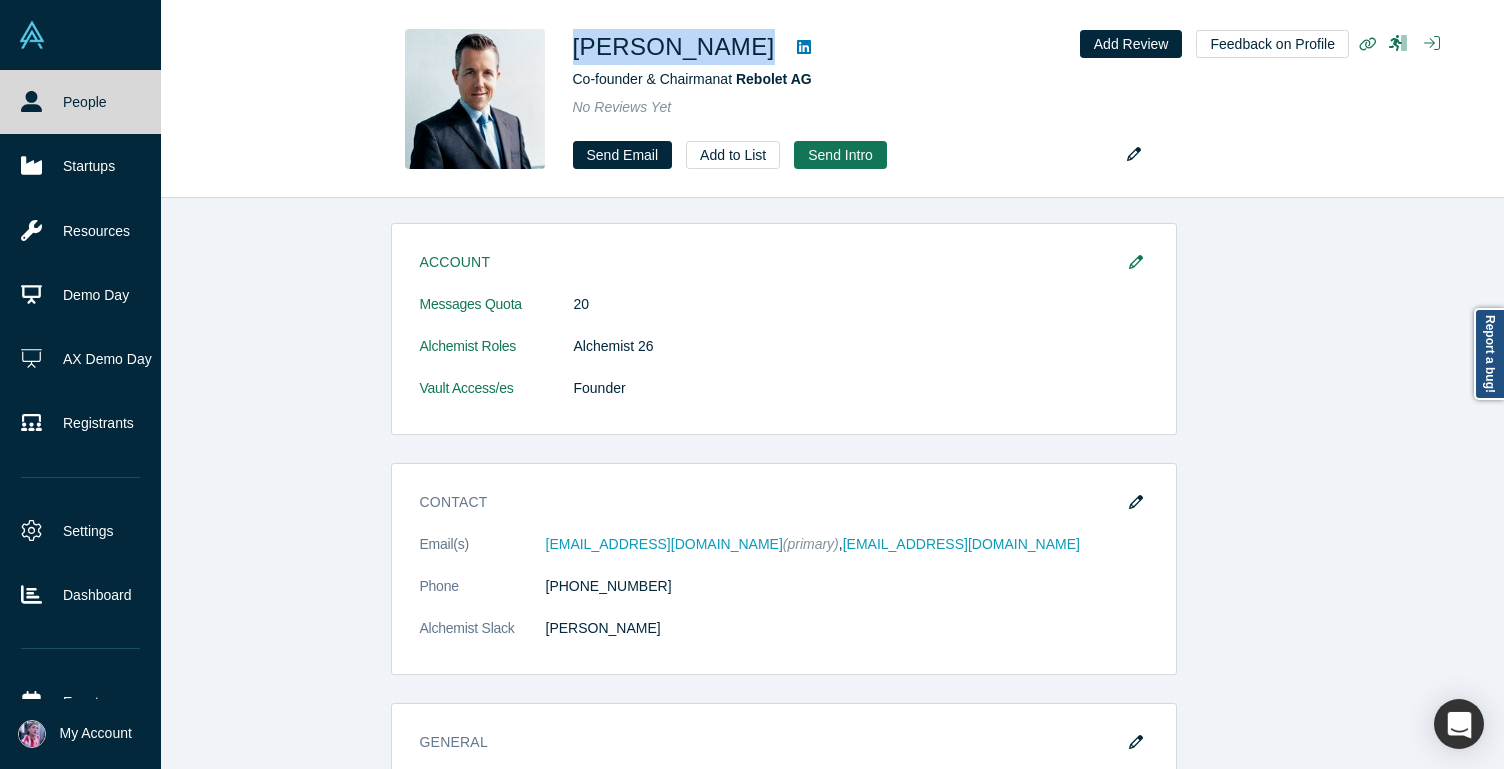 click on "People" at bounding box center (80, 102) 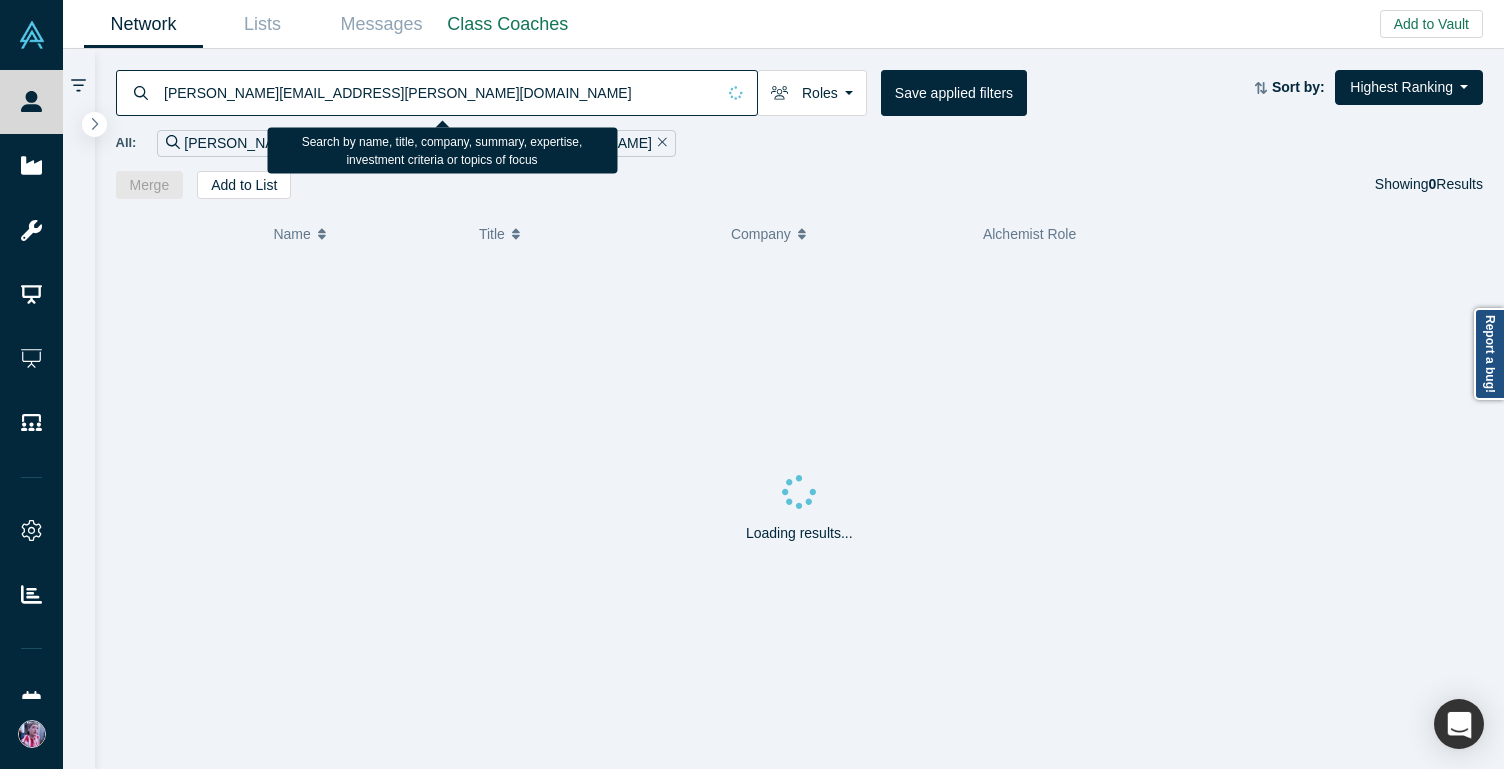 click on "[PERSON_NAME][EMAIL_ADDRESS][PERSON_NAME][DOMAIN_NAME]" at bounding box center (438, 92) 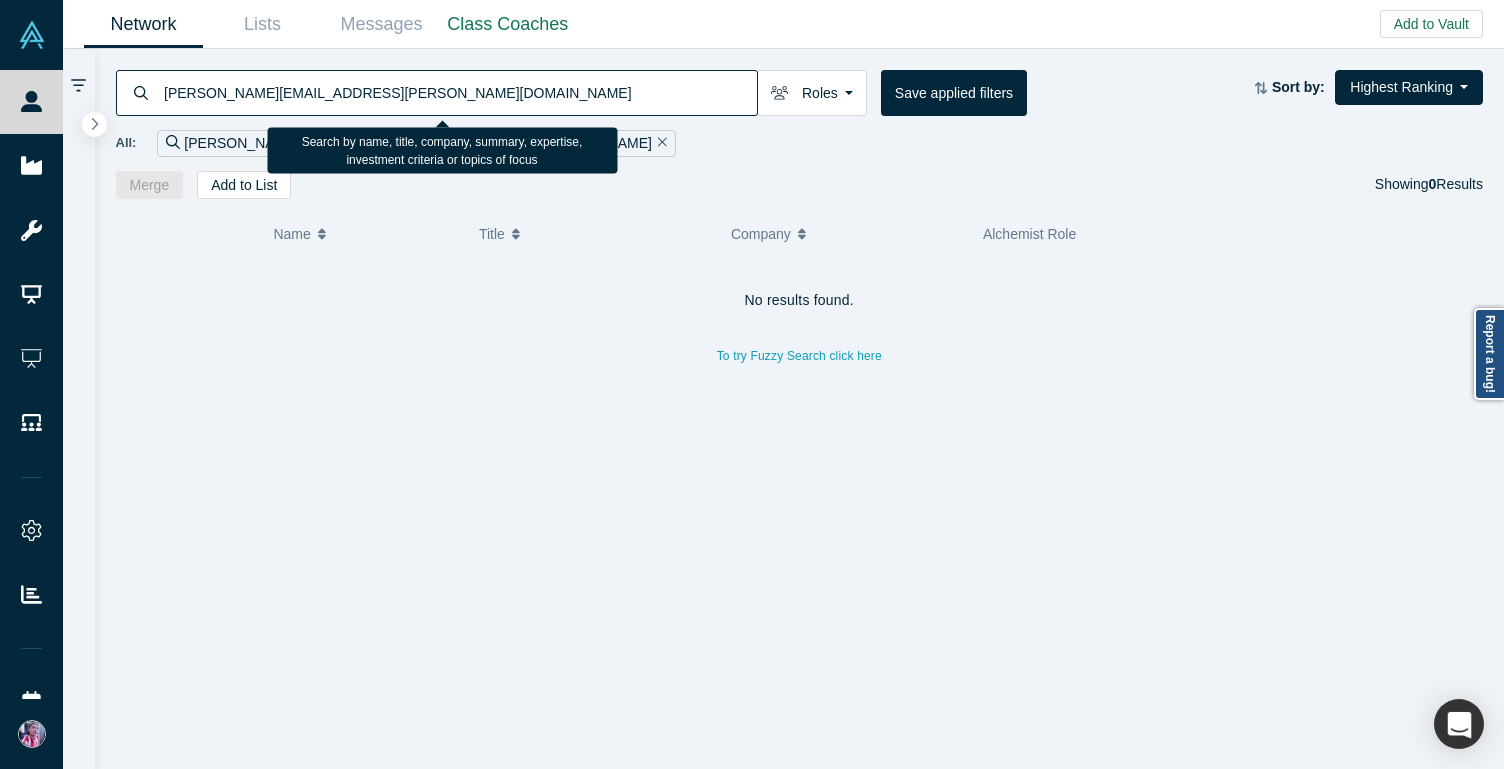 click on "[PERSON_NAME][EMAIL_ADDRESS][PERSON_NAME][DOMAIN_NAME]" at bounding box center (459, 92) 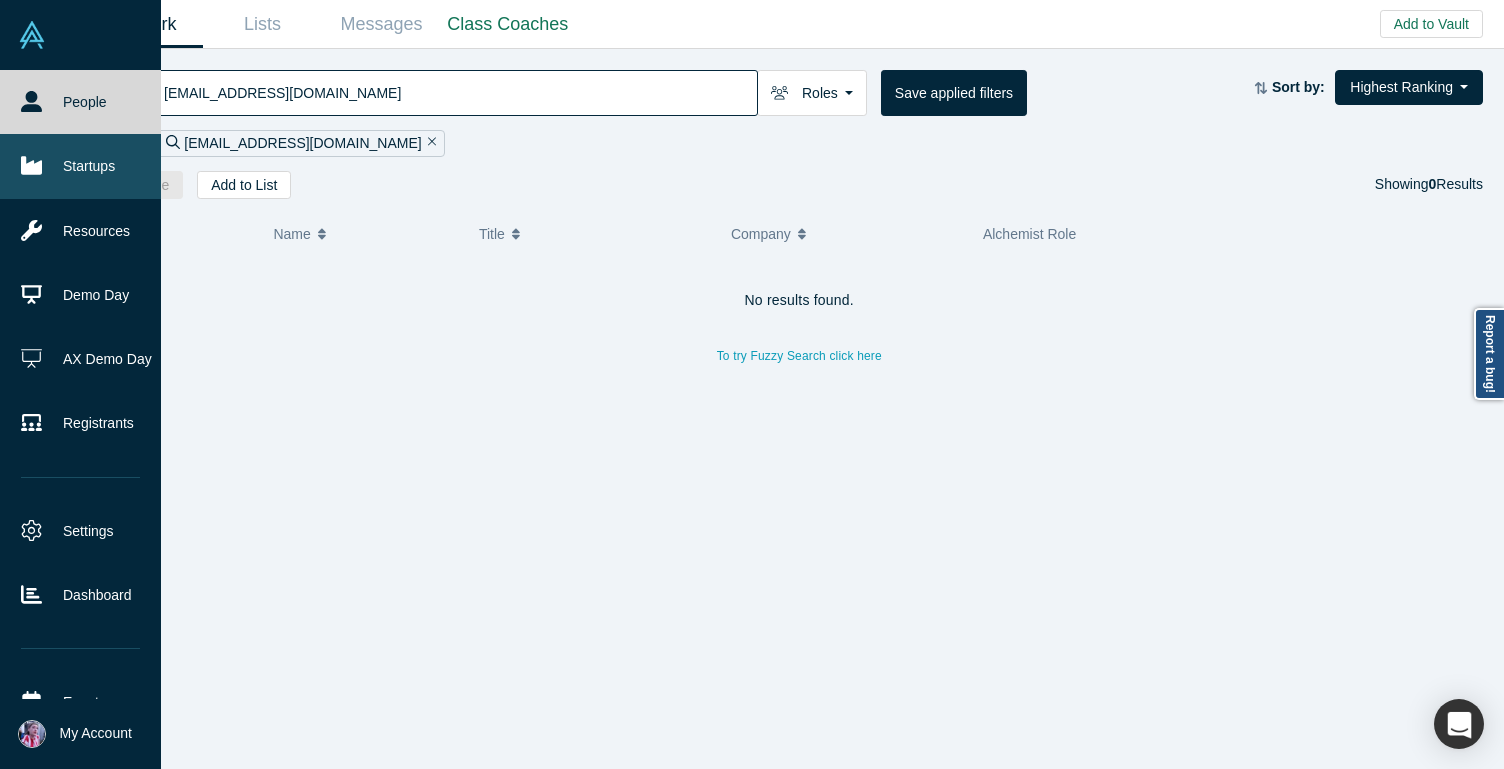 type on "[EMAIL_ADDRESS][DOMAIN_NAME]" 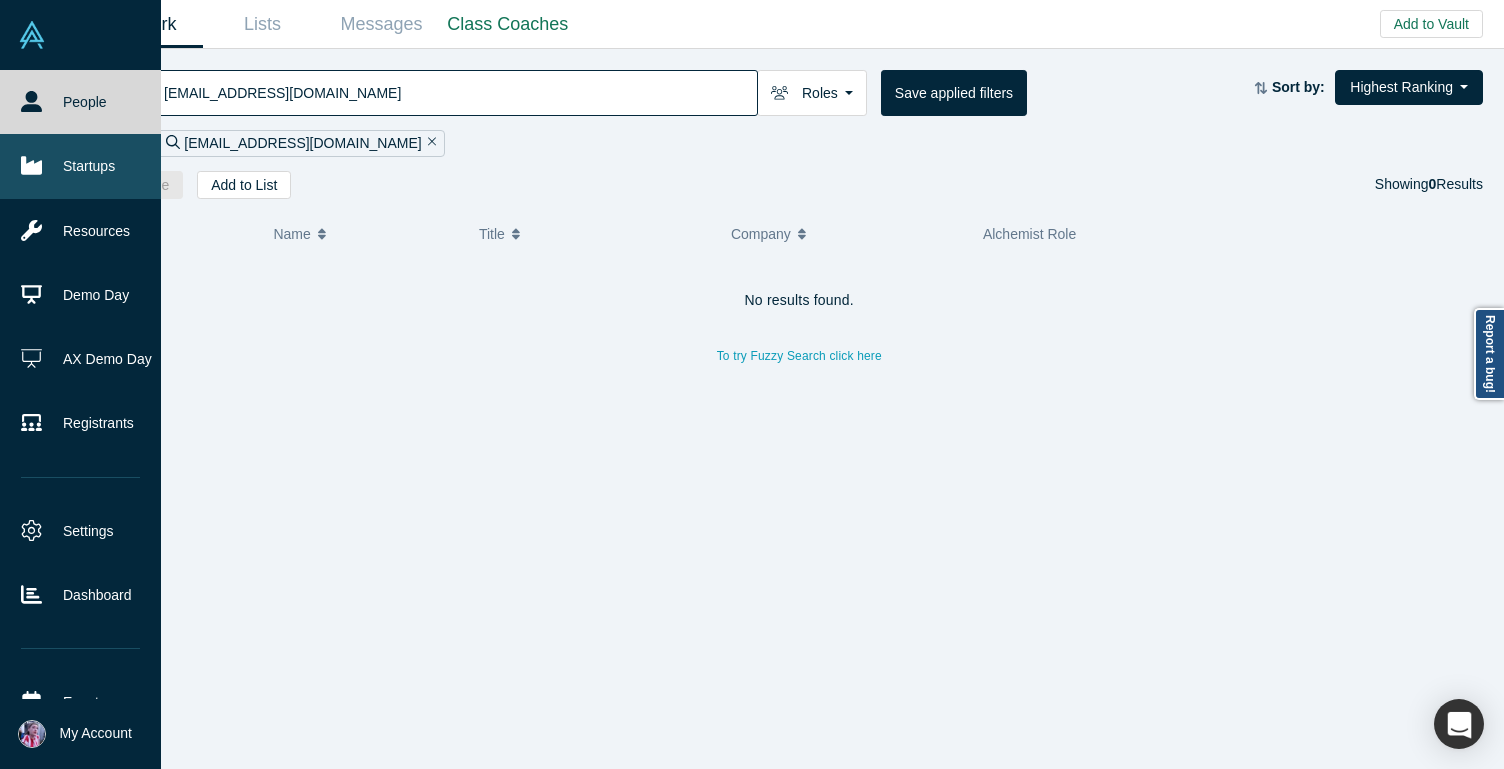 click 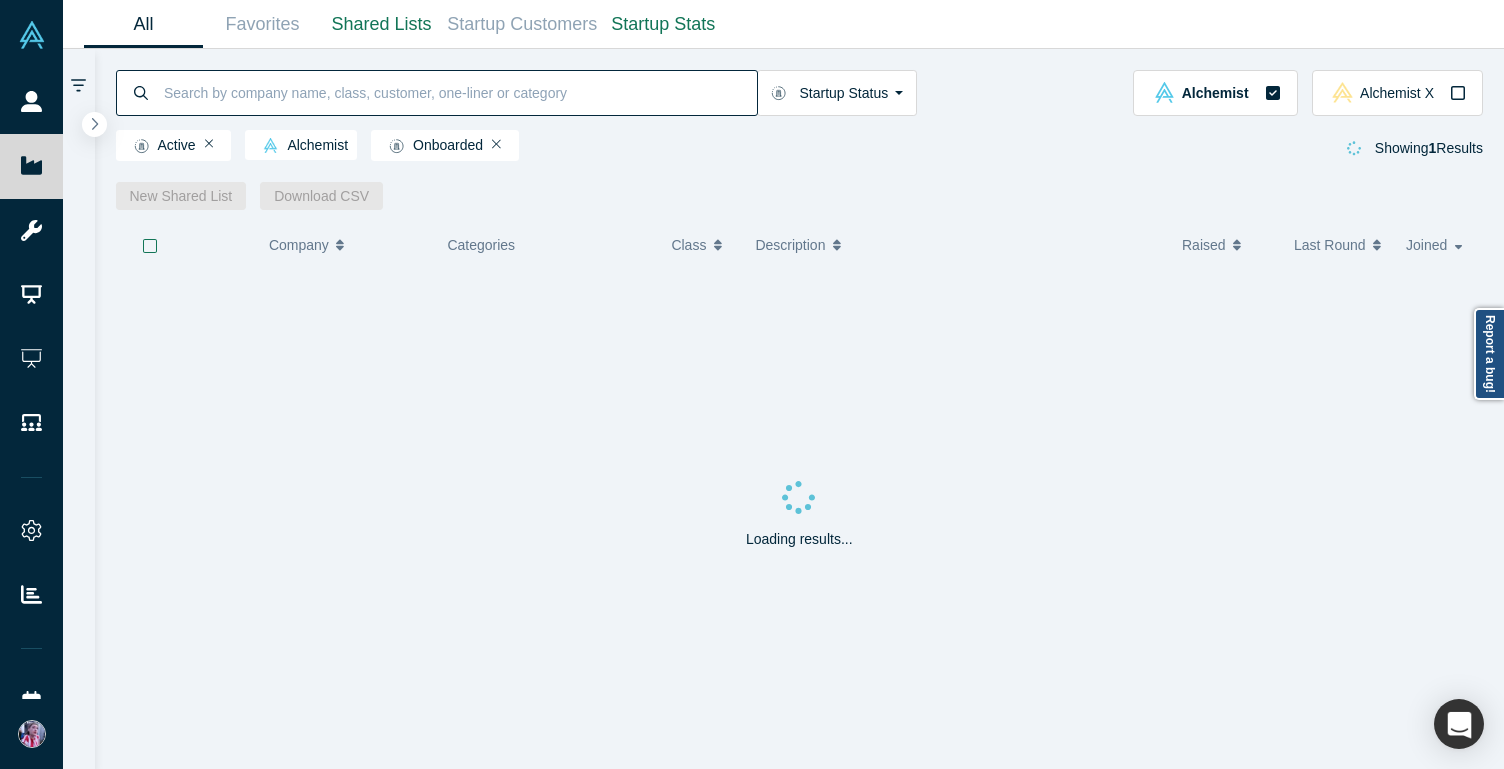 click at bounding box center (459, 92) 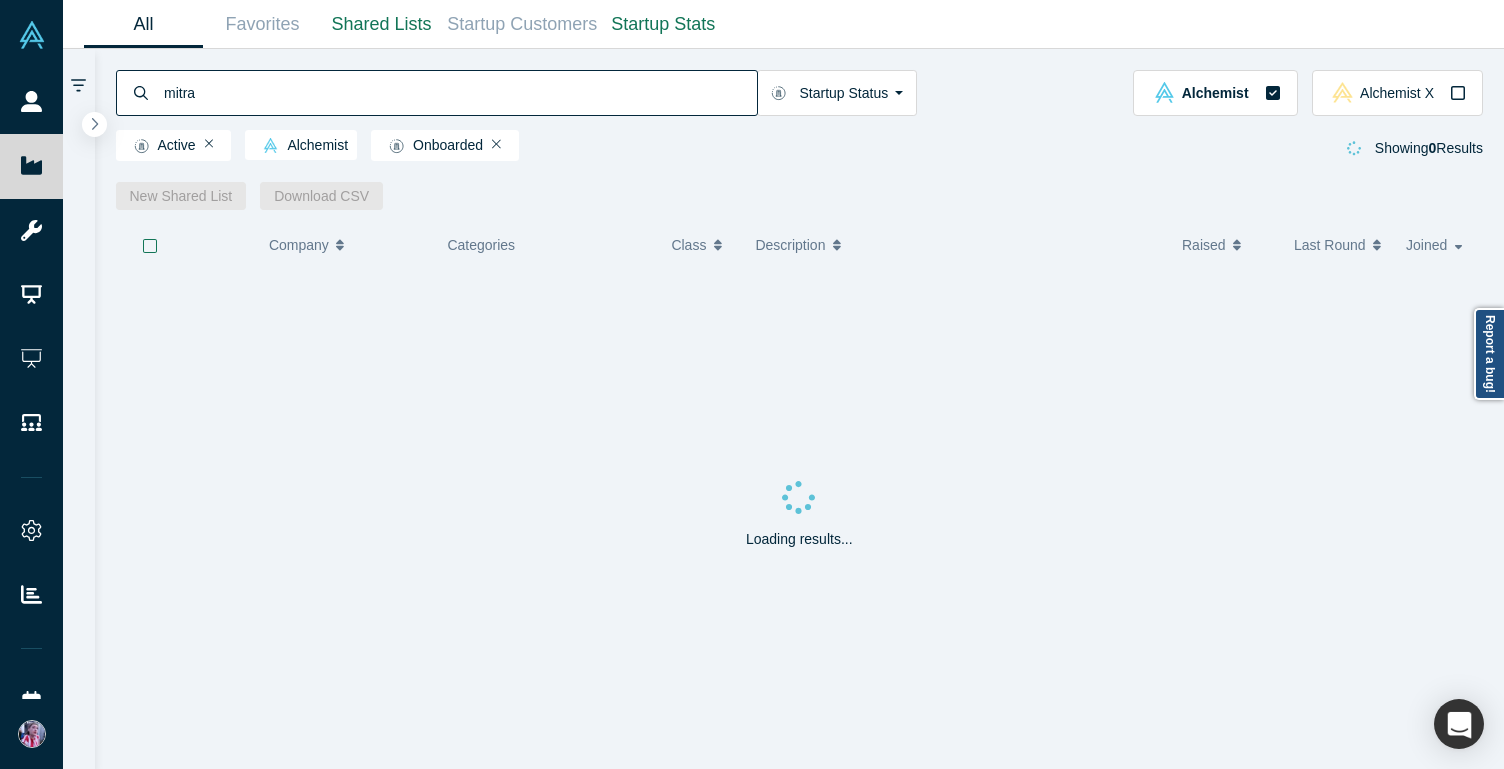 type on "mitra" 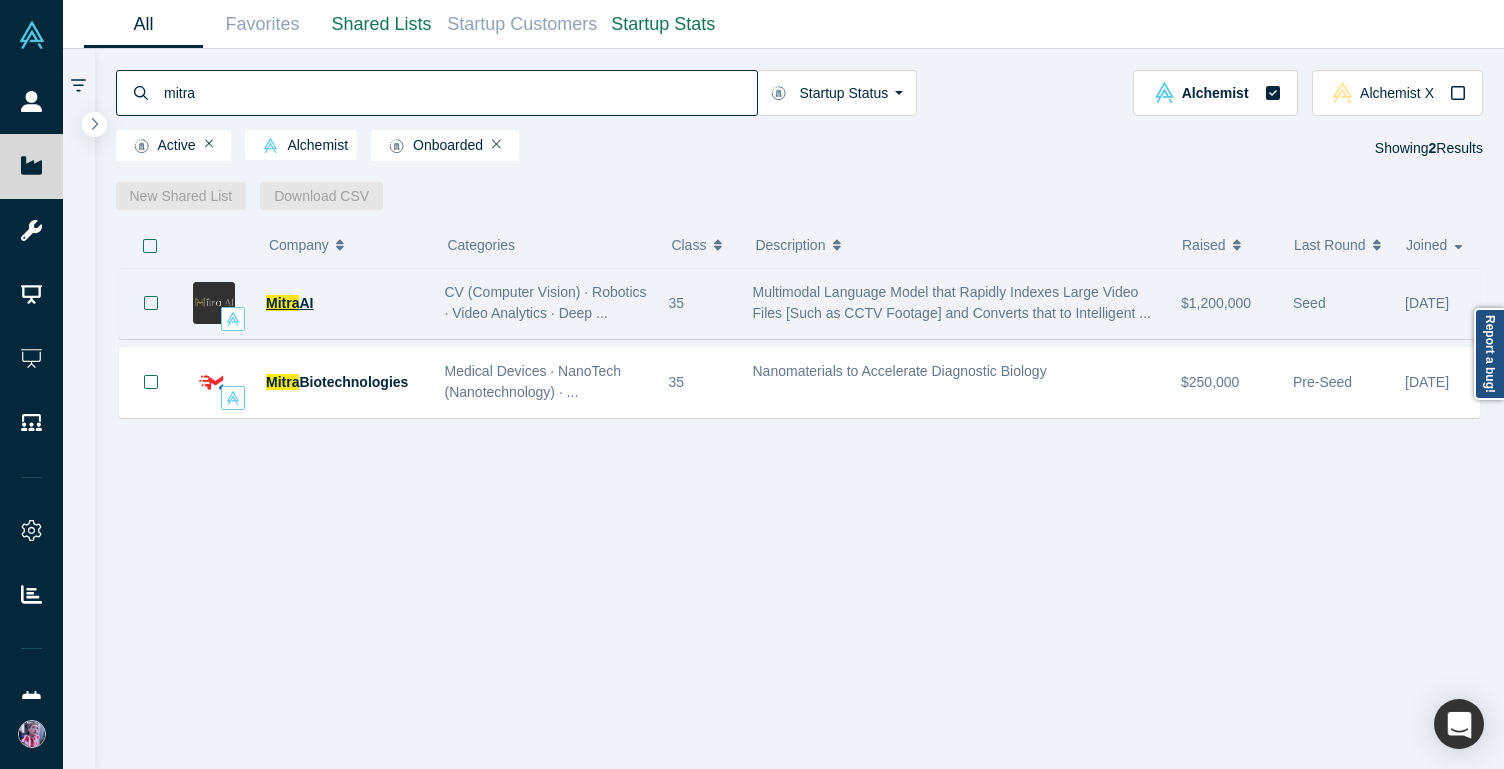 click on "Mitra" at bounding box center (282, 303) 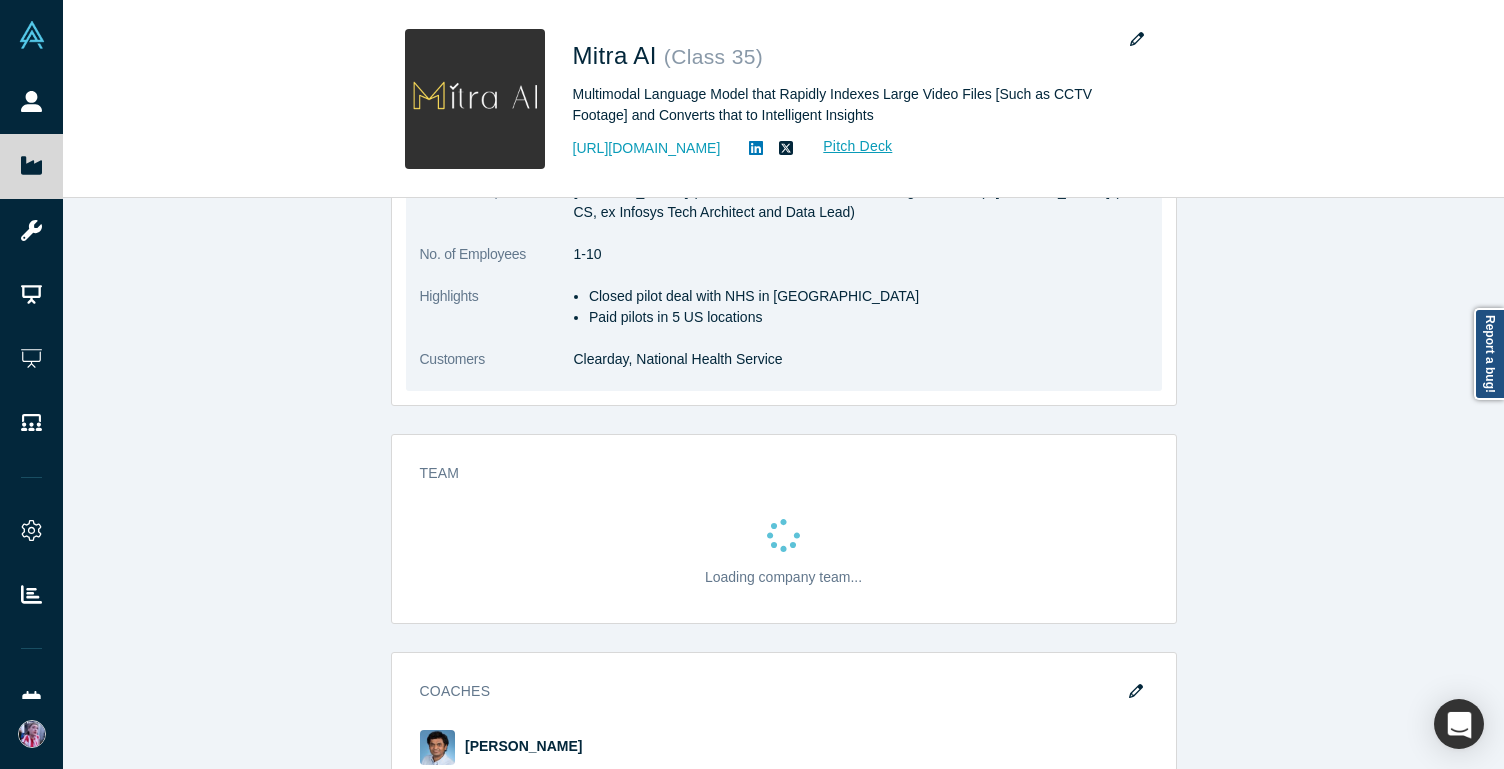 scroll, scrollTop: 556, scrollLeft: 0, axis: vertical 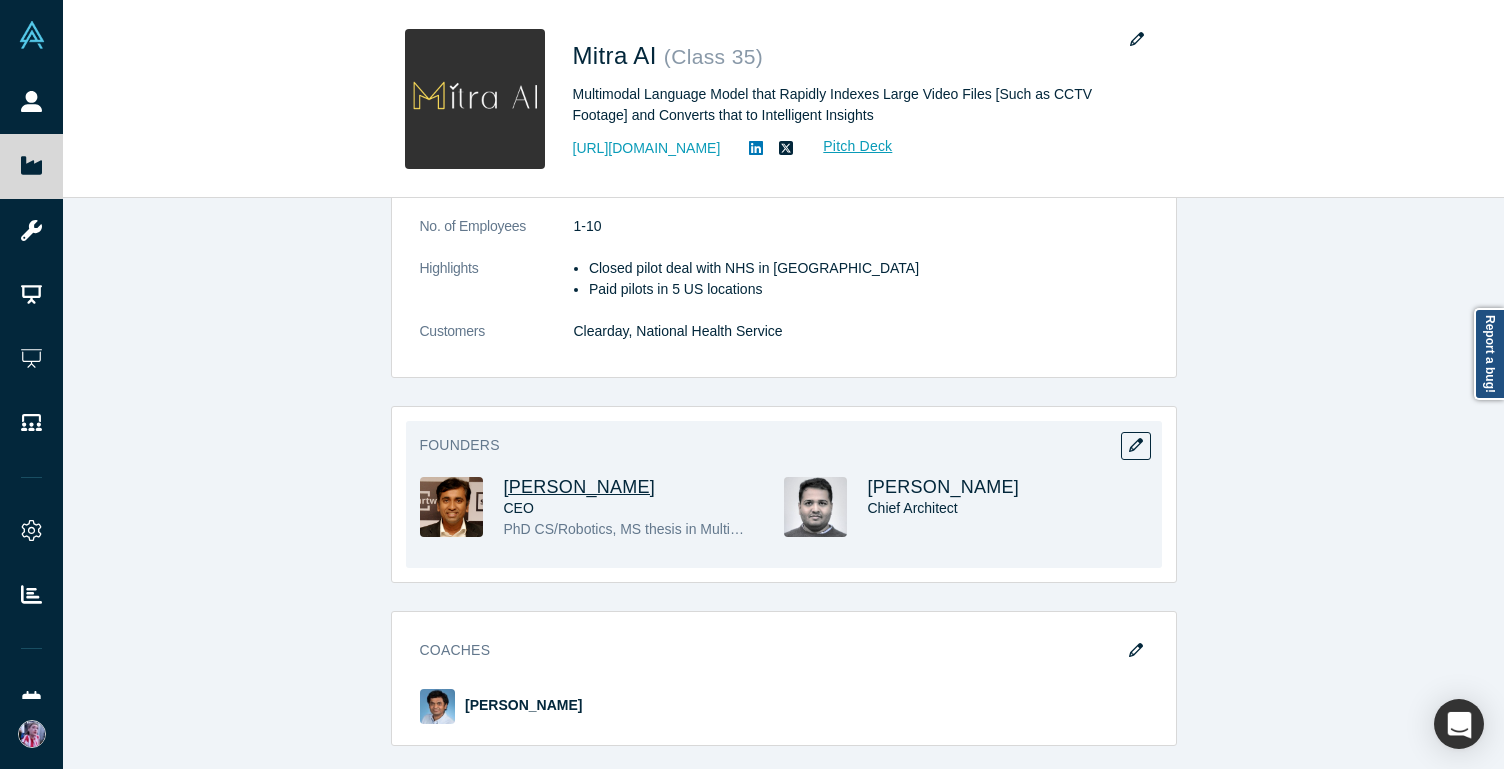 click on "[PERSON_NAME]" at bounding box center [580, 487] 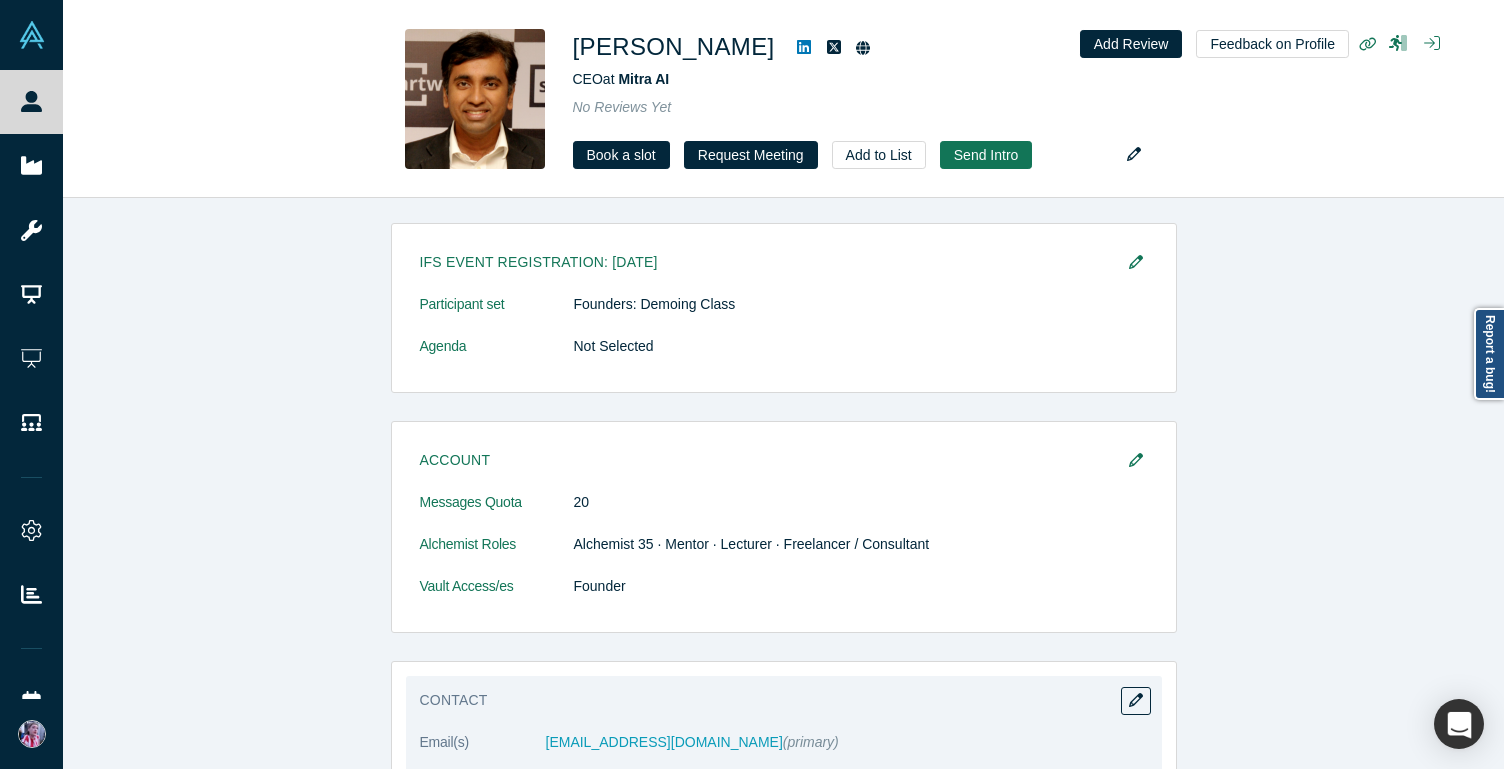 scroll, scrollTop: 235, scrollLeft: 0, axis: vertical 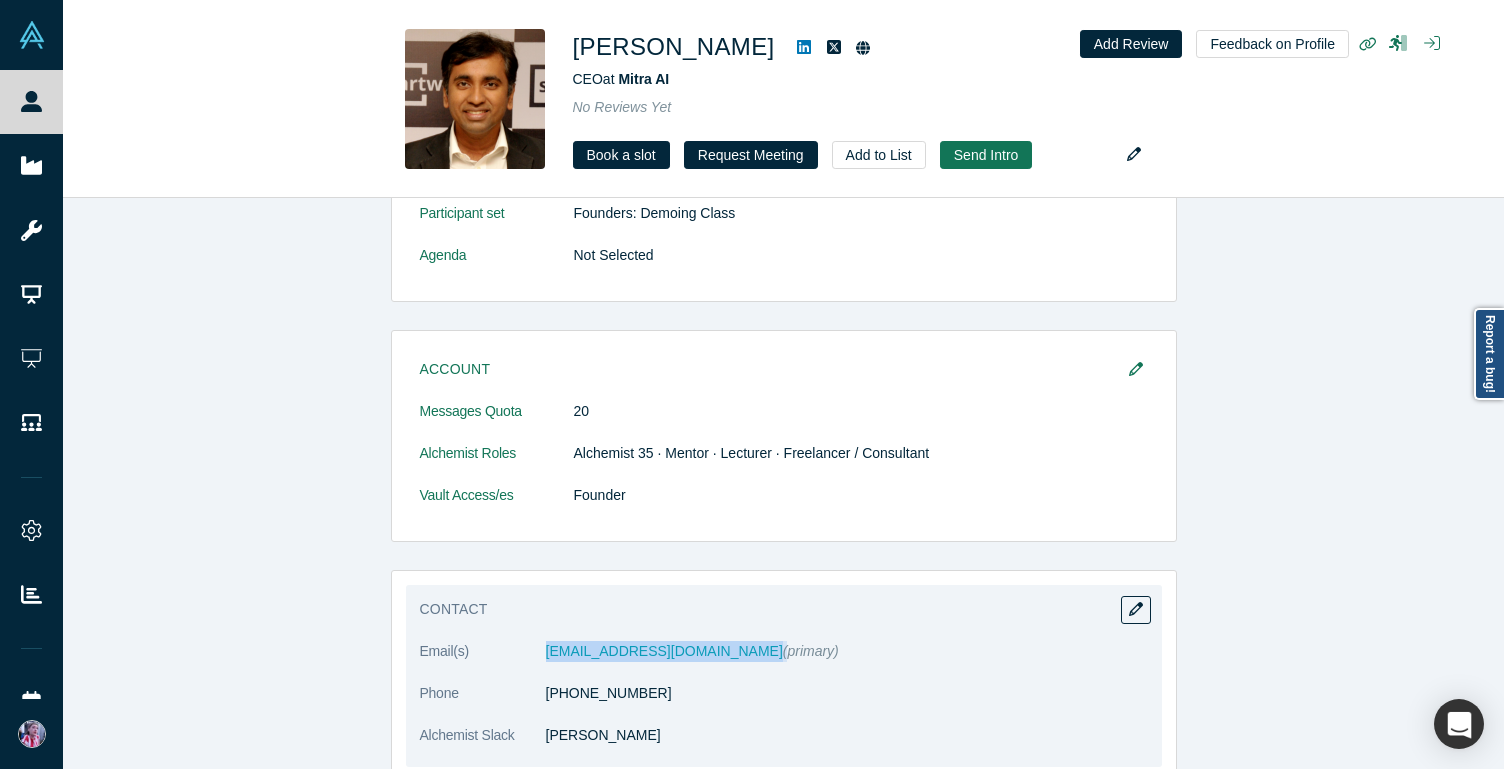drag, startPoint x: 540, startPoint y: 651, endPoint x: 688, endPoint y: 660, distance: 148.27339 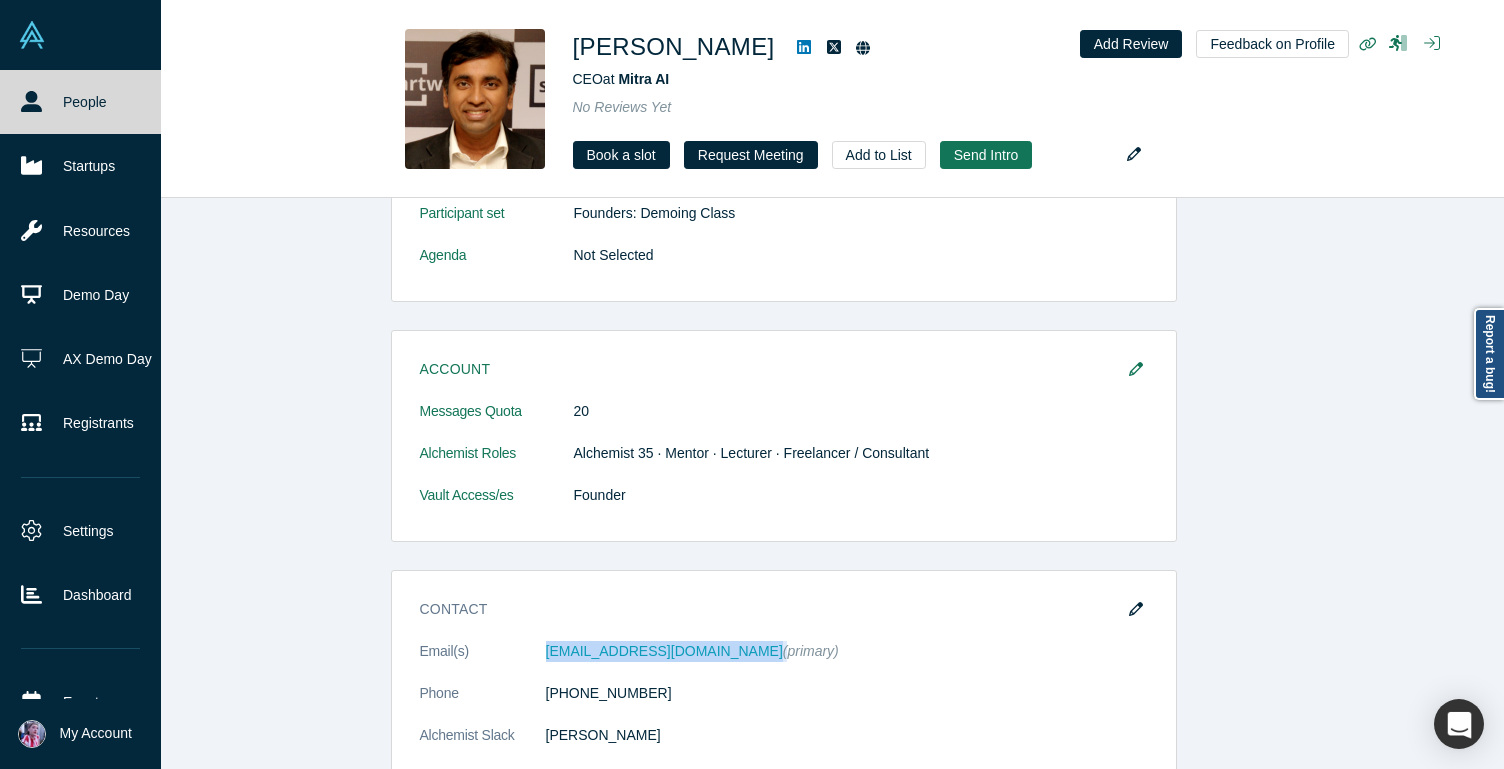 click on "People" at bounding box center [80, 102] 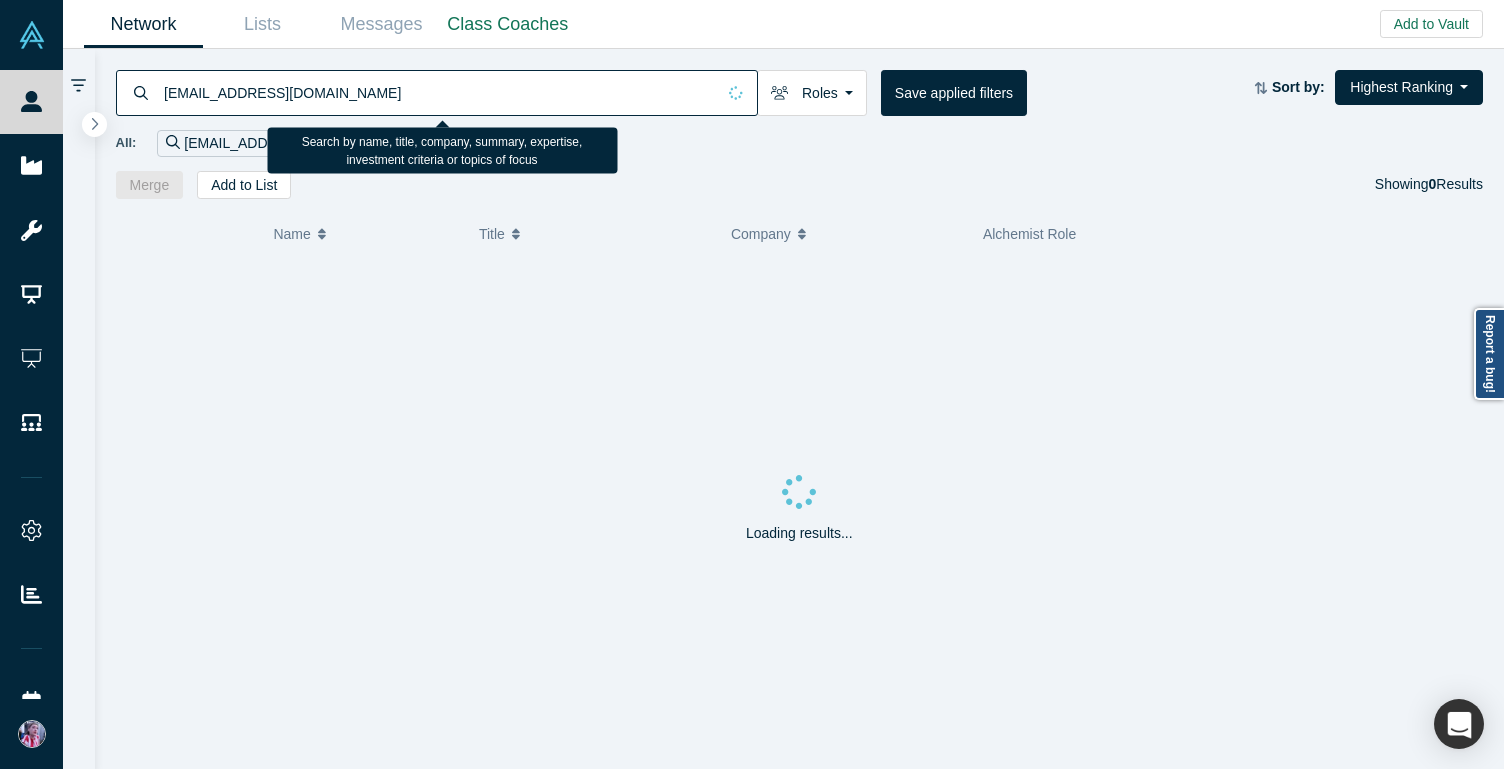 click on "[EMAIL_ADDRESS][DOMAIN_NAME]" at bounding box center [438, 92] 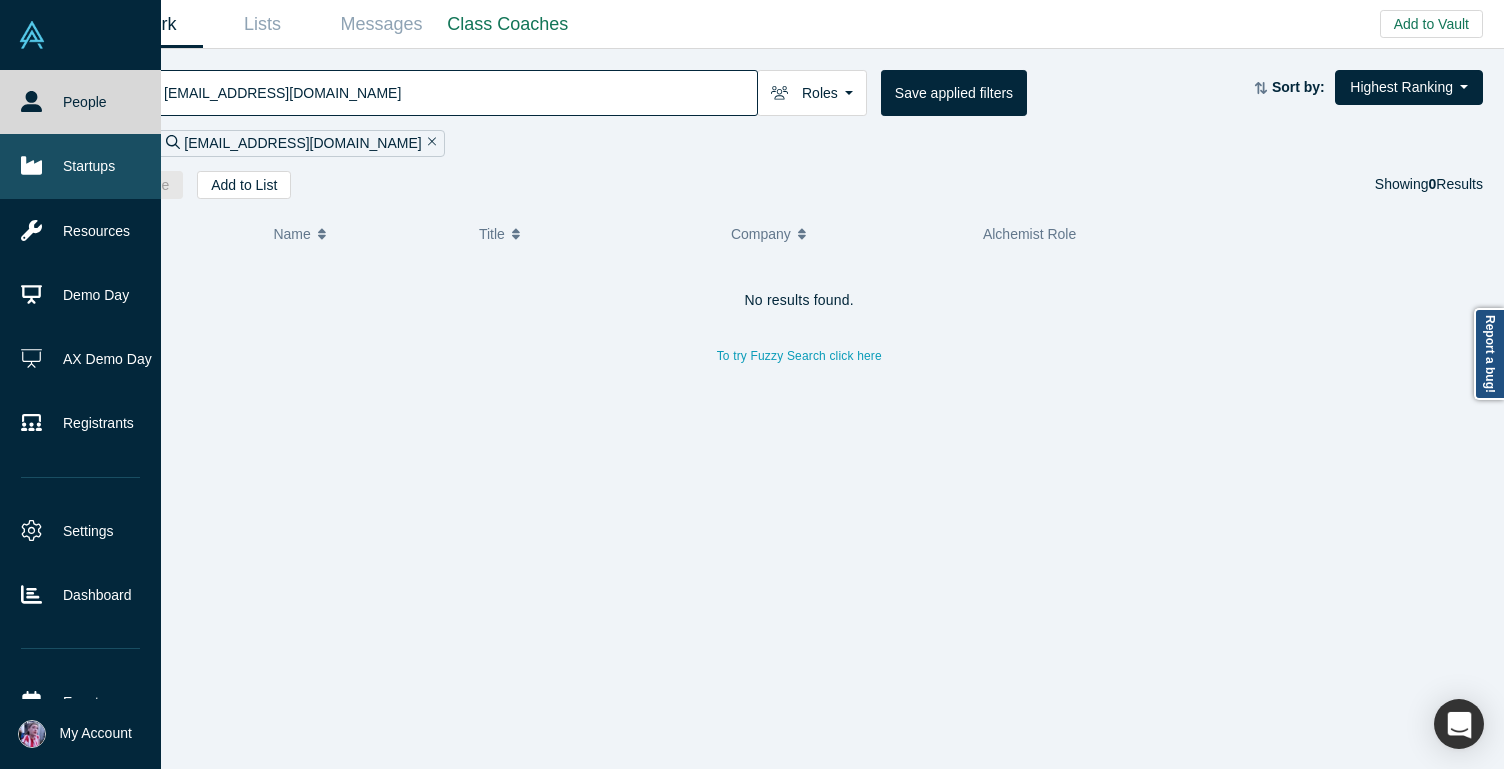 type on "[EMAIL_ADDRESS][DOMAIN_NAME]" 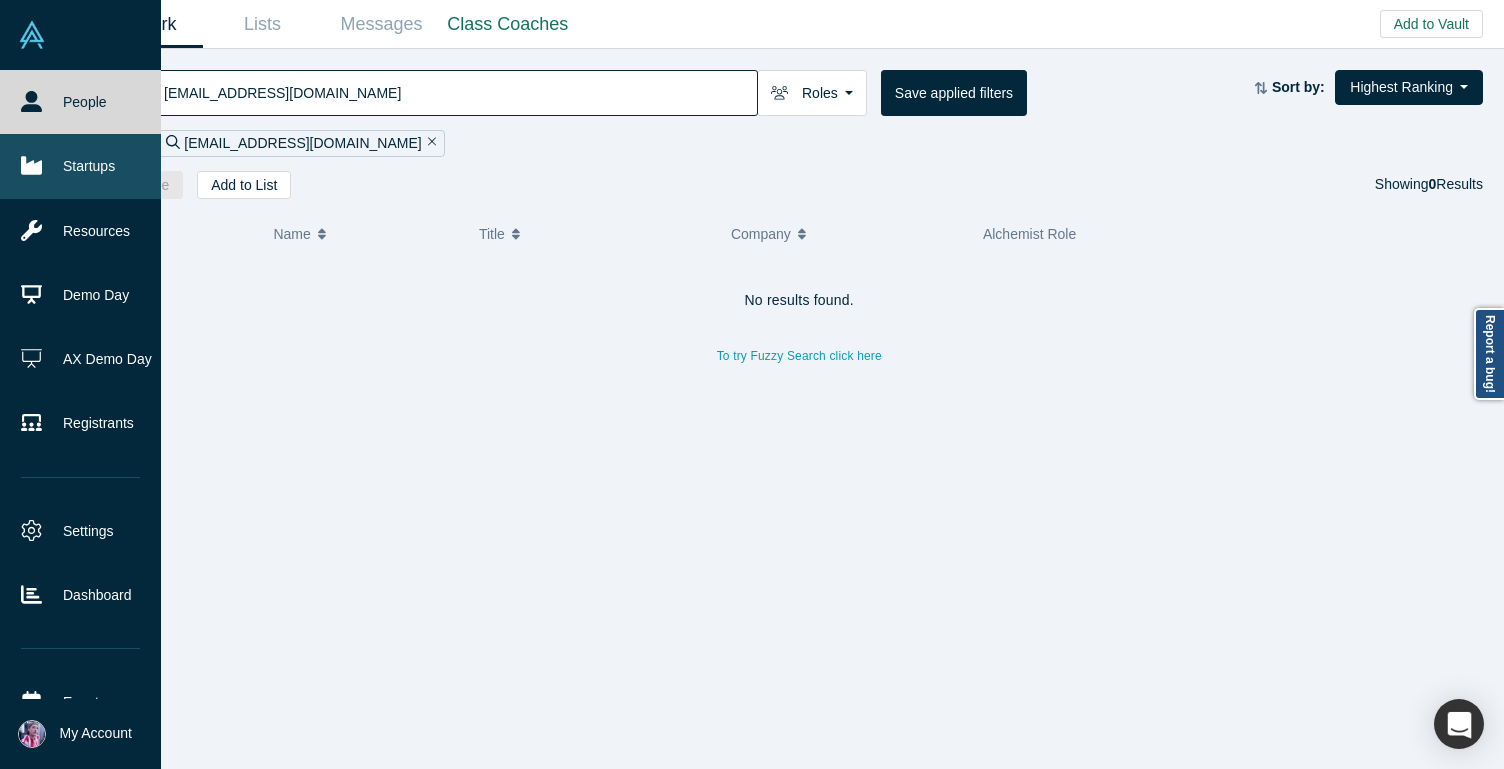 click on "Startups" at bounding box center (80, 166) 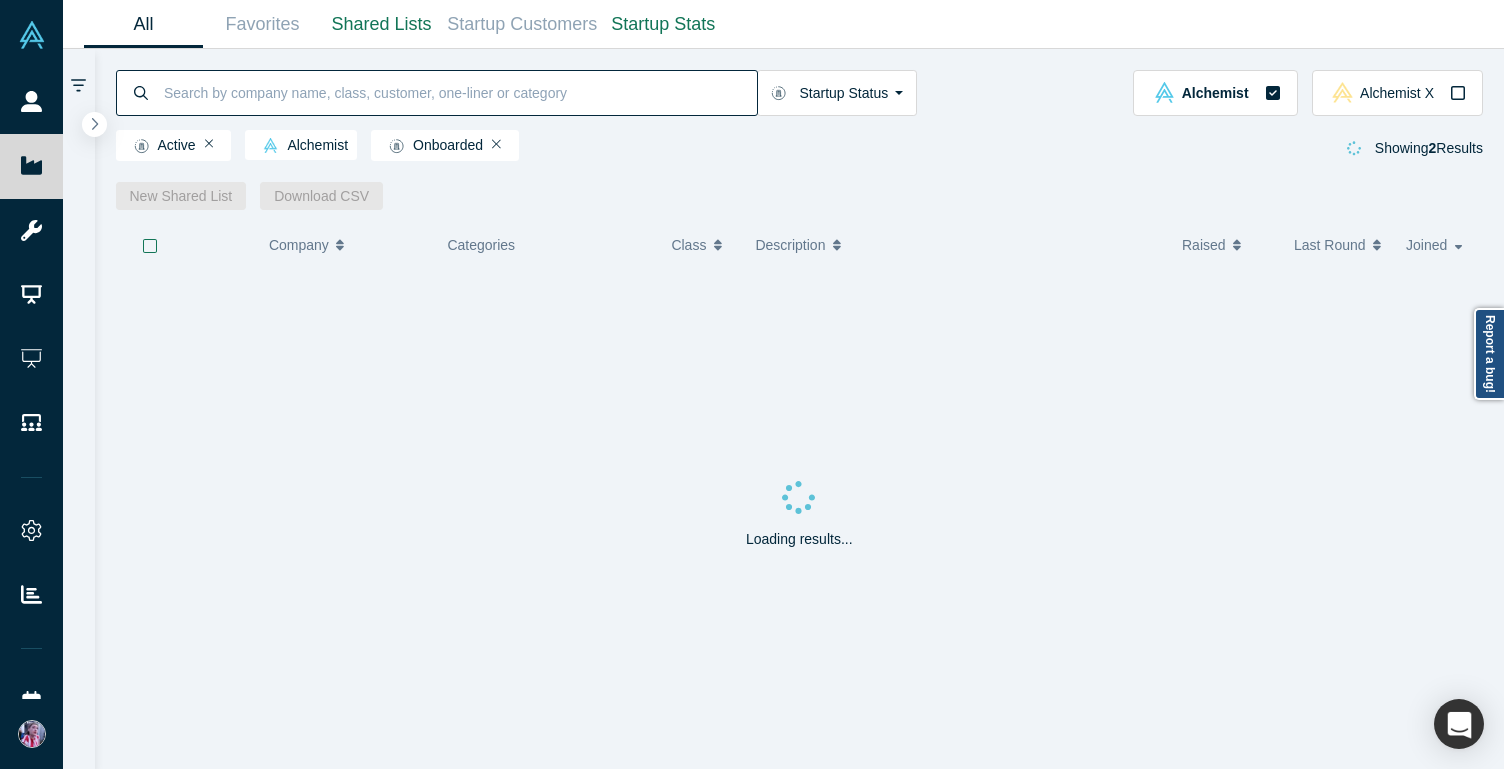 click at bounding box center (459, 92) 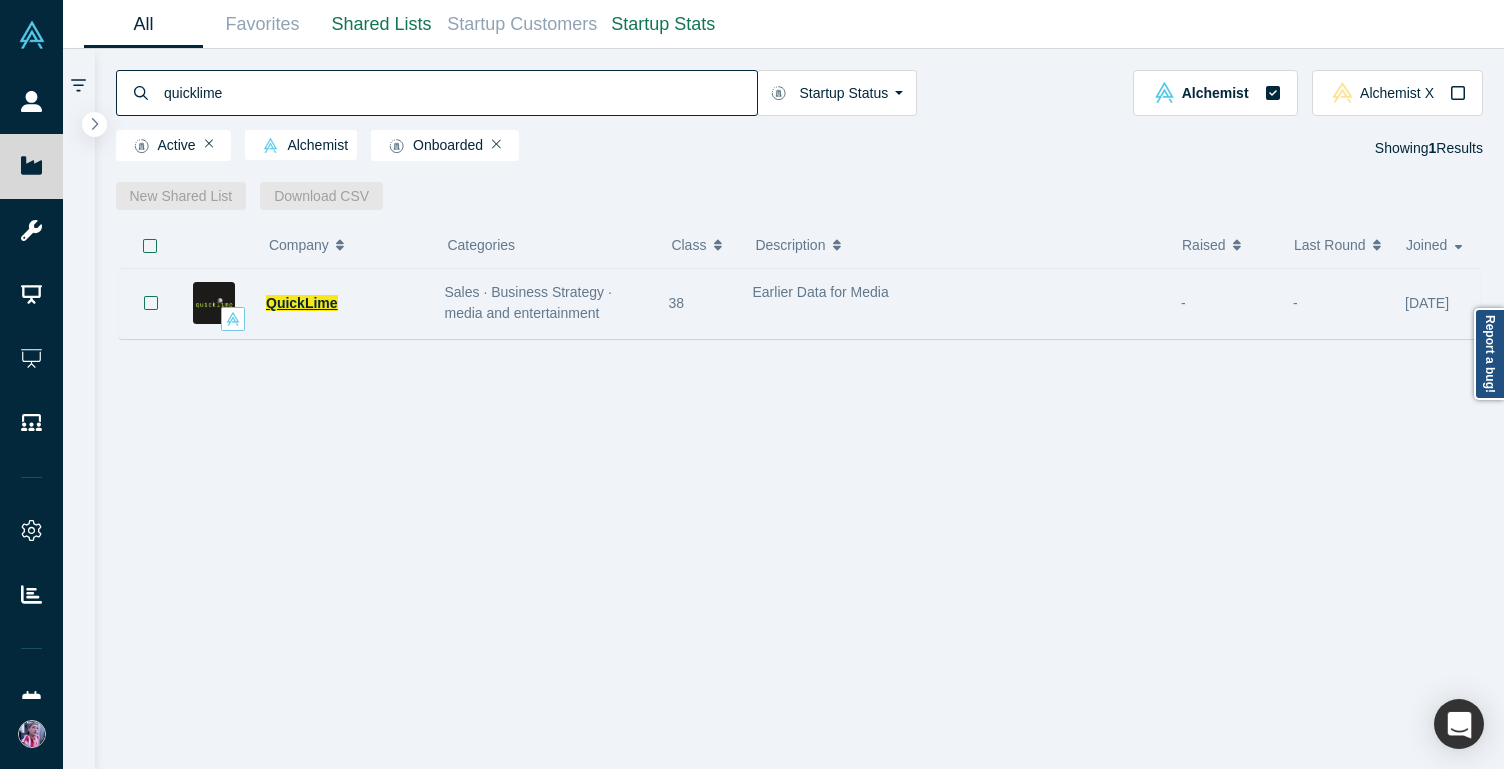 type on "quicklime" 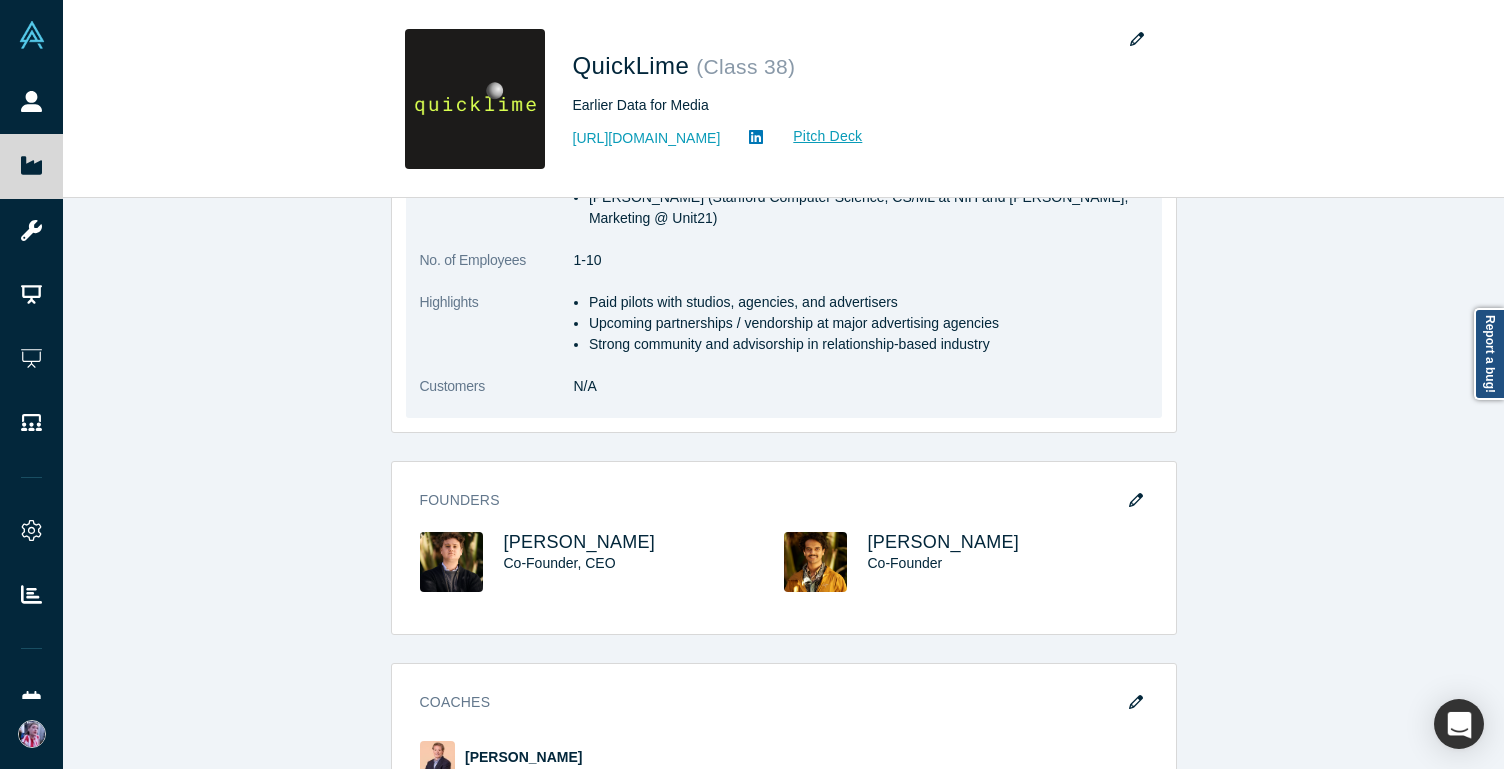 scroll, scrollTop: 674, scrollLeft: 0, axis: vertical 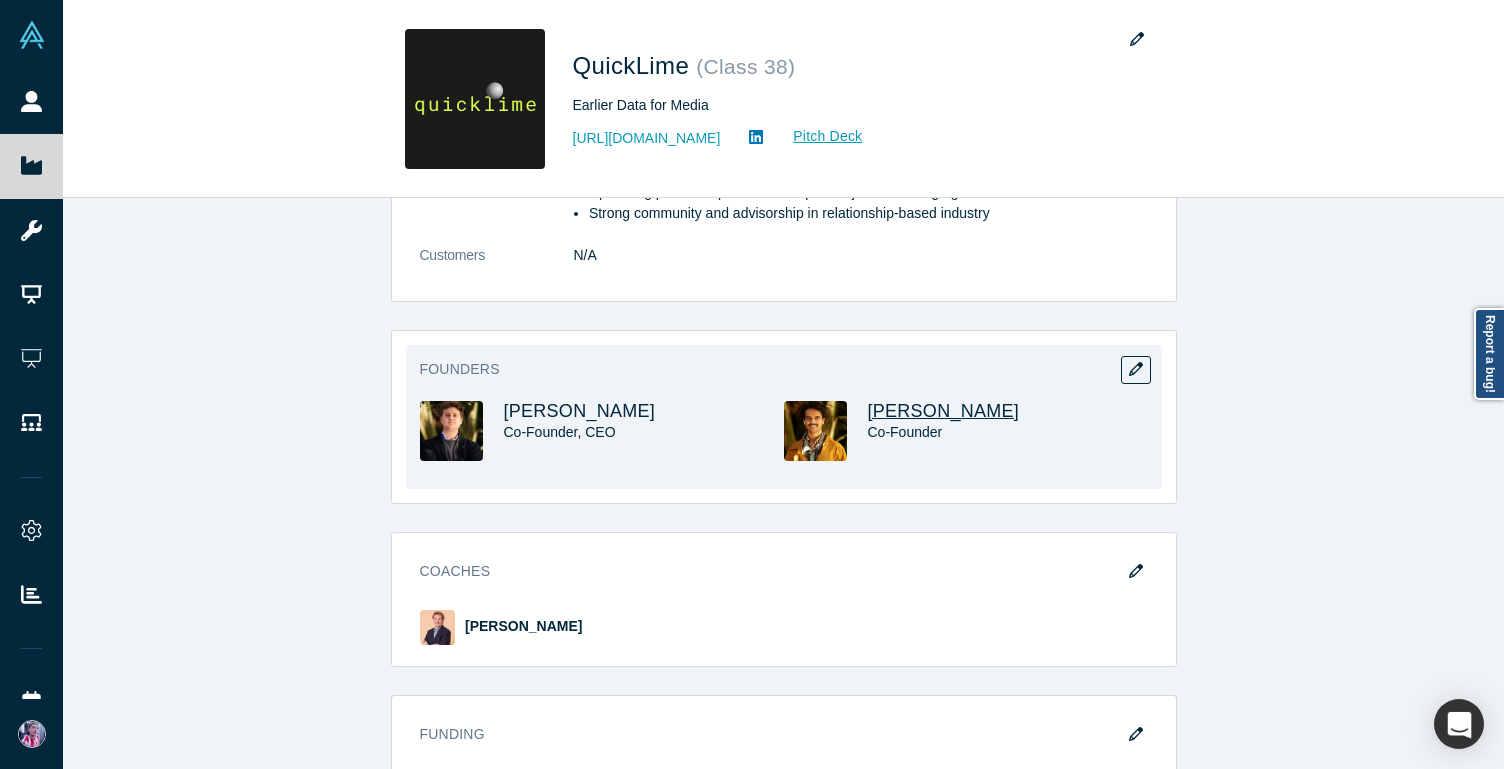 click on "[PERSON_NAME]" at bounding box center (944, 411) 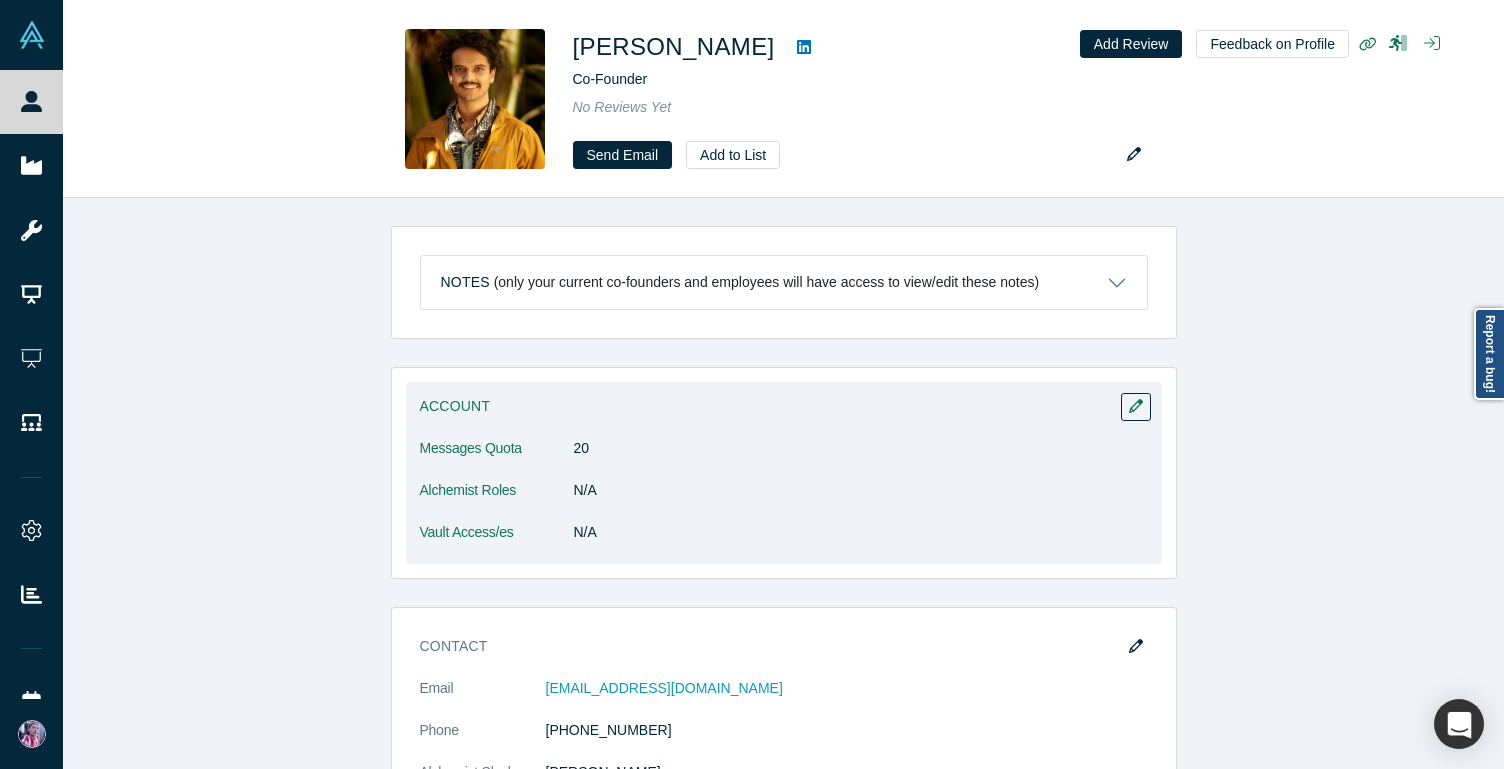 scroll, scrollTop: 203, scrollLeft: 0, axis: vertical 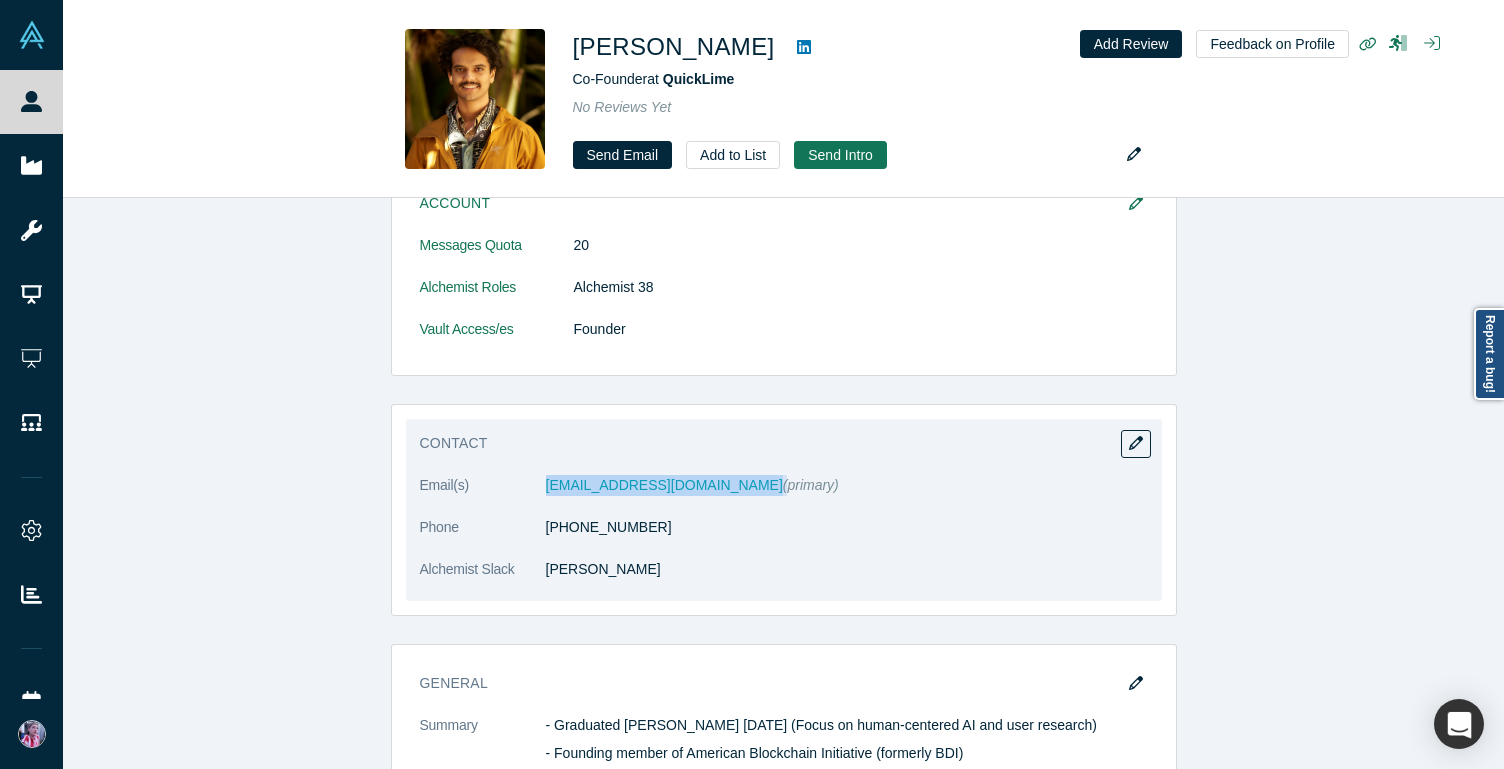 drag, startPoint x: 720, startPoint y: 486, endPoint x: 522, endPoint y: 490, distance: 198.0404 